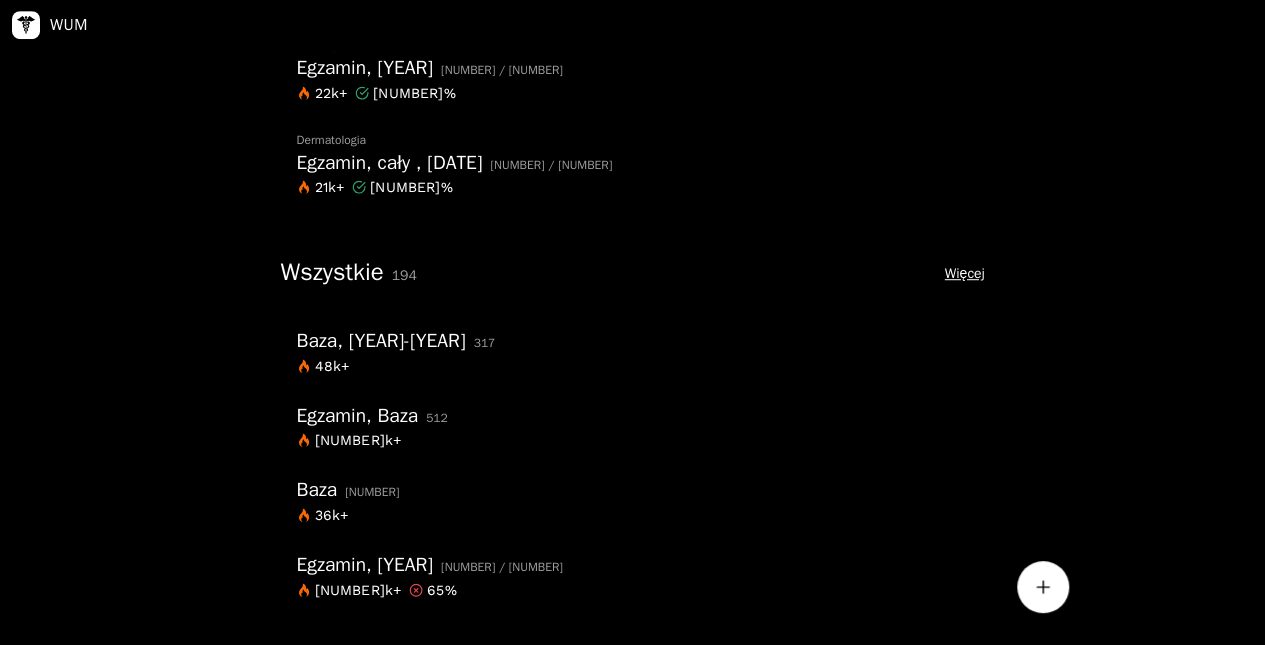 scroll, scrollTop: 518, scrollLeft: 0, axis: vertical 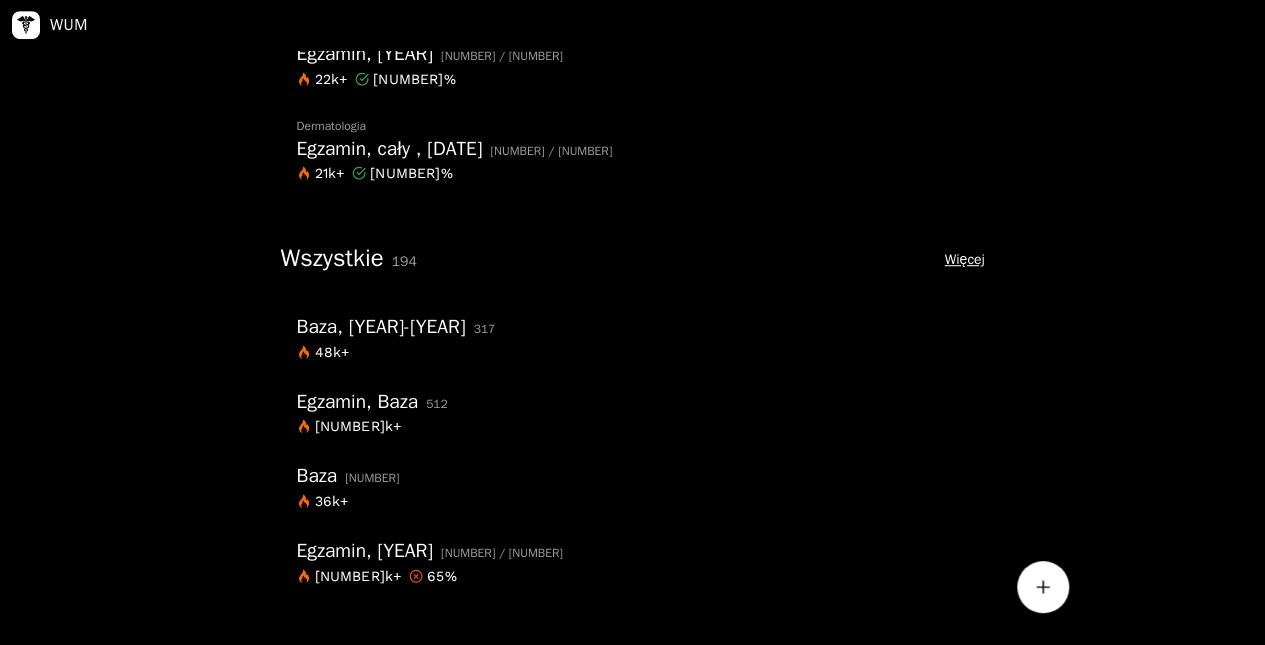 click on "Więcej" at bounding box center (965, 260) 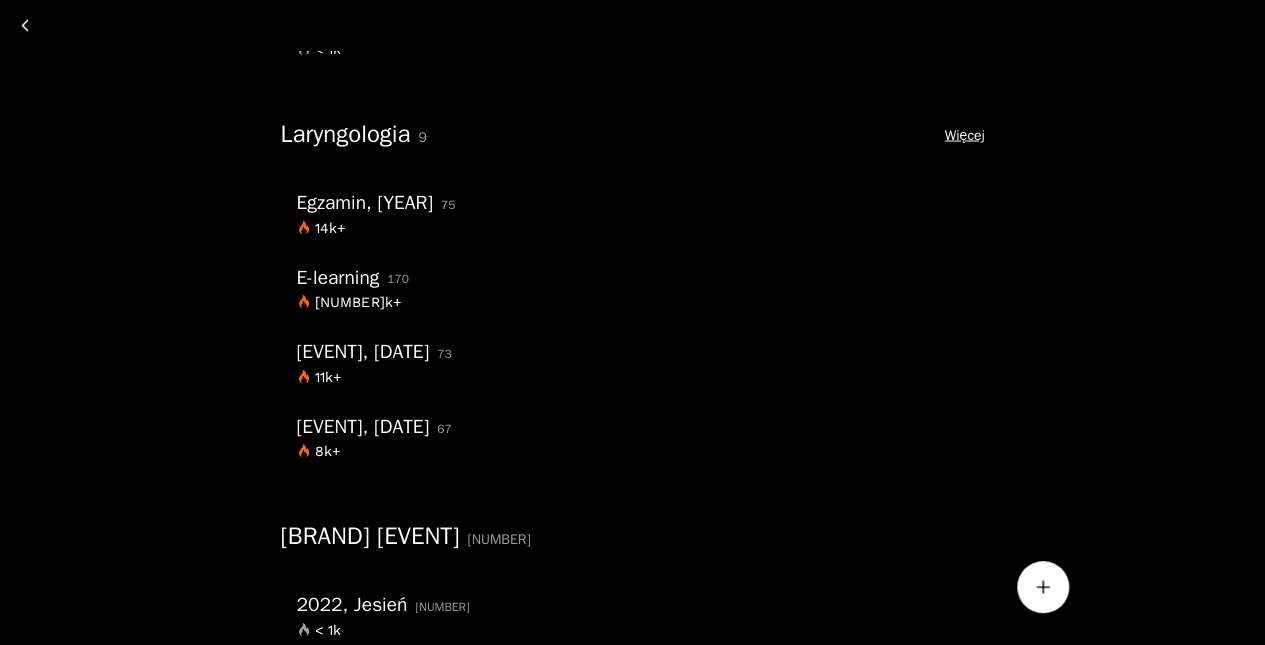 scroll, scrollTop: 5673, scrollLeft: 0, axis: vertical 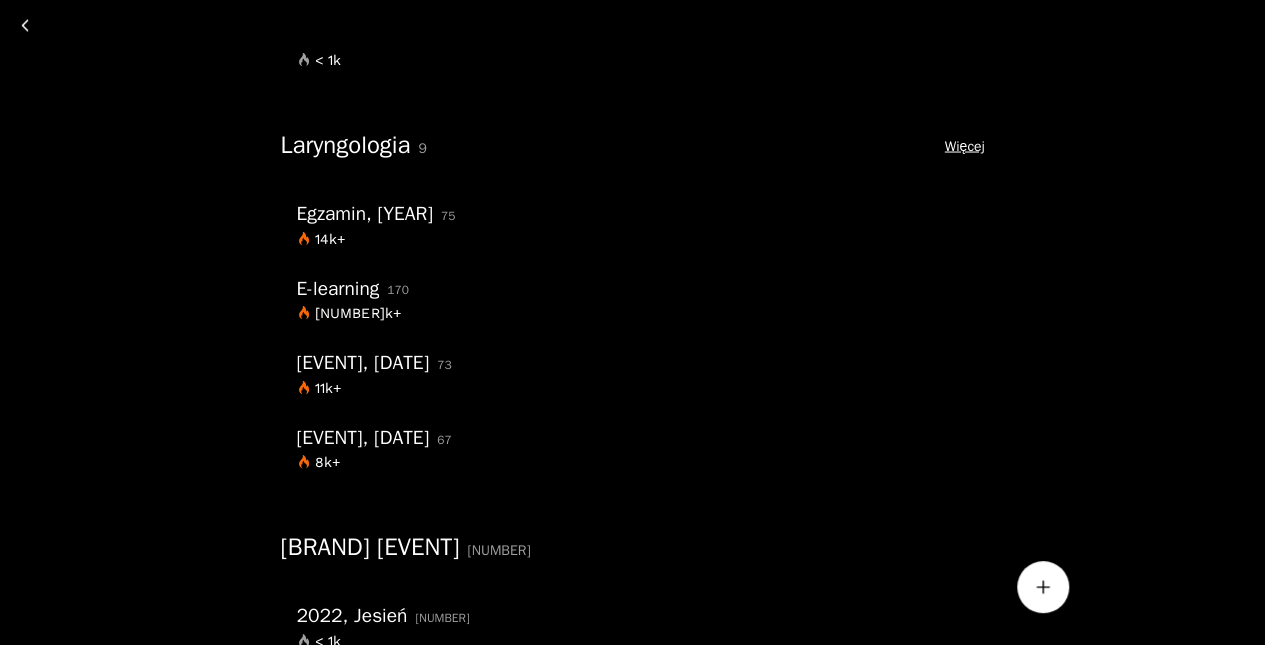 click on "Egzamin, [YEAR]" at bounding box center [365, 213] 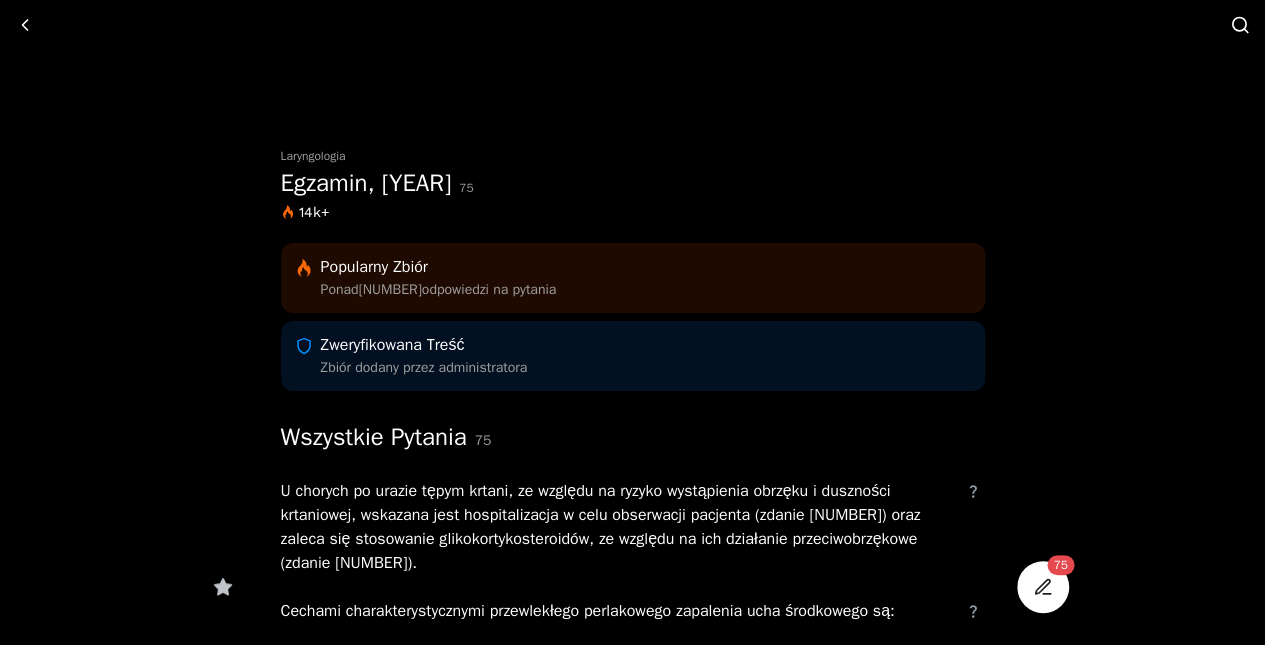 click at bounding box center (1043, 587) 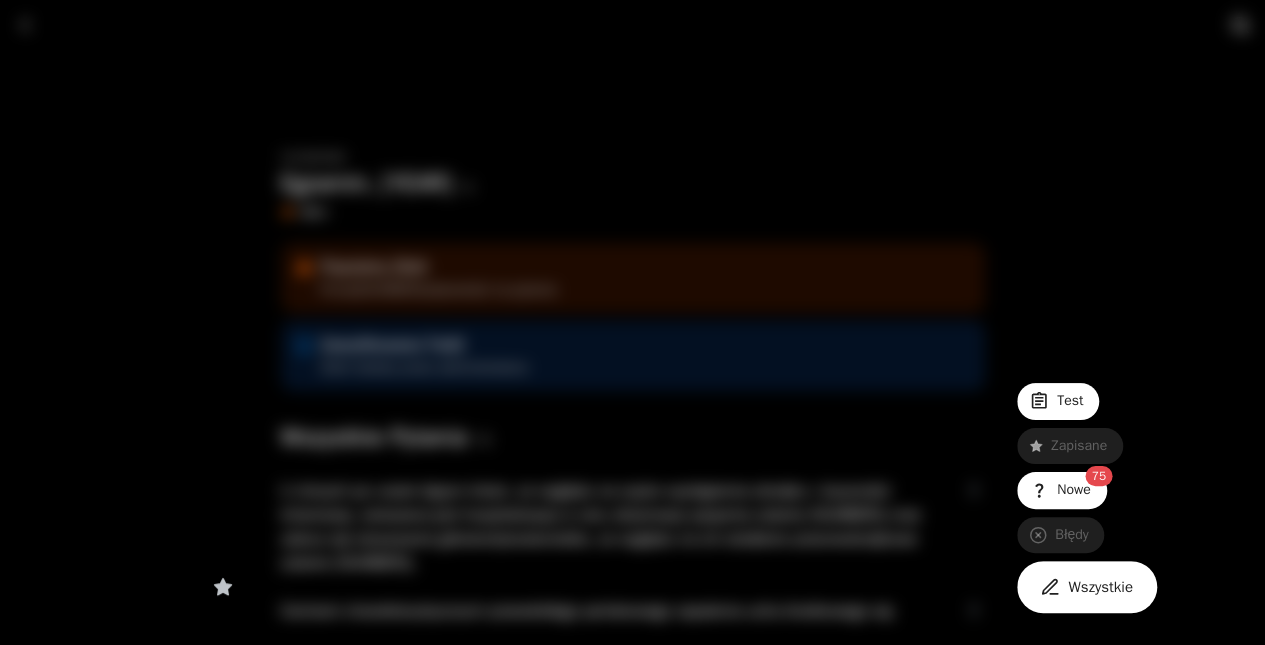 click on "Nowe" at bounding box center [1062, 490] 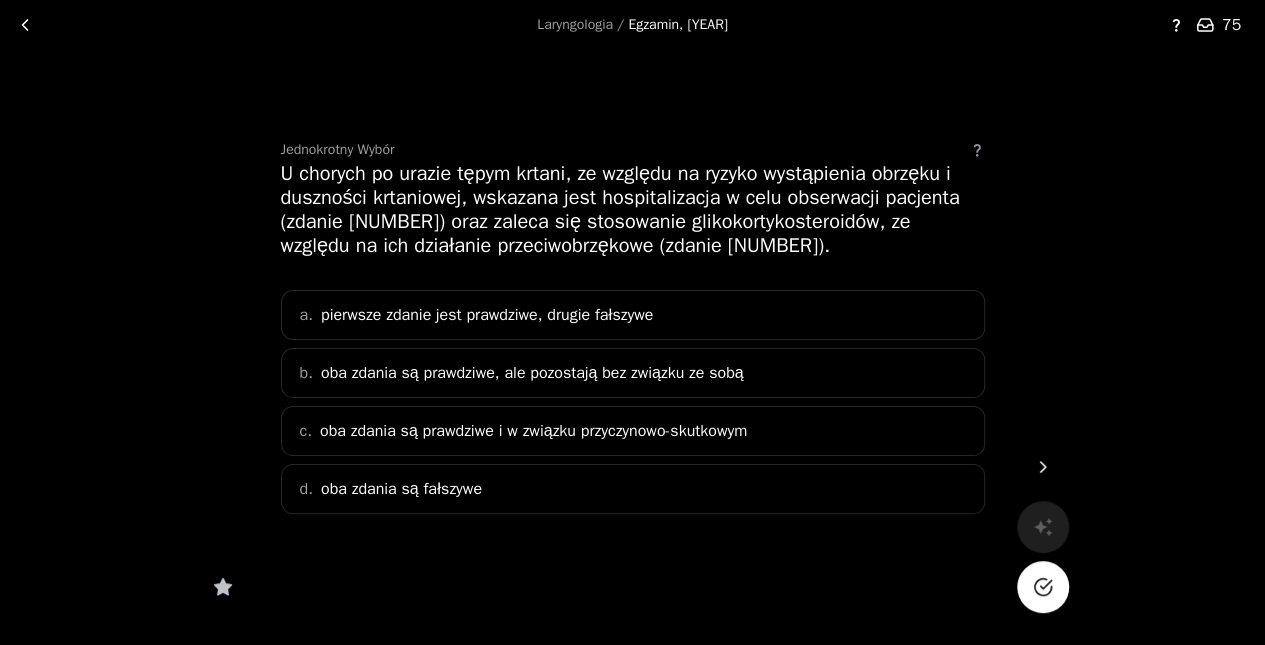 click on "oba zdania są prawdziwe i w związku przyczynowo-skutkowym" at bounding box center [533, 431] 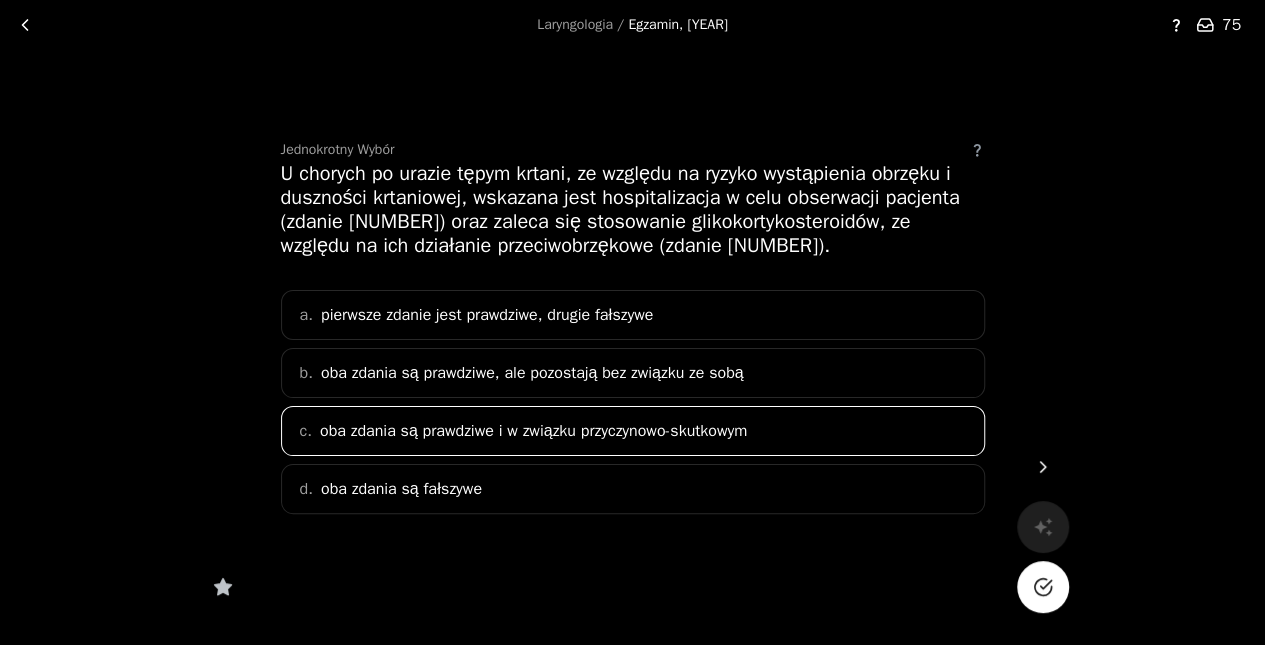 click at bounding box center [1042, 587] 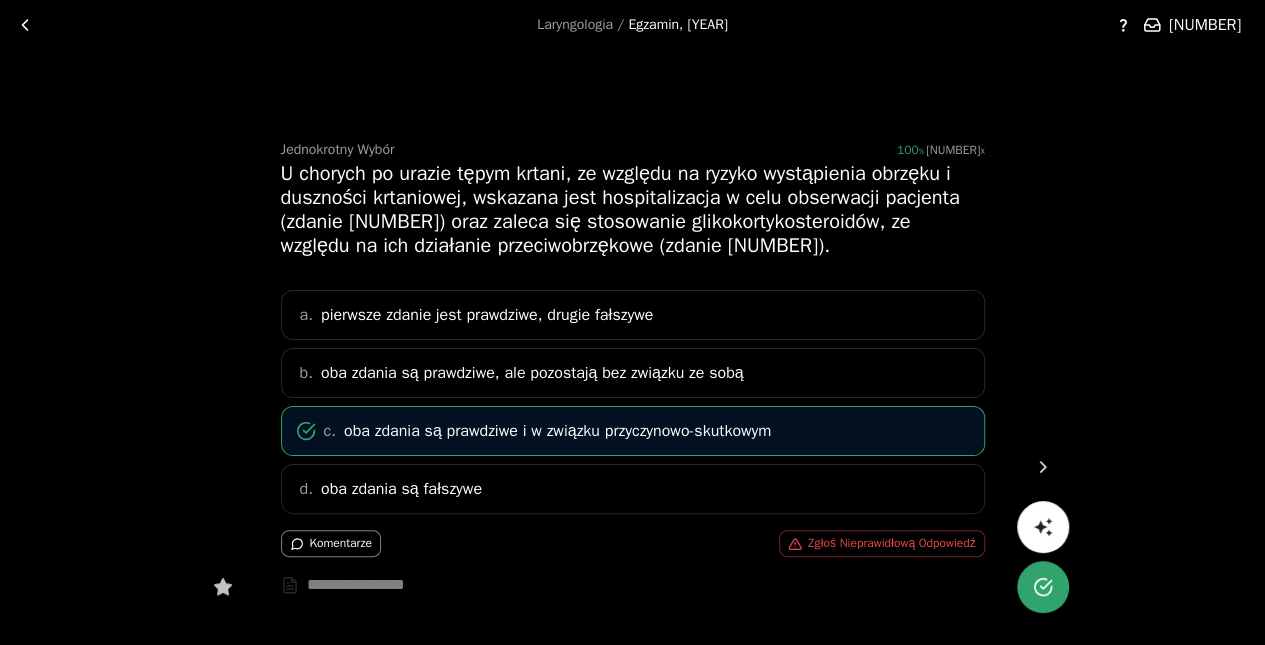 click at bounding box center (1043, 467) 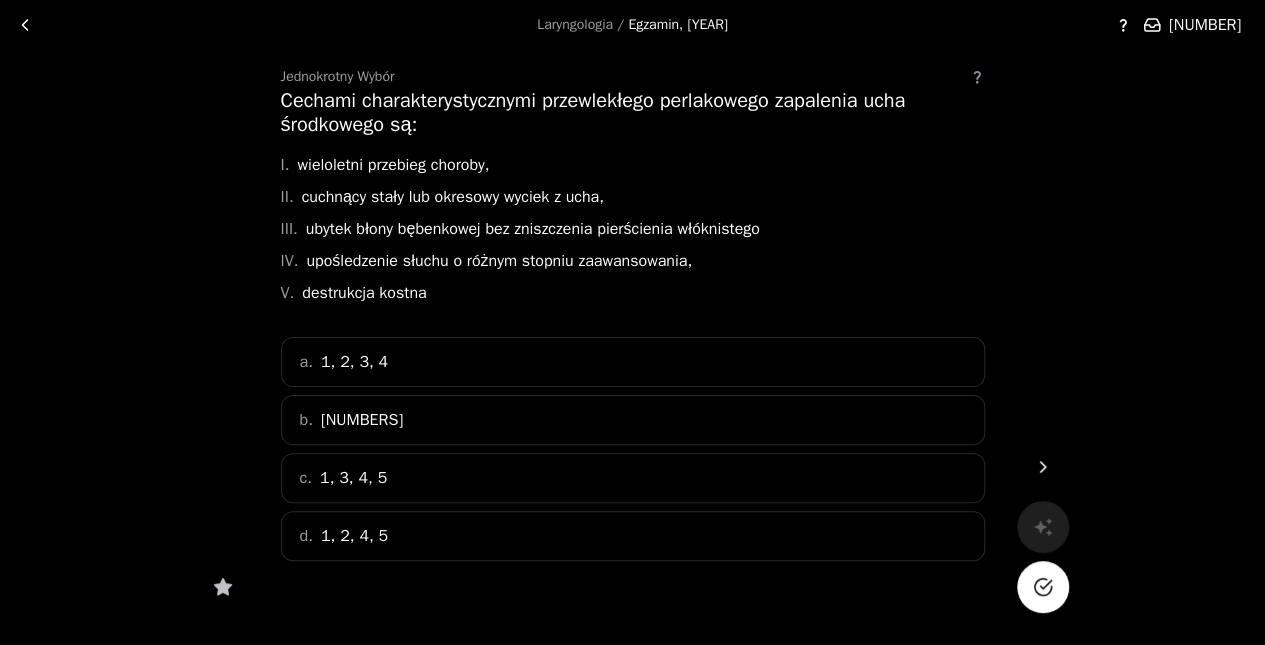 scroll, scrollTop: 74, scrollLeft: 0, axis: vertical 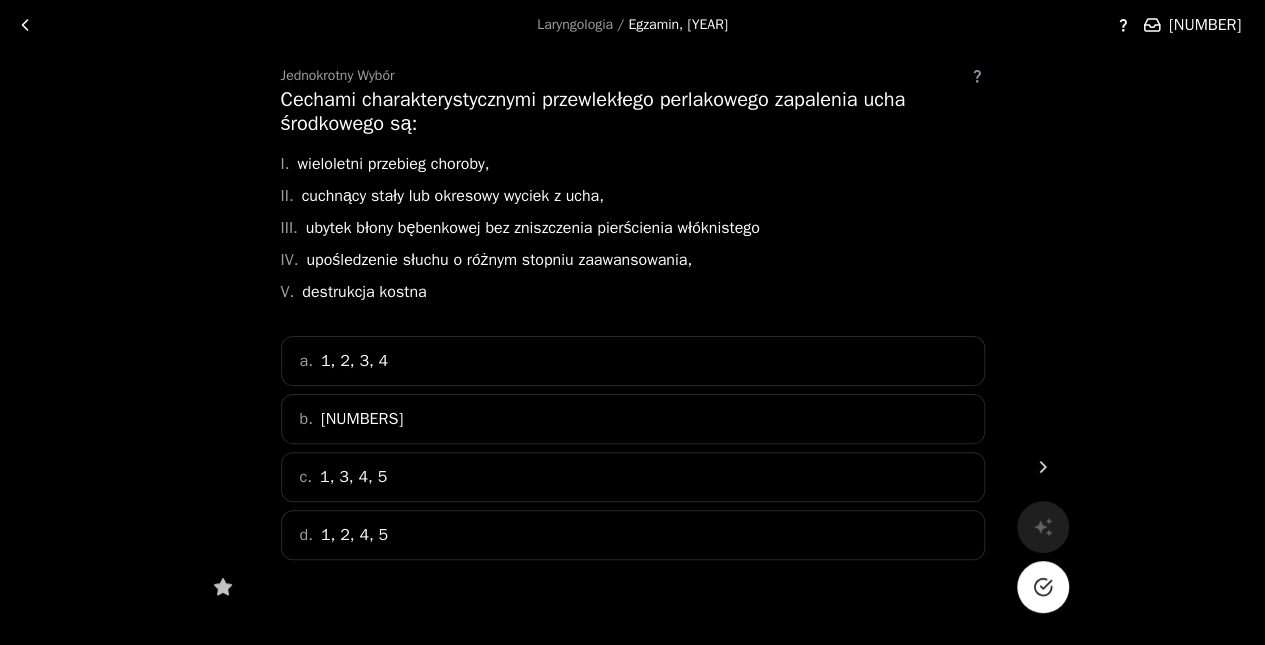 click on "c.   [NUMBER], [NUMBER], [NUMBER], [NUMBER]" at bounding box center [633, 477] 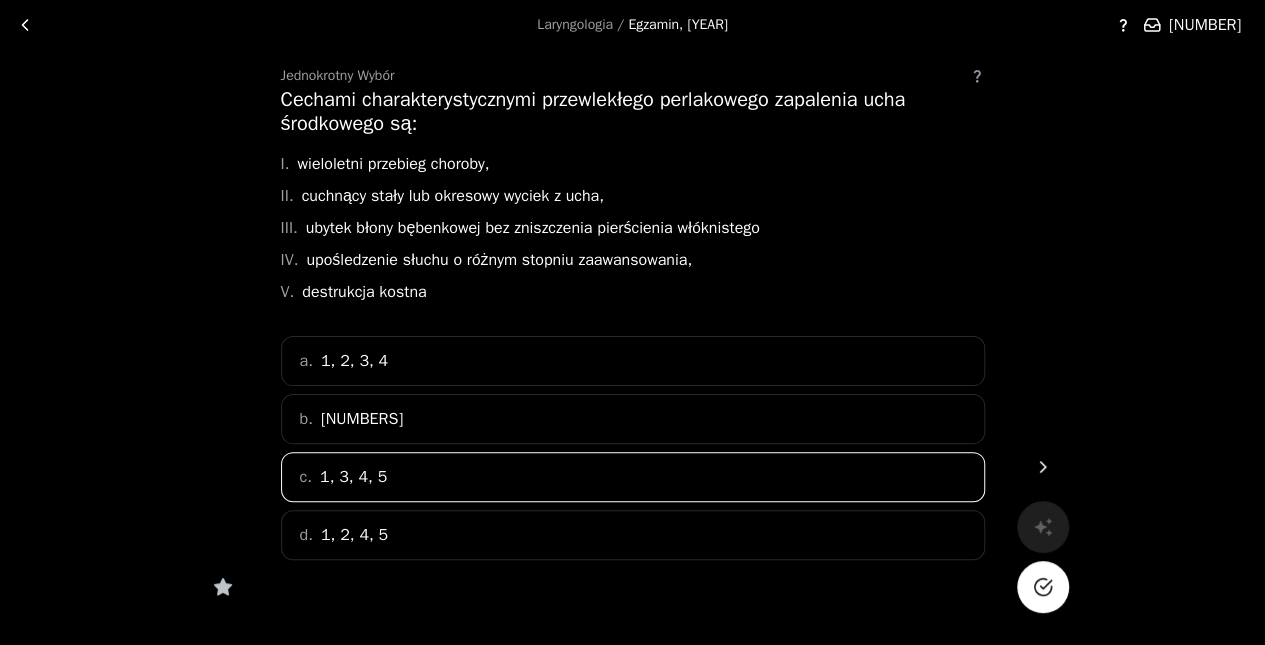click at bounding box center [1043, 587] 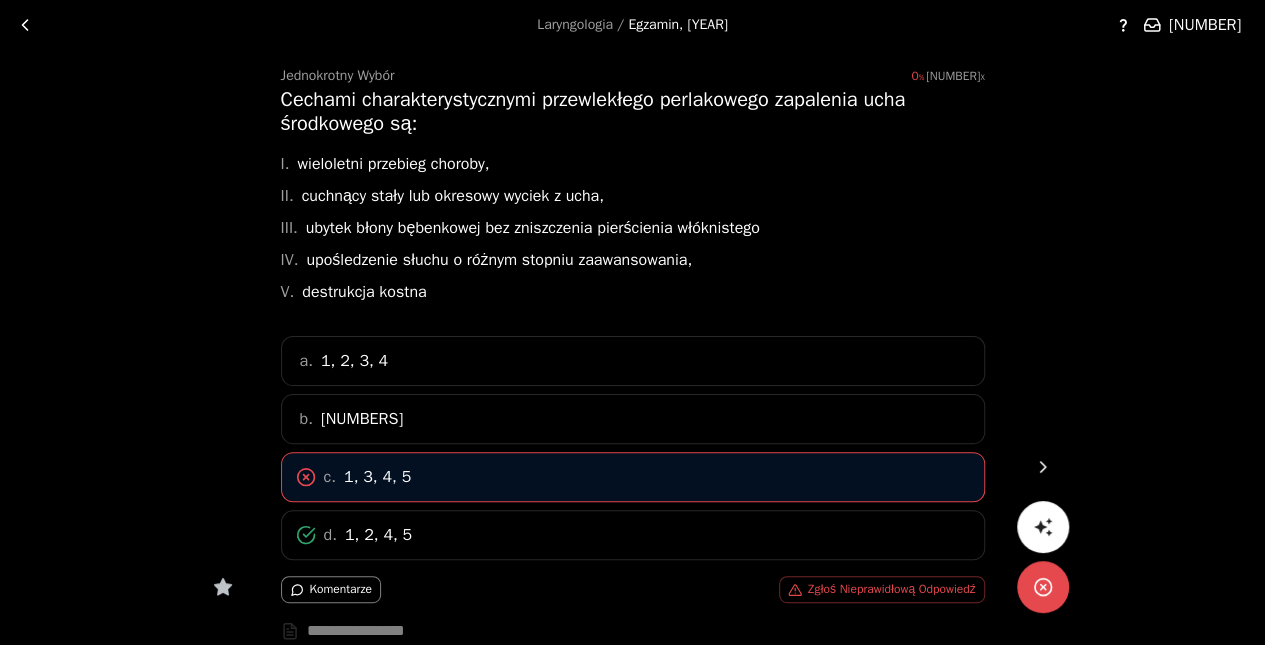 click at bounding box center [1043, 467] 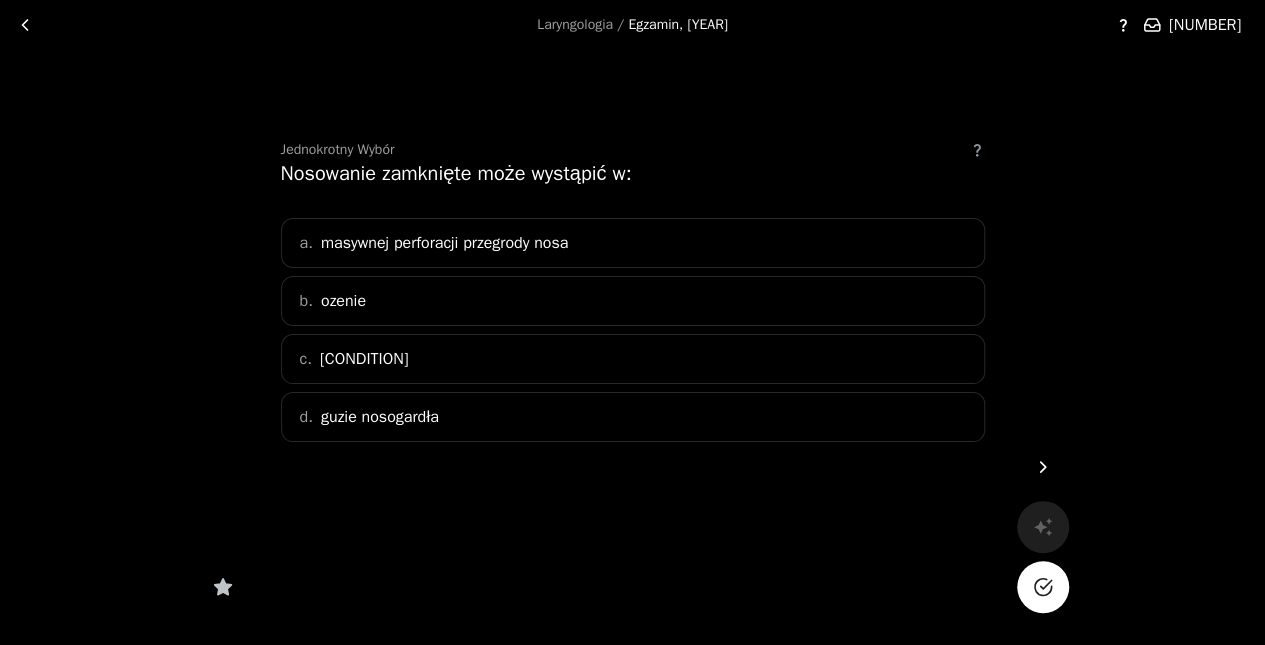 click on "d.   guzie nosogardła" at bounding box center (633, 417) 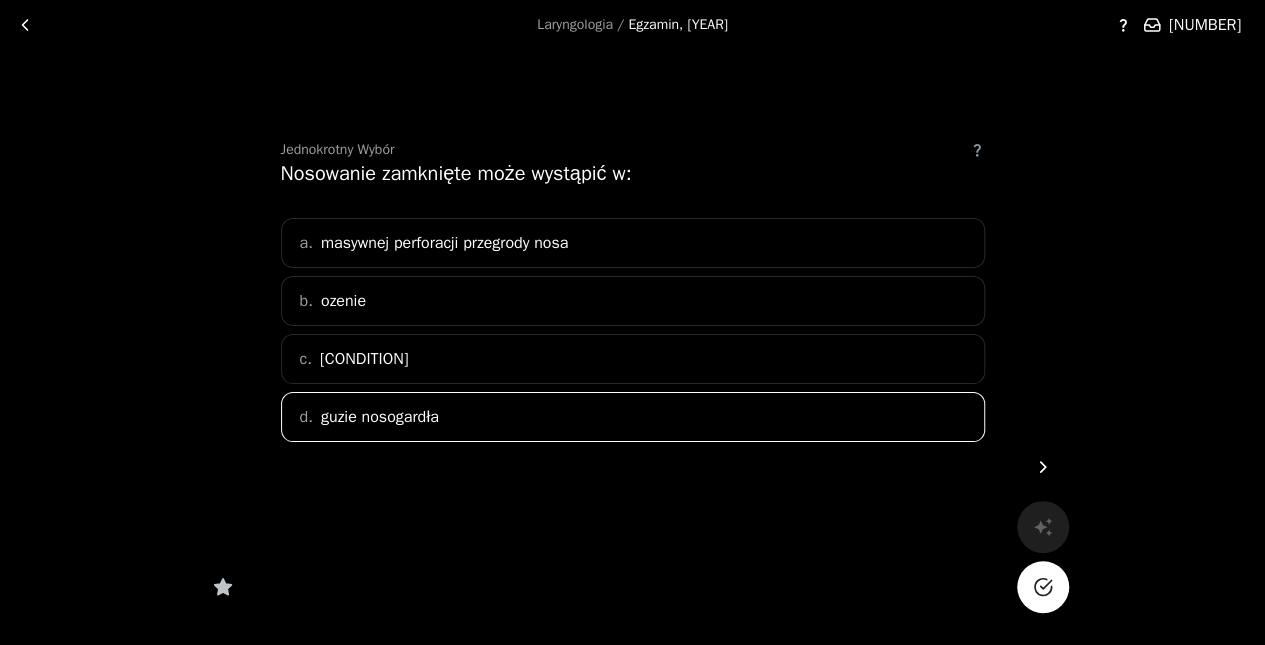click at bounding box center [1043, 587] 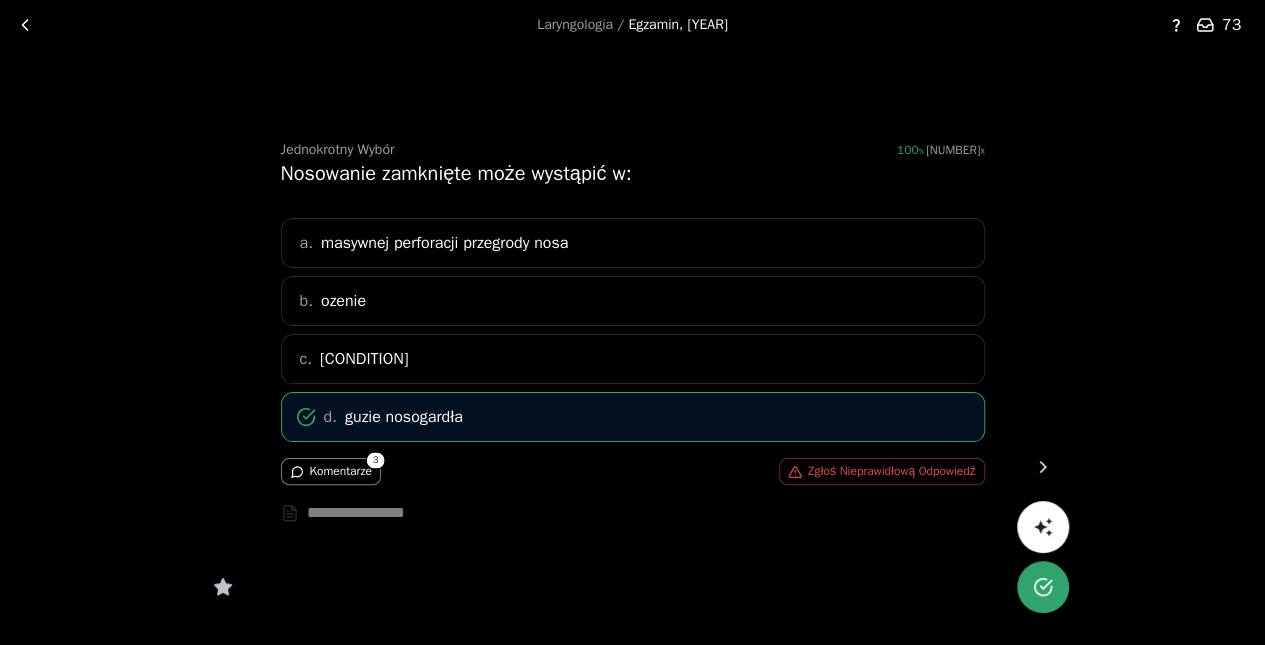 click on "Komentarze" at bounding box center [331, 471] 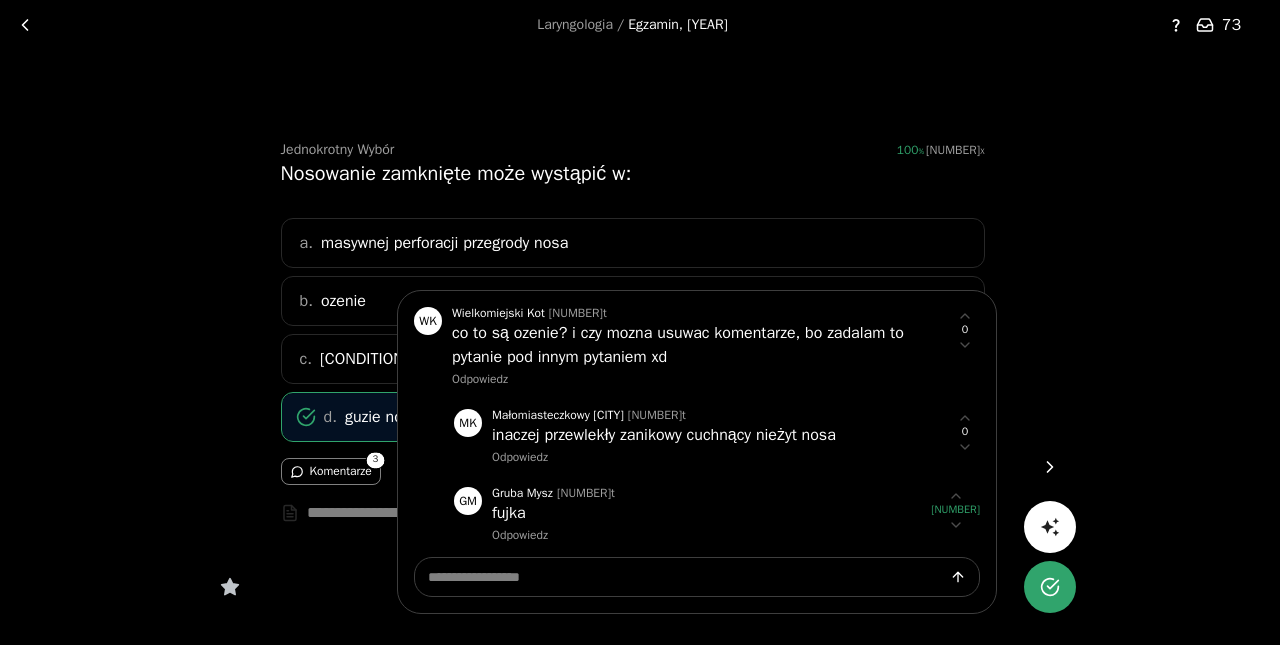 click at bounding box center (640, 322) 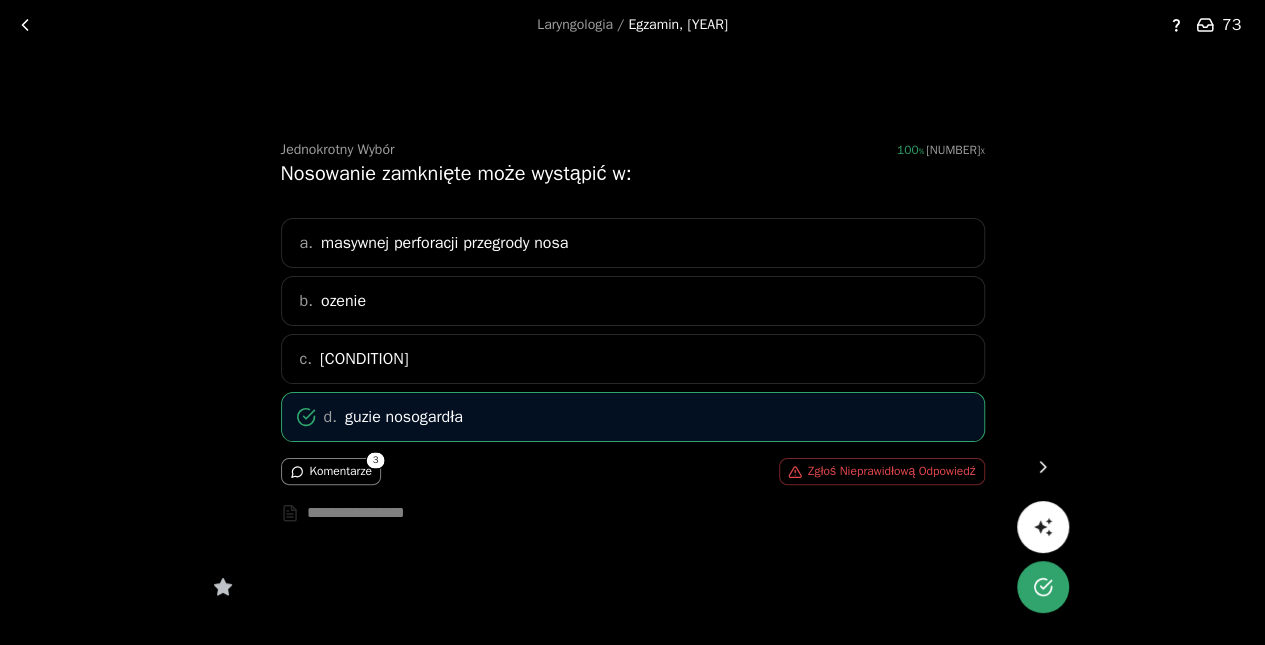 click at bounding box center [1043, 467] 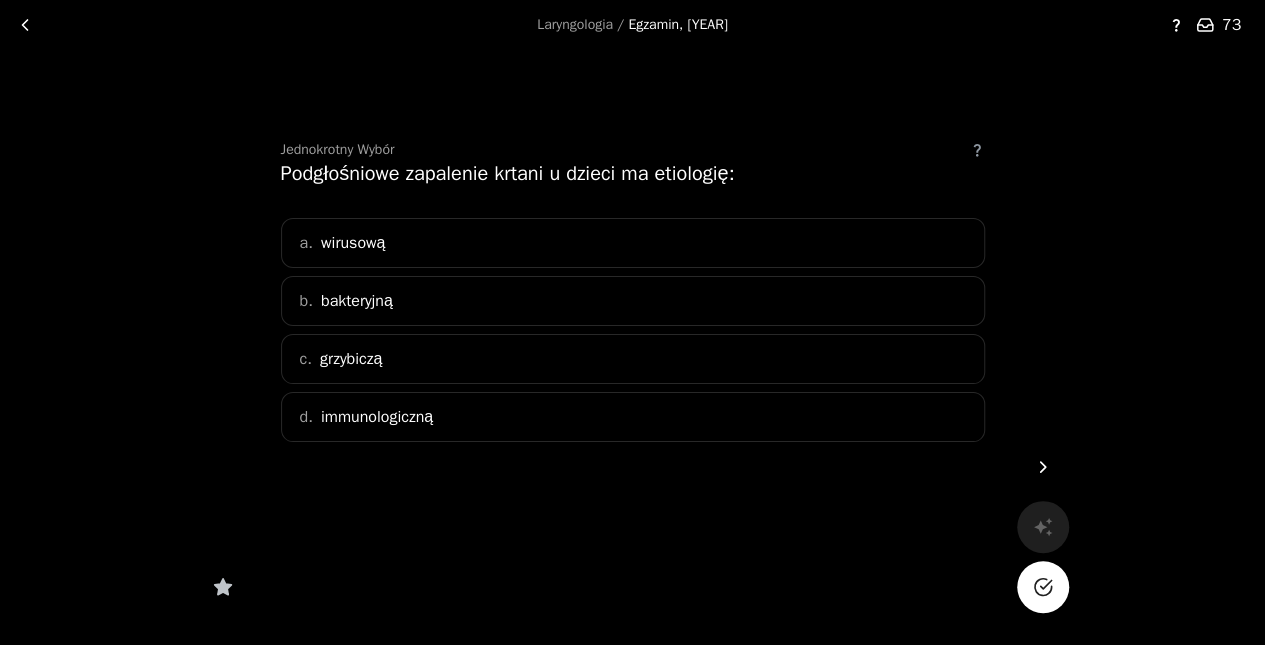 click on "a.   wirusową" at bounding box center (633, 243) 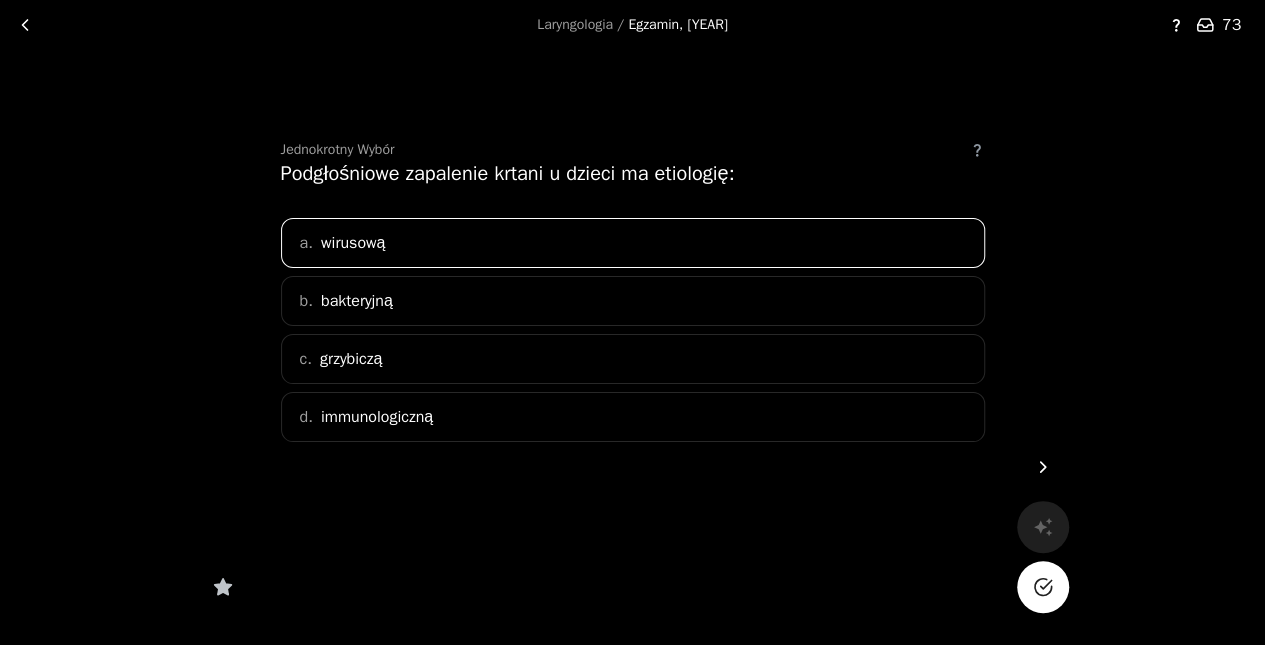click at bounding box center [1043, 587] 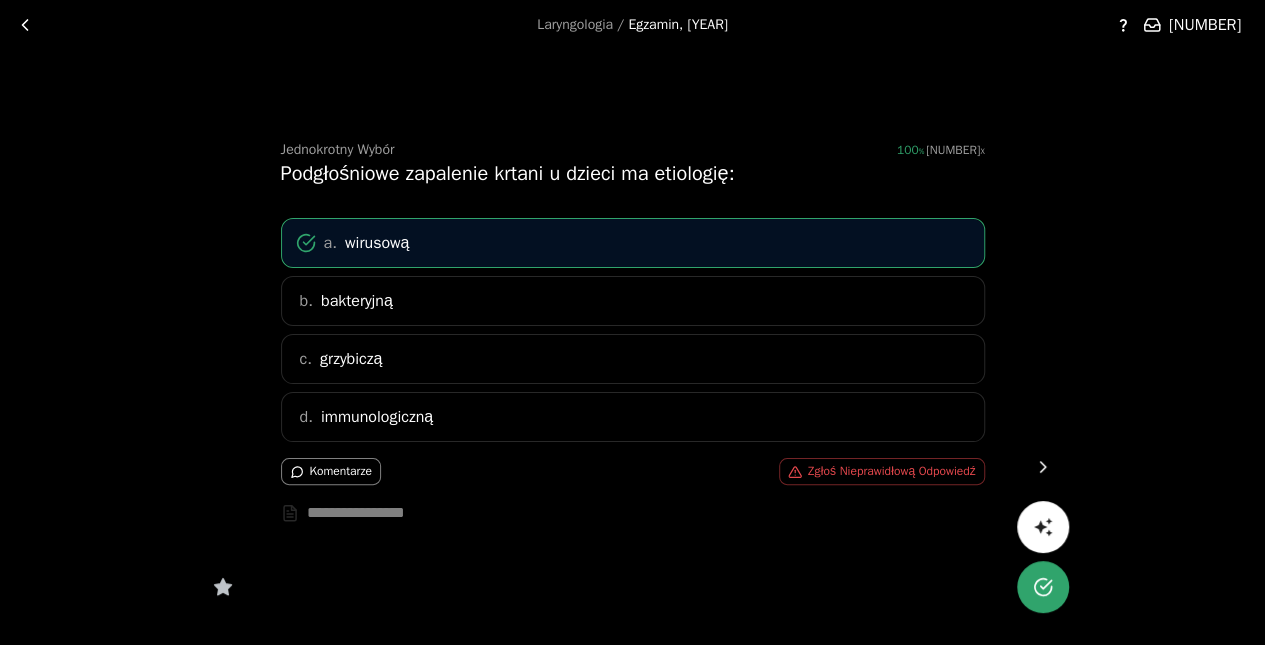 click at bounding box center (1043, 467) 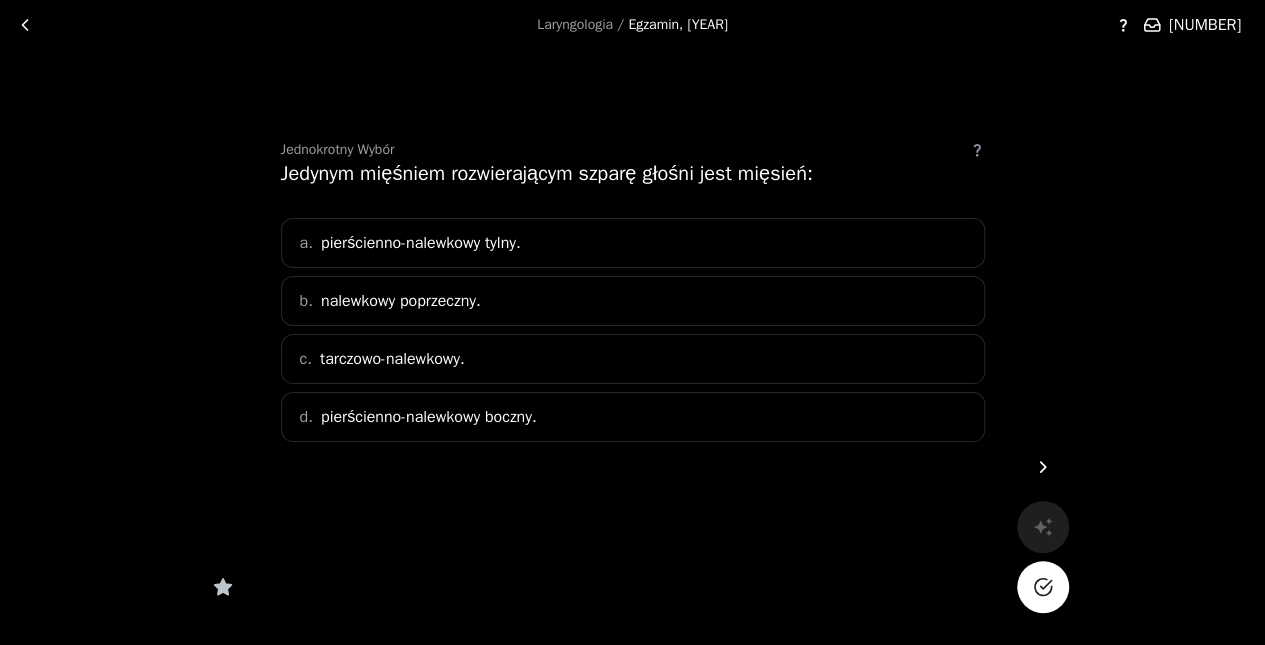 click on "d.   pierścienno-nalewkowy boczny." at bounding box center (633, 417) 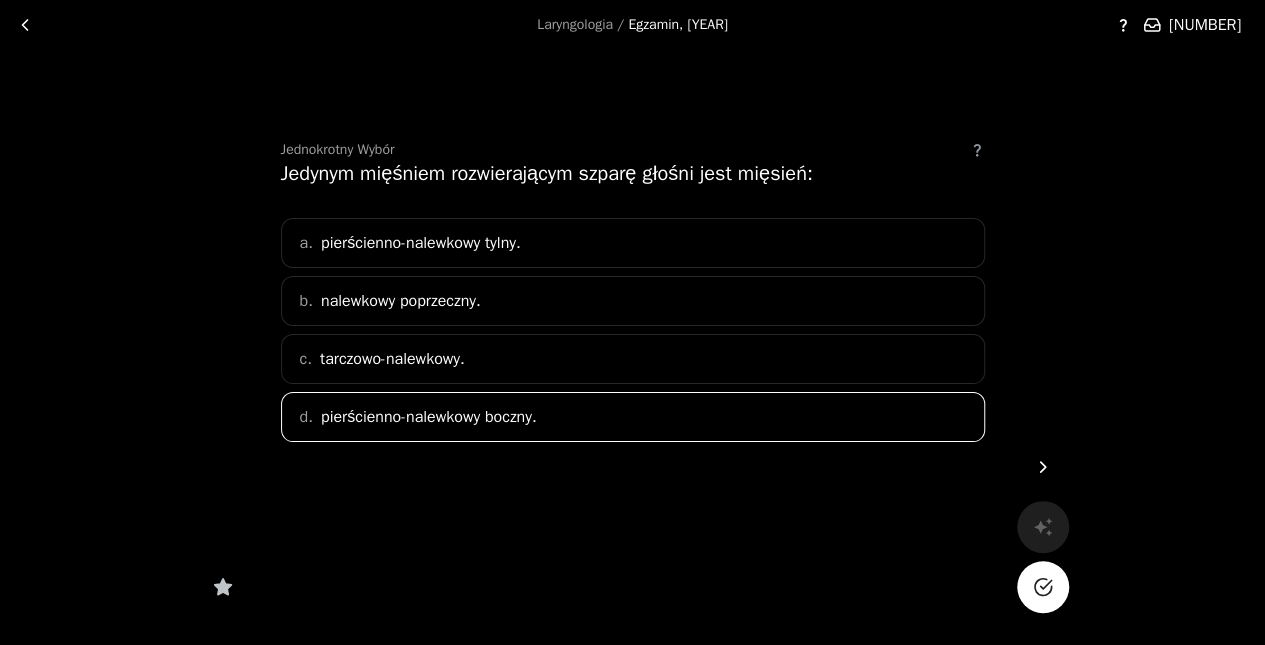 click at bounding box center [1043, 587] 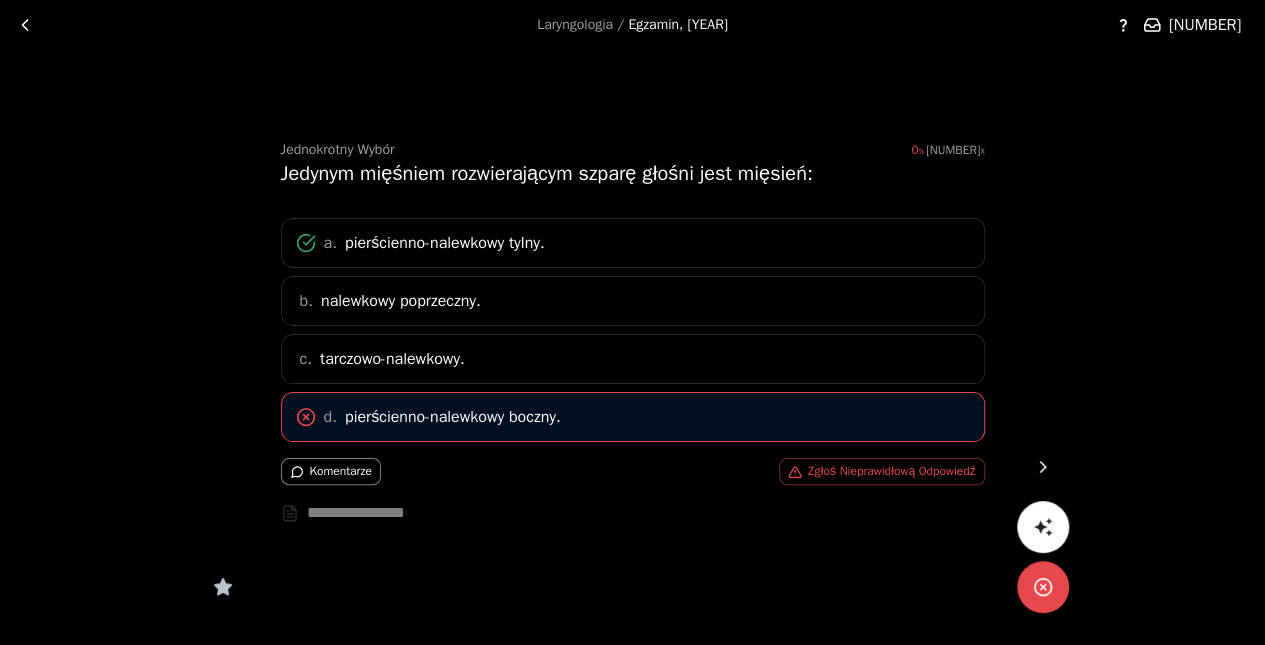 click at bounding box center (1043, 467) 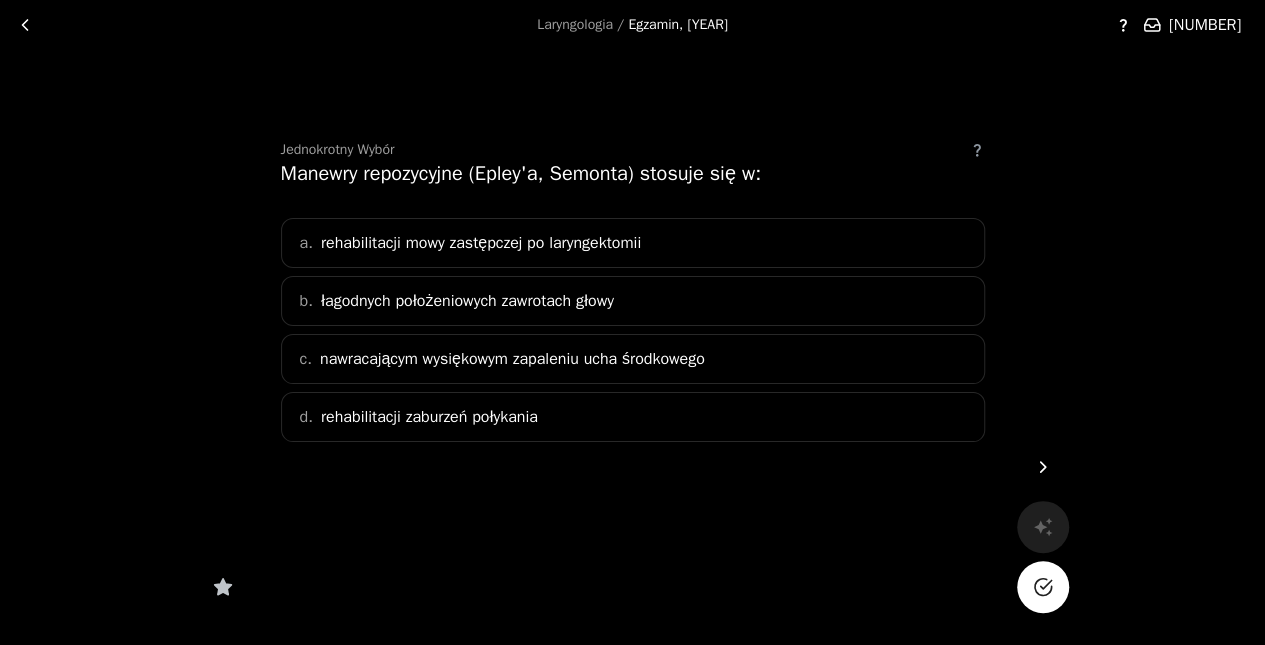 click on "c.   nawracającym wysiękowym zapaleniu ucha środkowego" at bounding box center [633, 359] 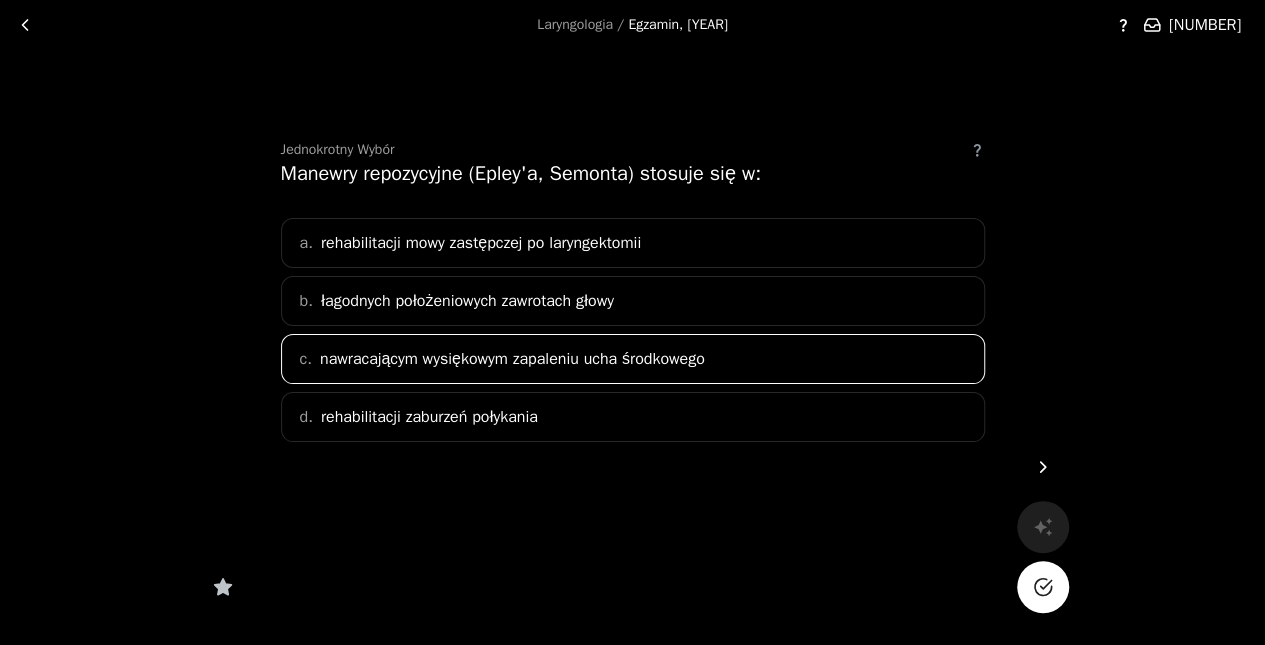 click on "d.   rehabilitacji zaburzeń połykania" at bounding box center [633, 417] 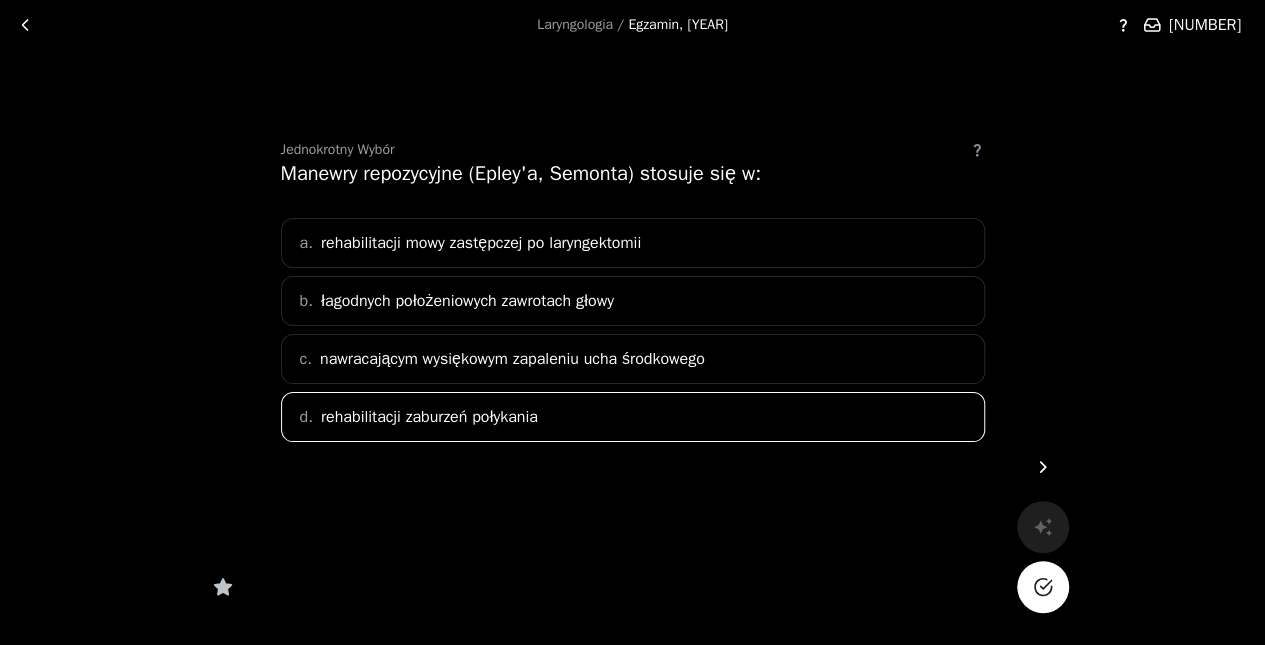 click at bounding box center [1043, 587] 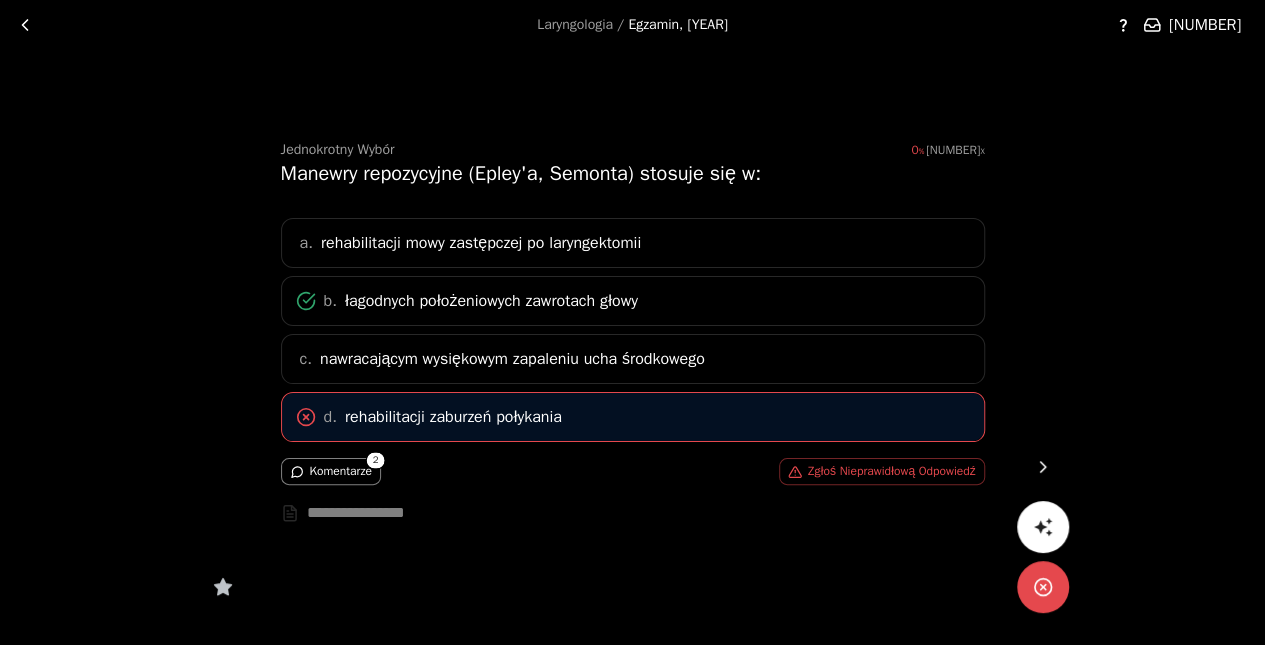 click at bounding box center [1043, 467] 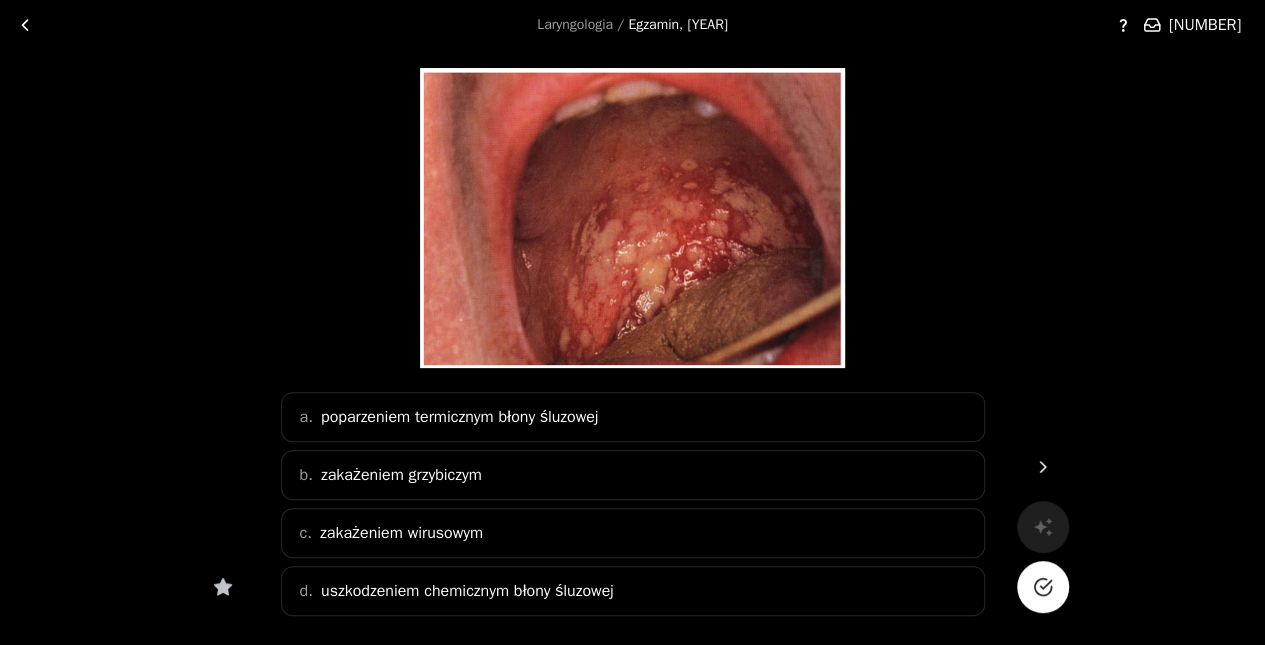 scroll, scrollTop: 177, scrollLeft: 0, axis: vertical 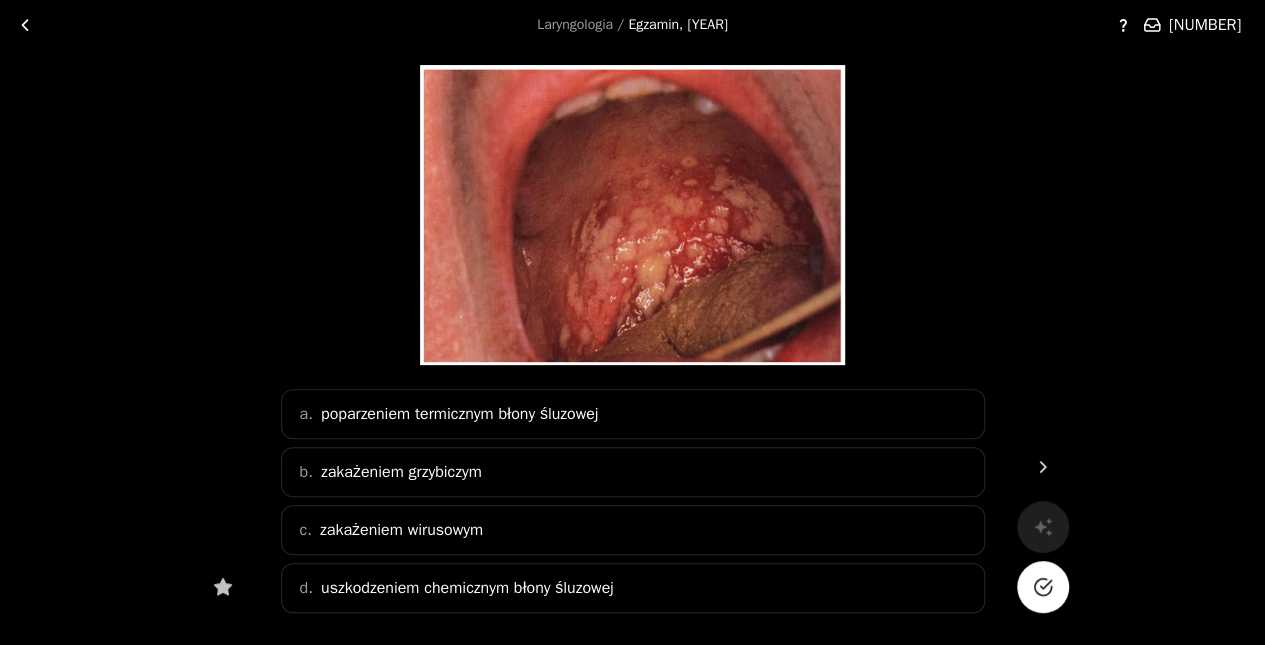 click on "b." at bounding box center (306, 472) 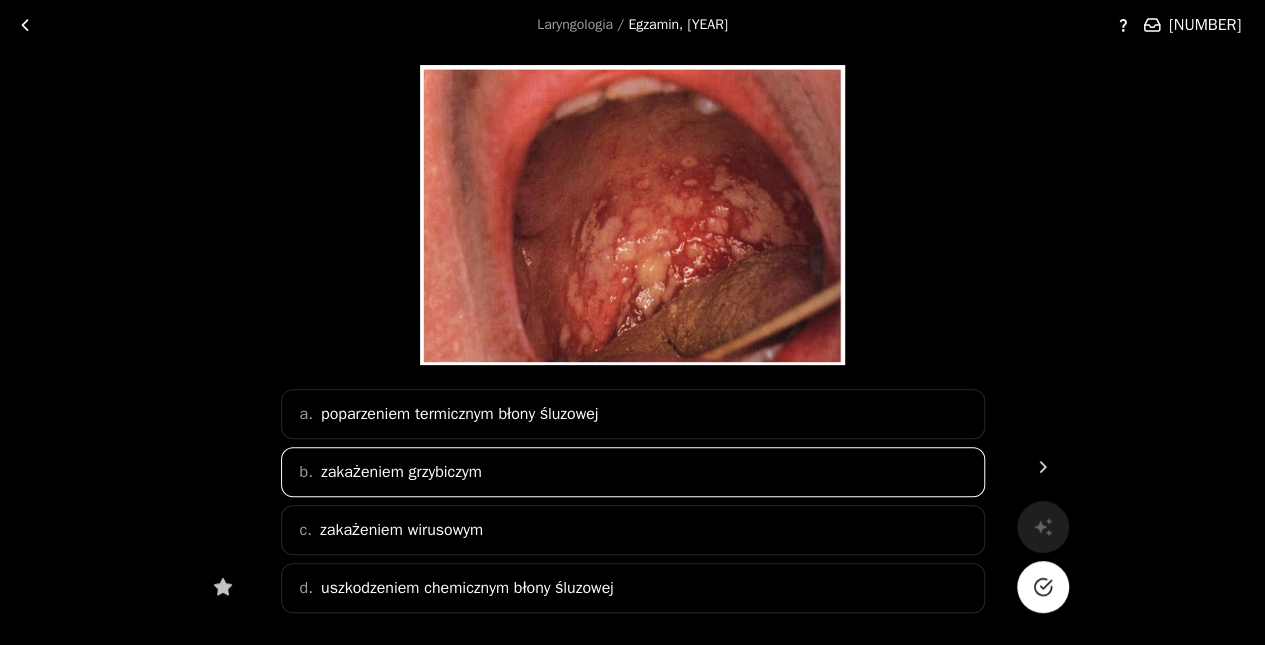 click at bounding box center [1043, 587] 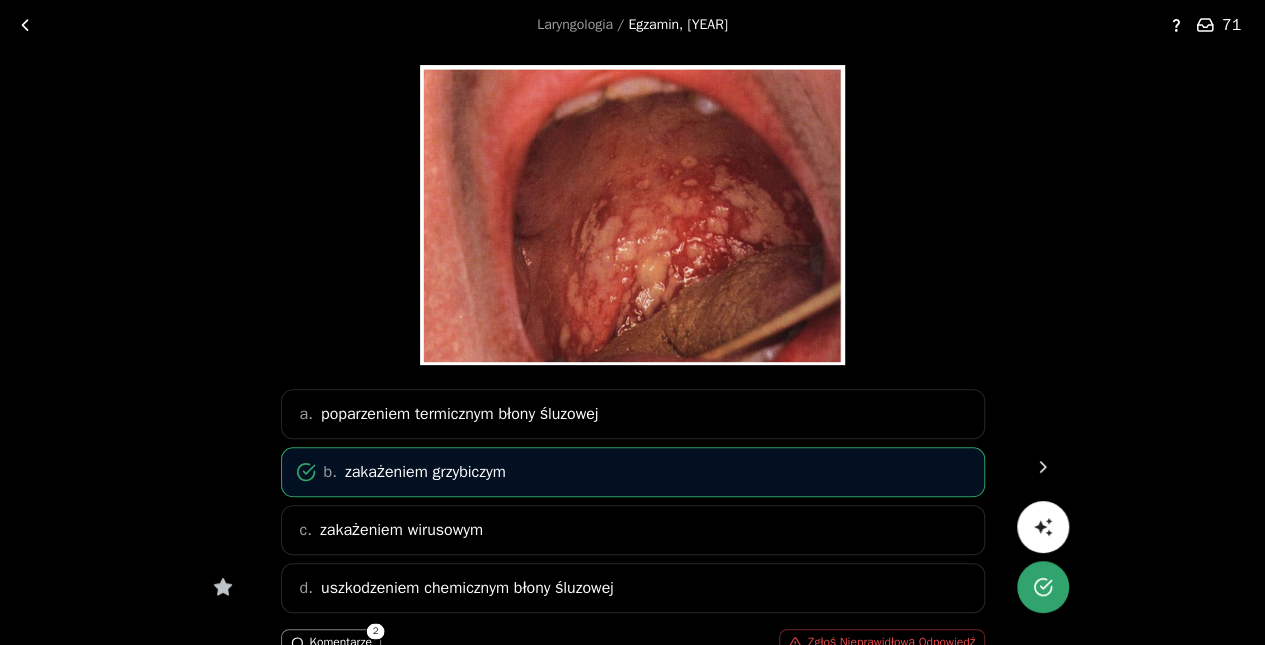 click at bounding box center (1043, 467) 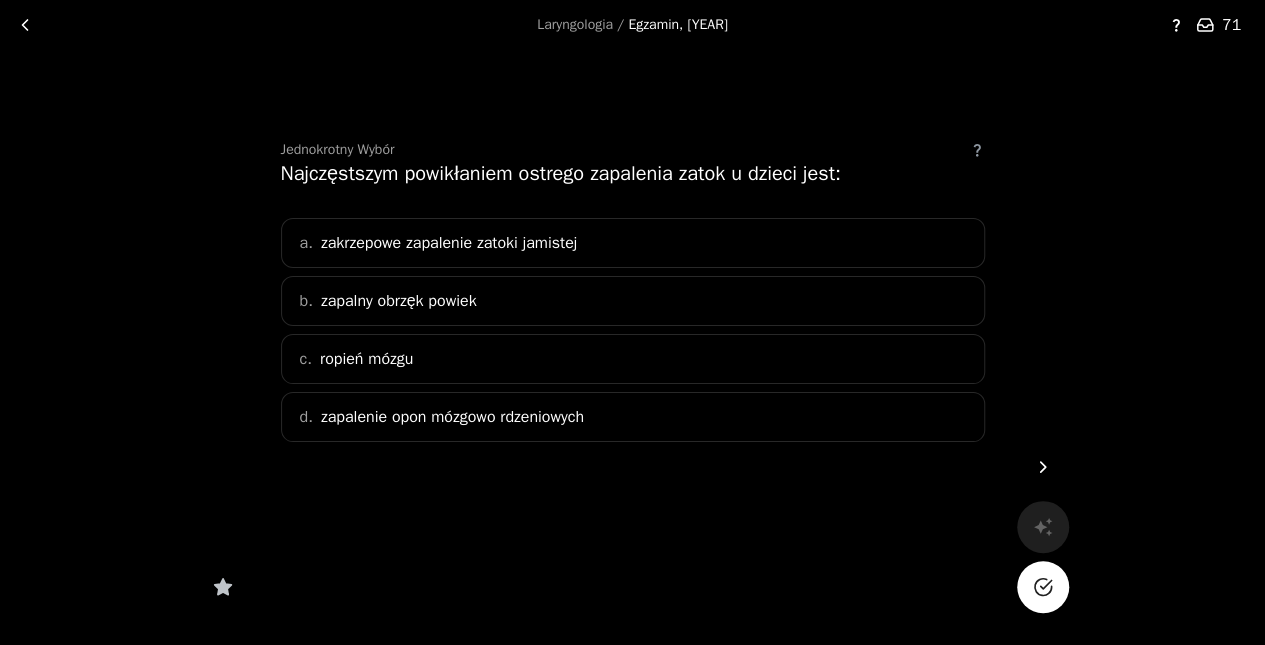 click on "zapalenie opon mózgowo rdzeniowych" at bounding box center [449, 243] 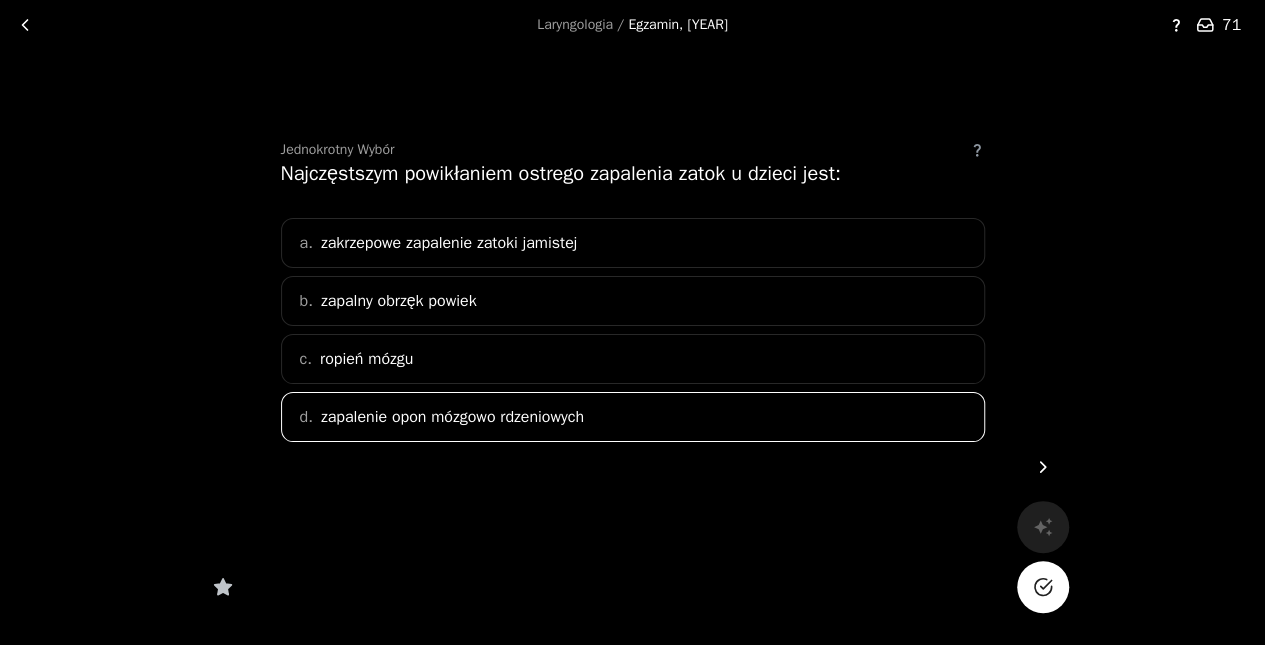click at bounding box center [1043, 587] 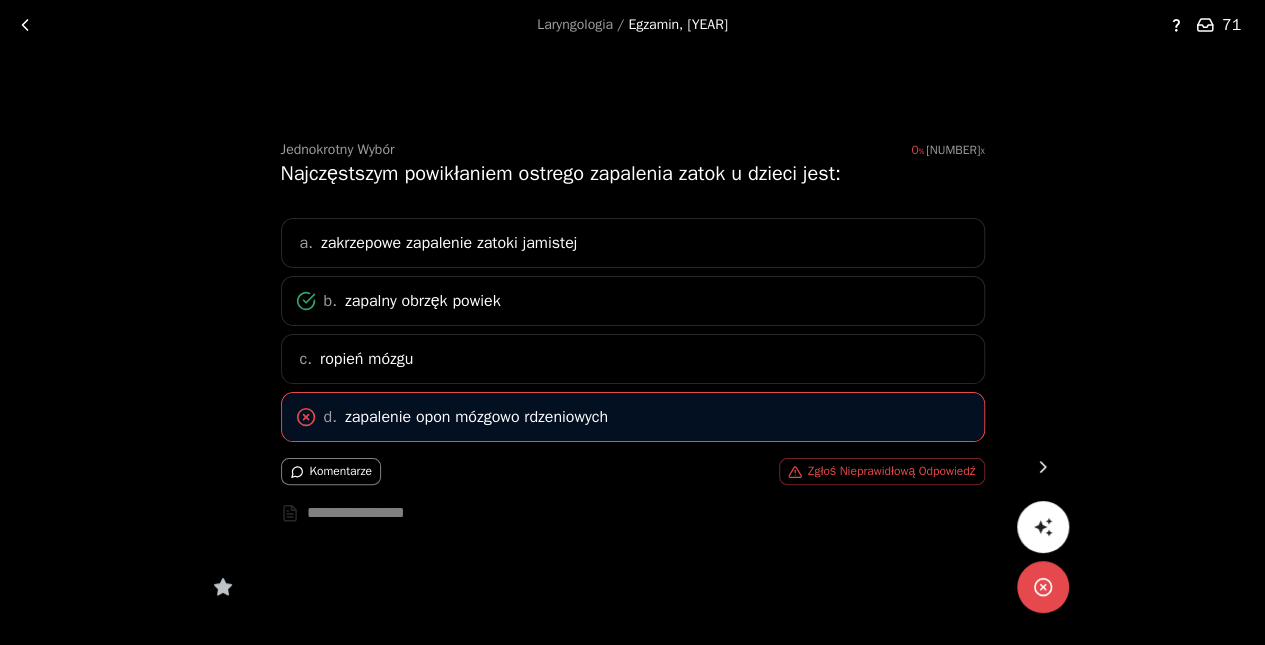 click at bounding box center [1043, 467] 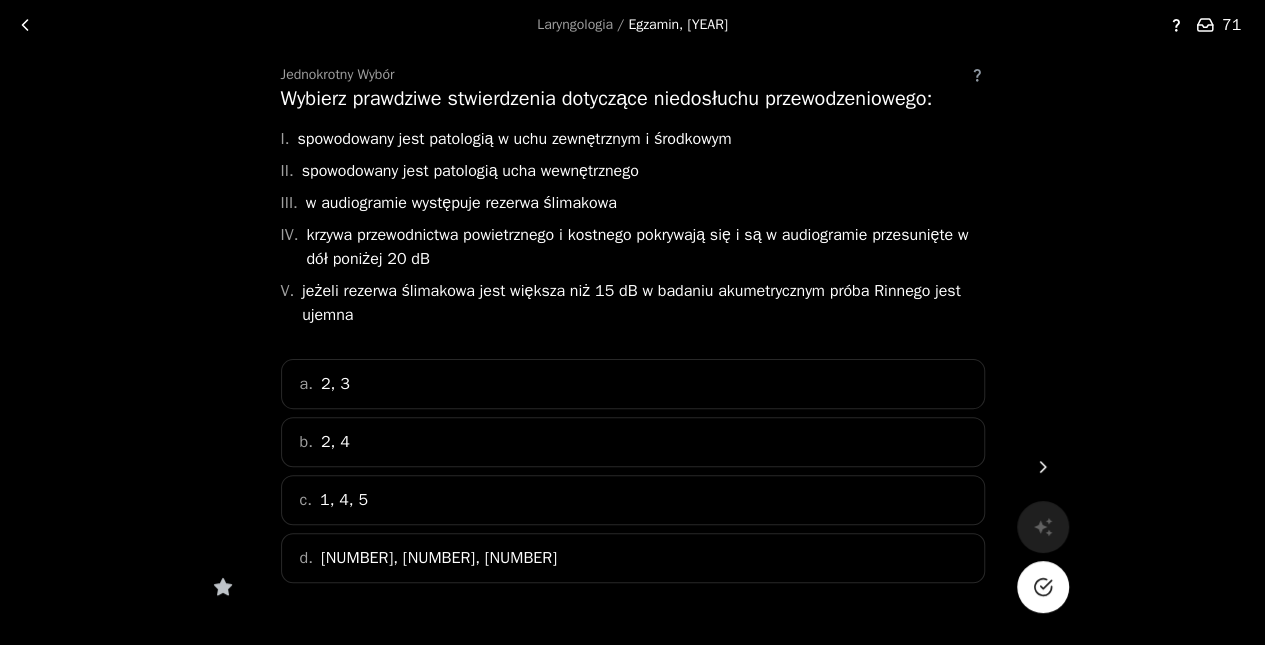 scroll, scrollTop: 76, scrollLeft: 0, axis: vertical 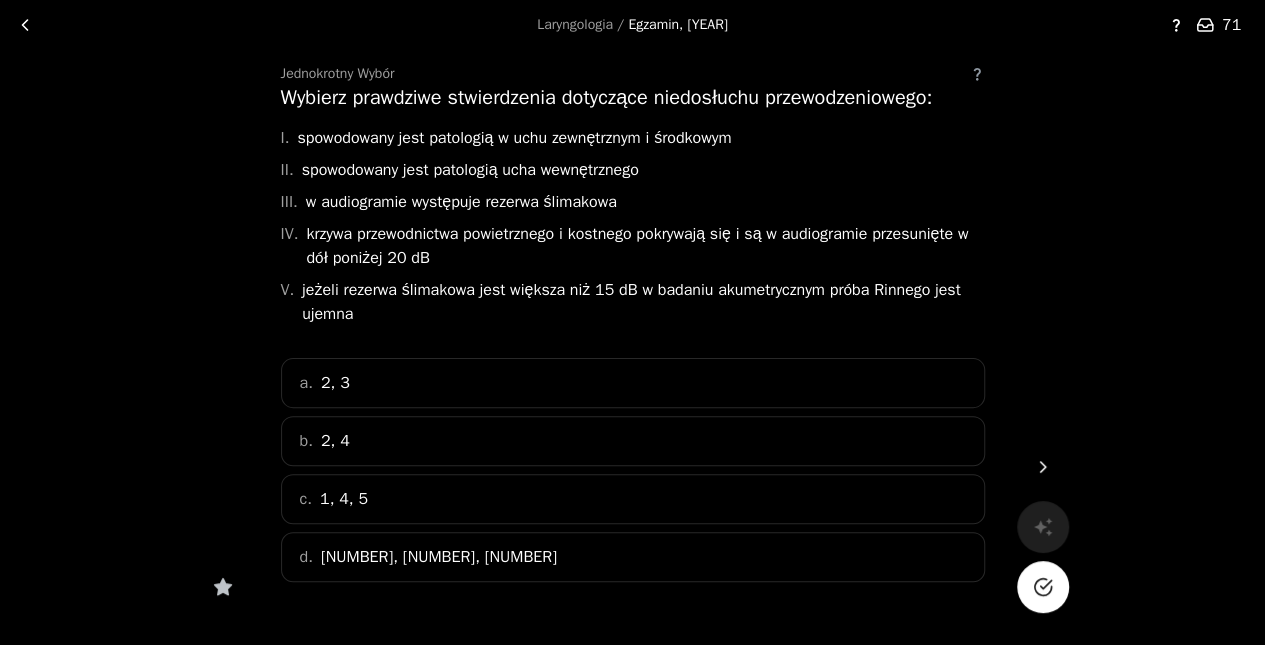 click on "d.   [NUMBER], [NUMBER], [NUMBER]" at bounding box center (633, 557) 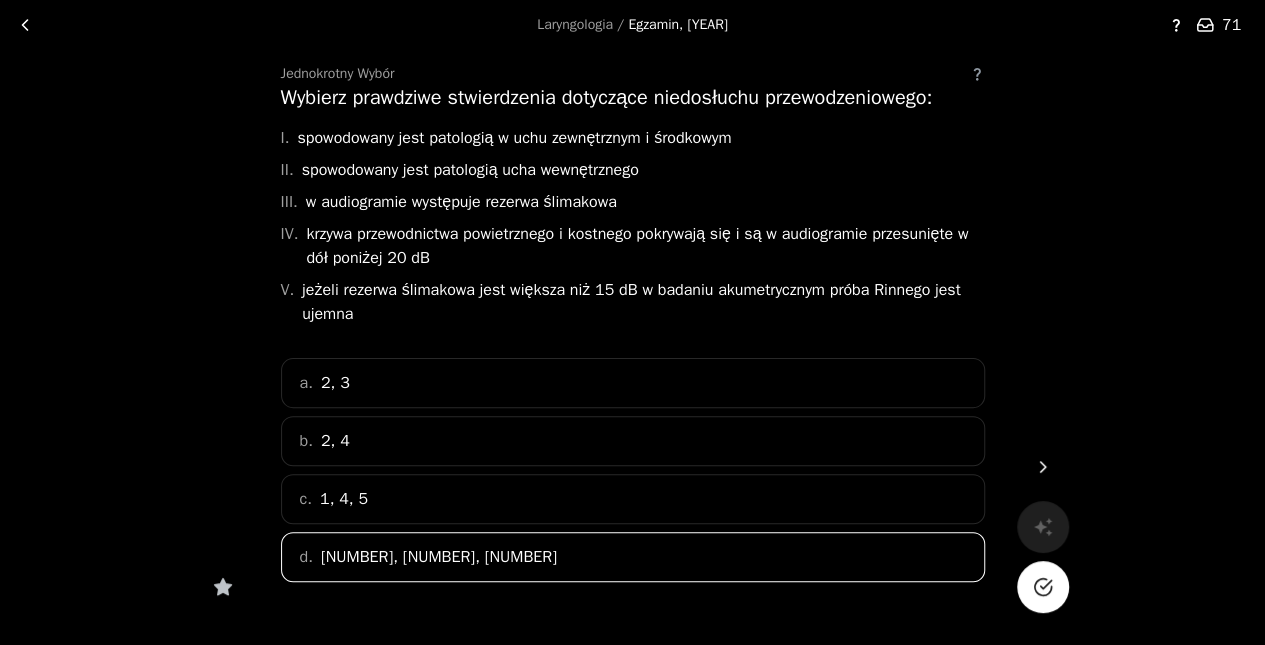 click at bounding box center [1043, 587] 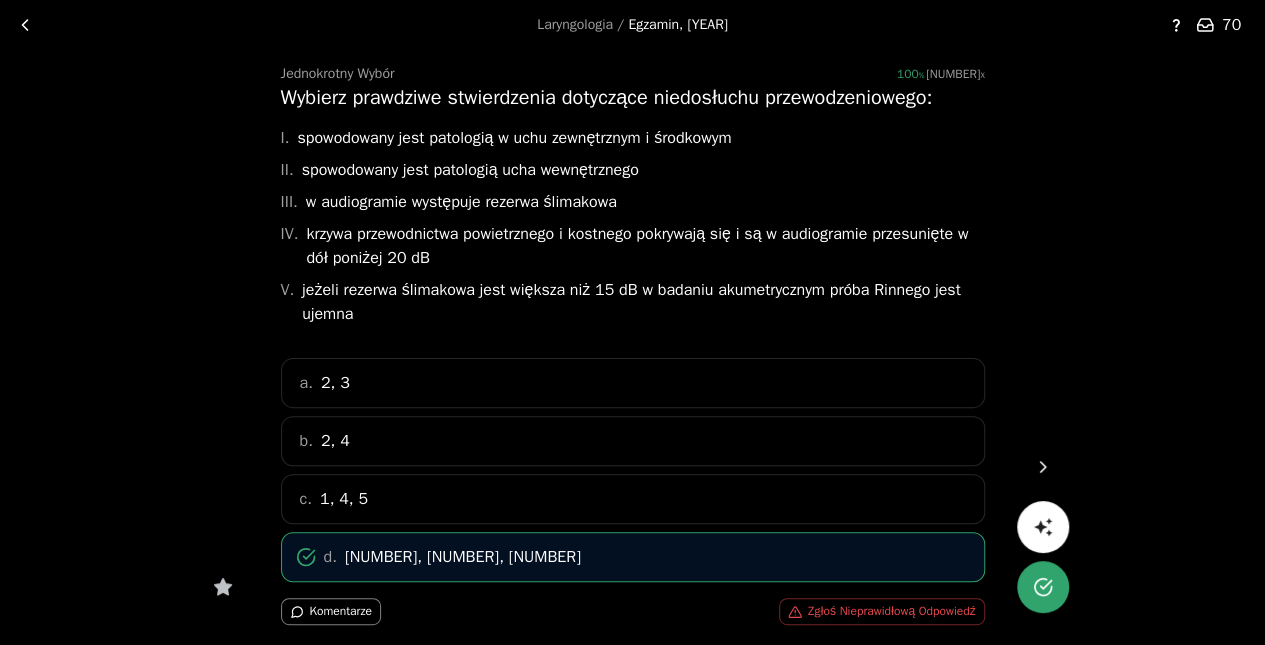 click at bounding box center [1043, 467] 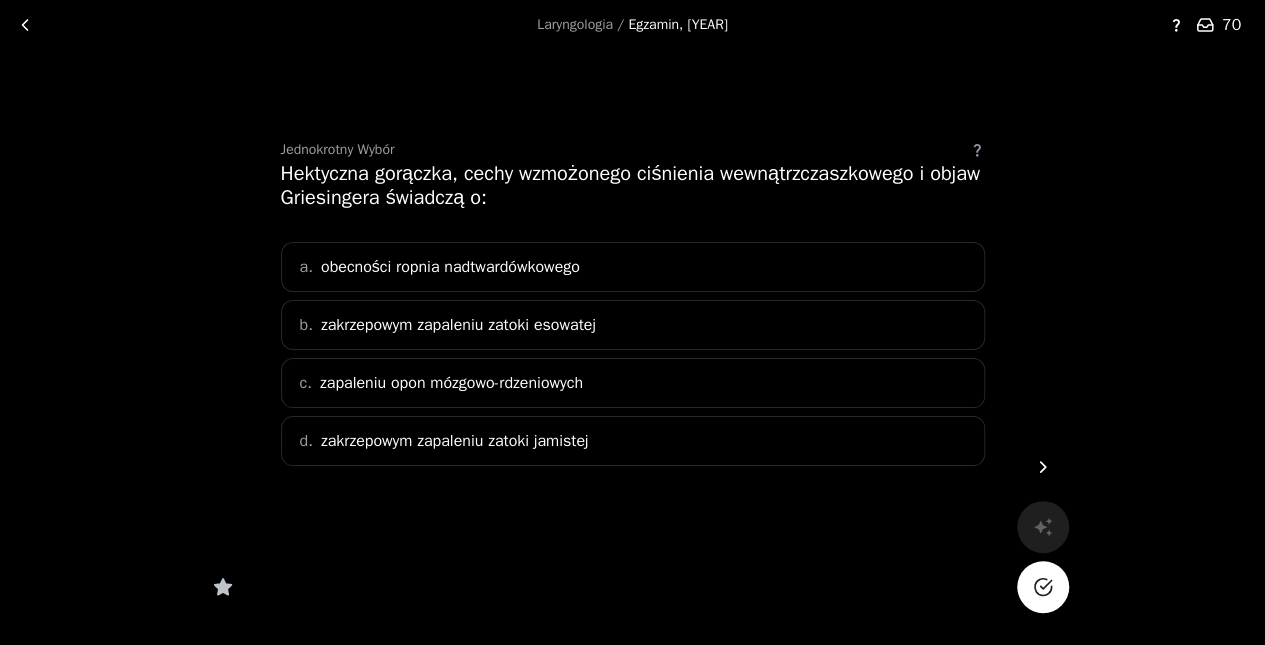 click on "a.   obecności ropnia nadtwardówkowego" at bounding box center (633, 267) 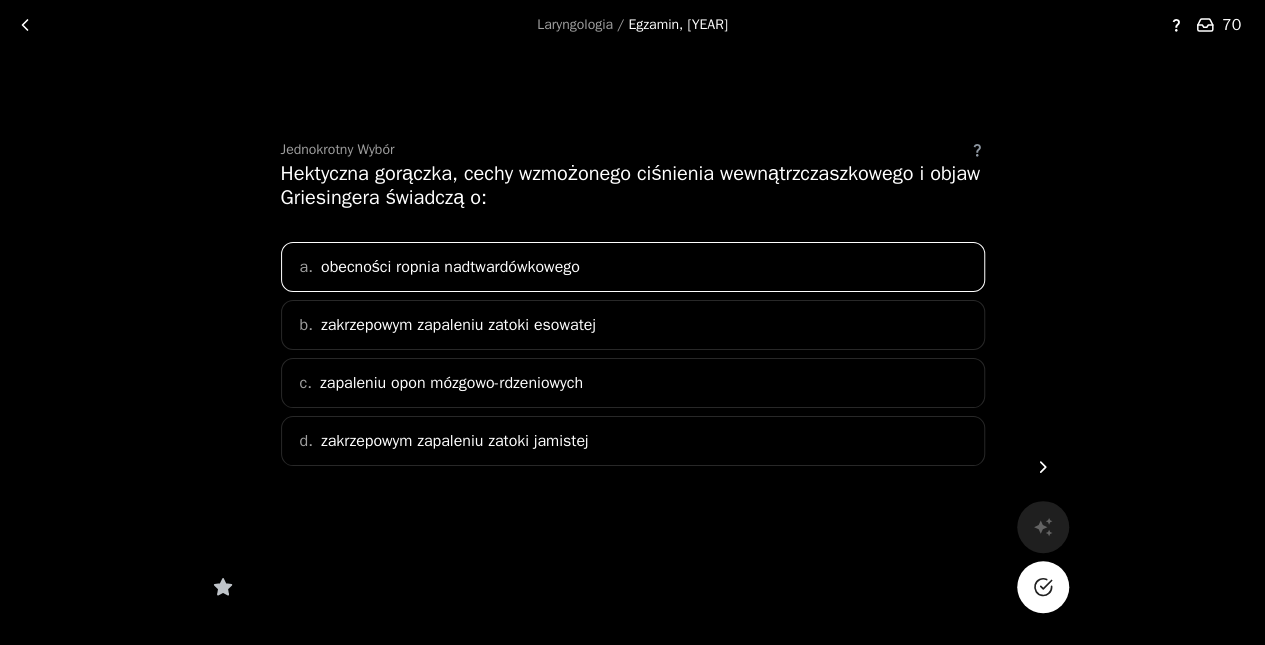 click at bounding box center [1043, 587] 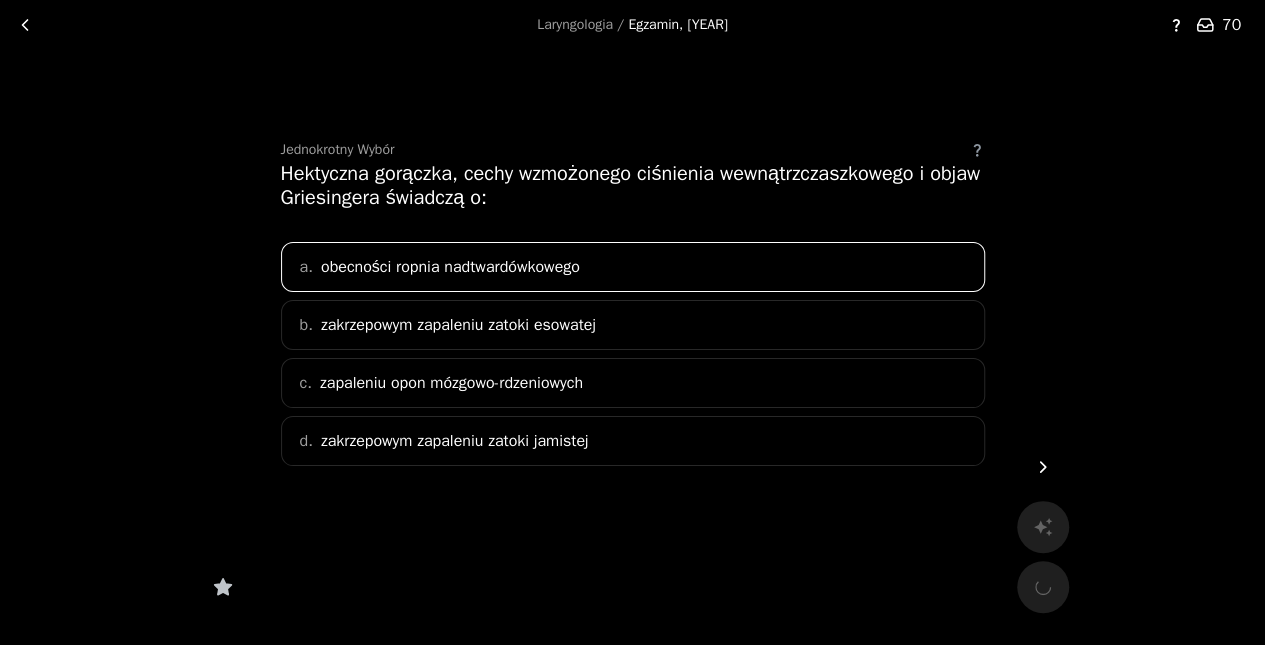 click on "Laryngologia  /  Egzamin, [YEAR] [NUMBER] Jednokrotny Wybór Hektyczna gorączka, cechy wzmożonego ciśnienia wewnątrzczaszkowego i objaw Griesingera świadczą o: a.   obecności ropnia nadtwardówkowego b.   zakrzepowym zapaleniu zatoki esowatej c.   zapaleniu opon mózgowo-rdzeniowych d.   zakrzepowym zapaleniu zatoki jamistej" at bounding box center (632, 318) 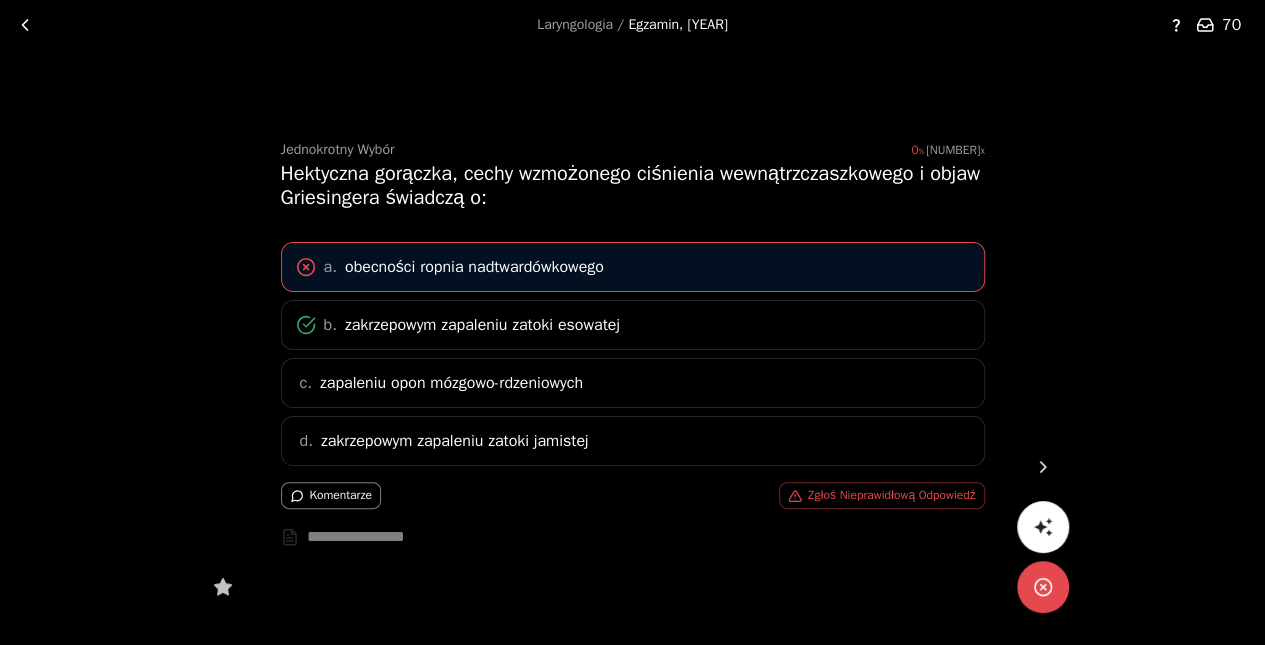 click at bounding box center (1043, 467) 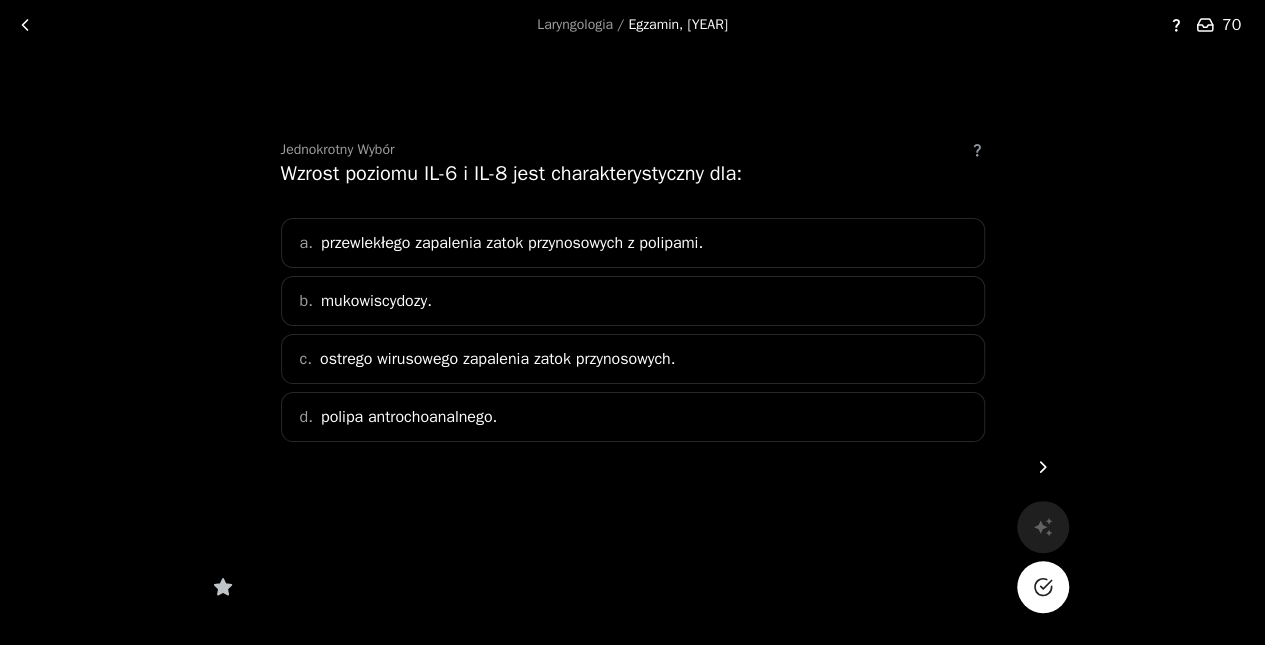 click on "a.   przewlekłego zapalenia zatok przynosowych z polipami." at bounding box center (633, 243) 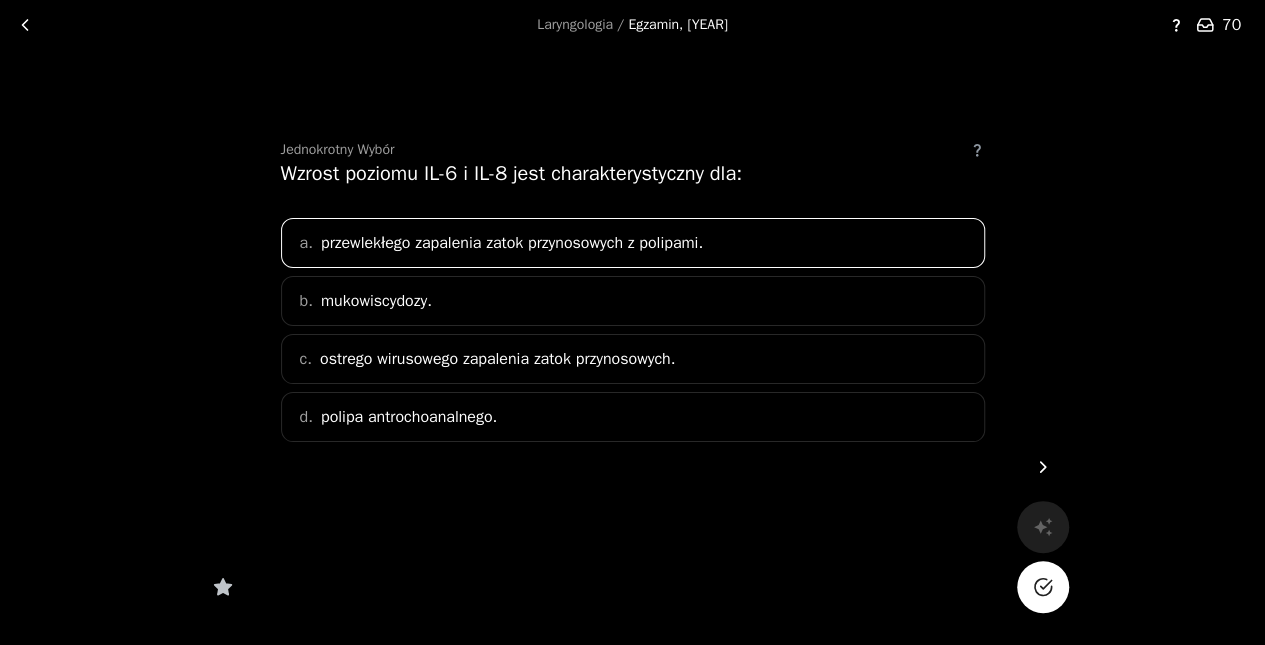 click at bounding box center [1043, 587] 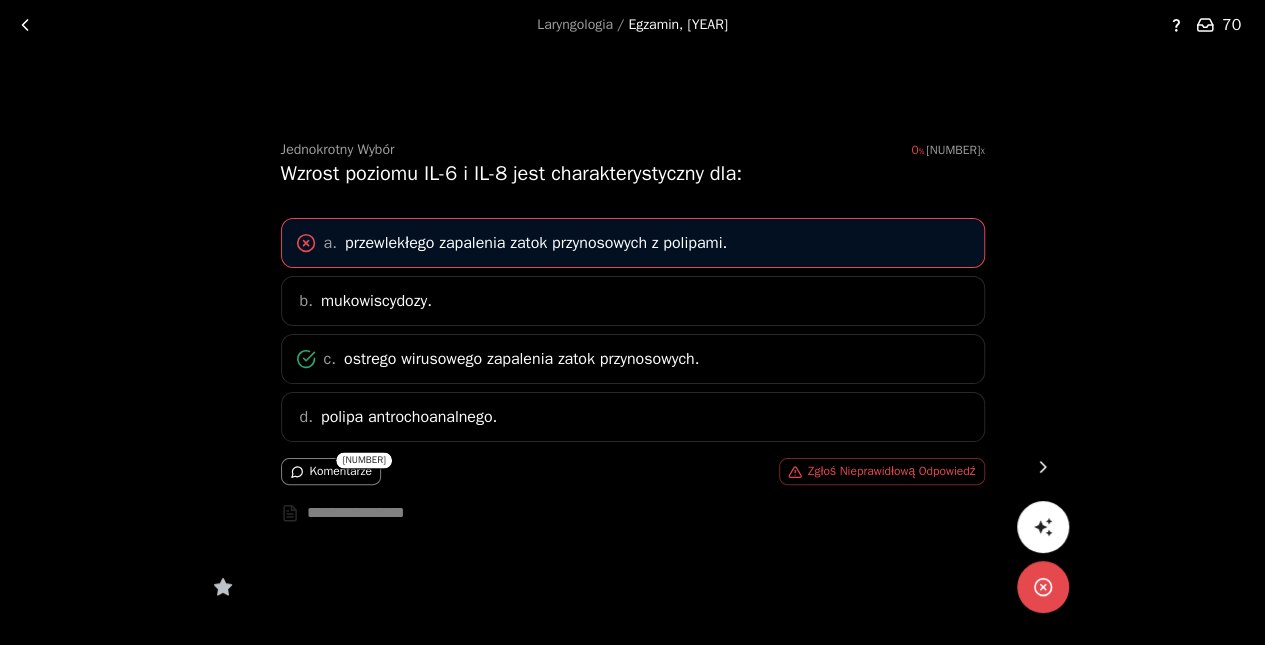 click at bounding box center [1043, 467] 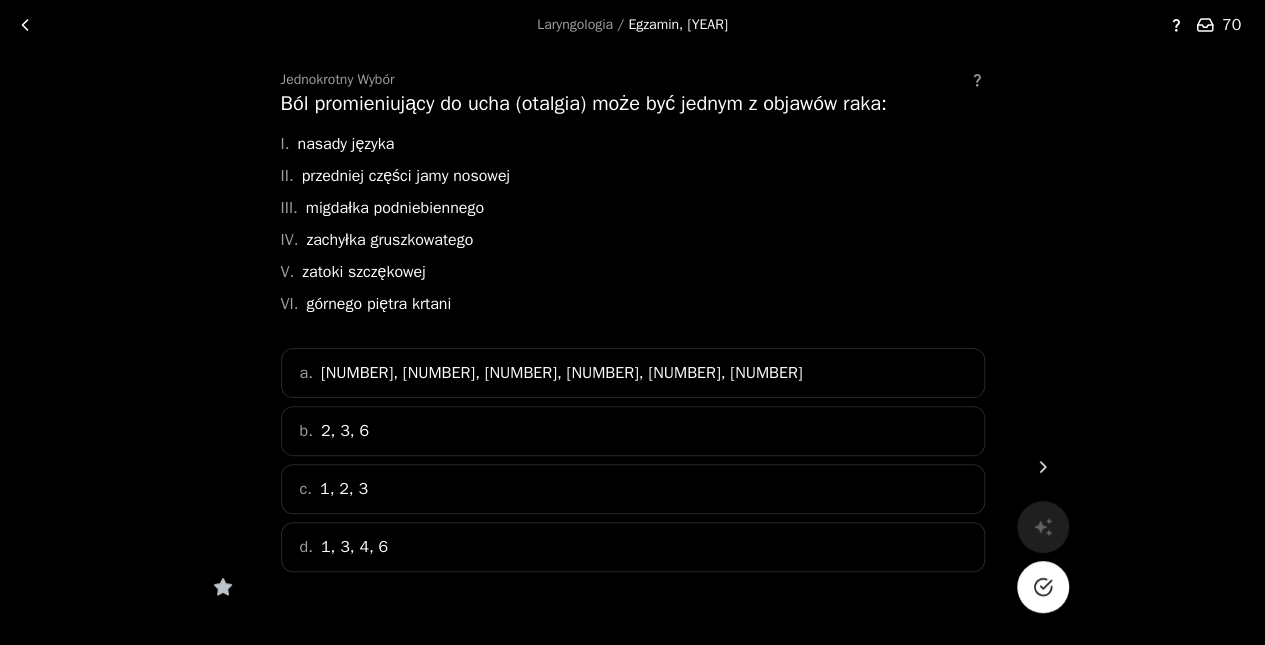 scroll, scrollTop: 70, scrollLeft: 0, axis: vertical 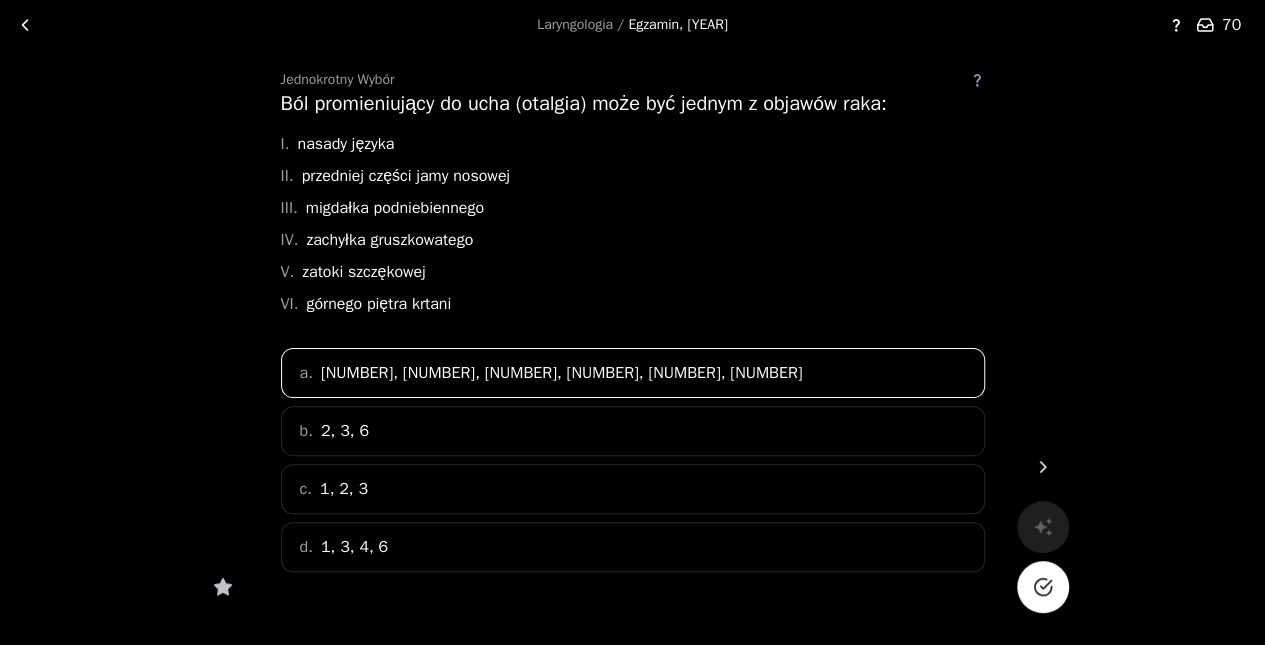 click at bounding box center (1042, 587) 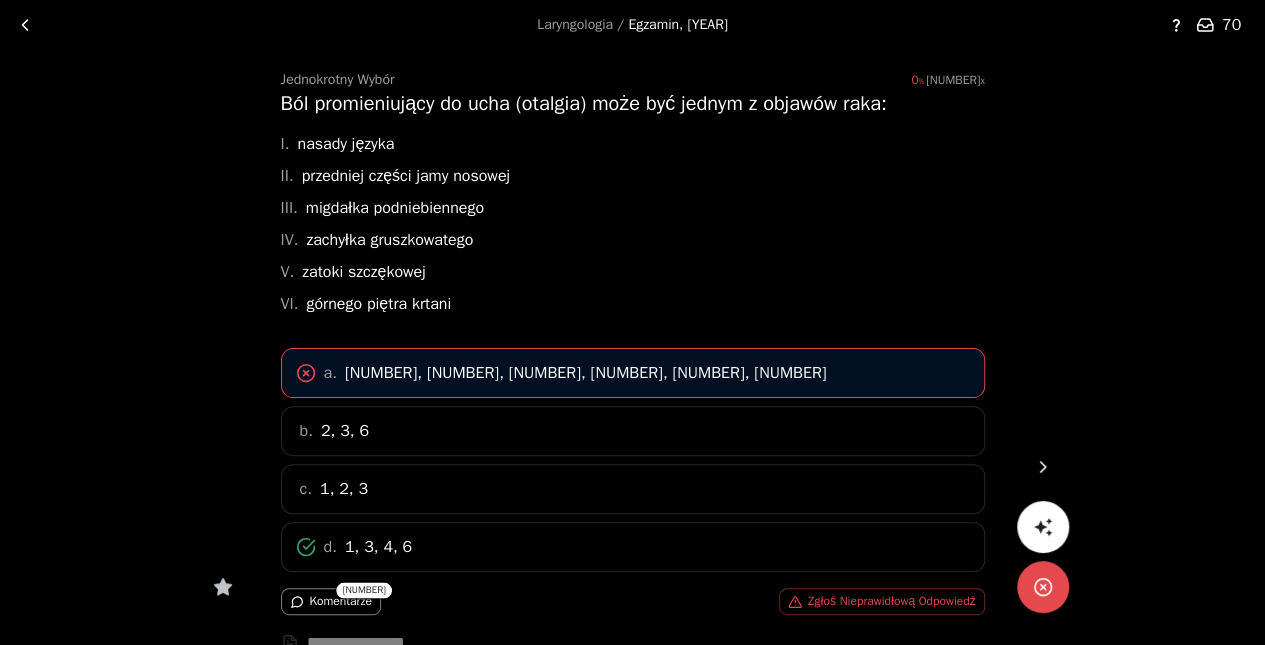 click at bounding box center (1043, 467) 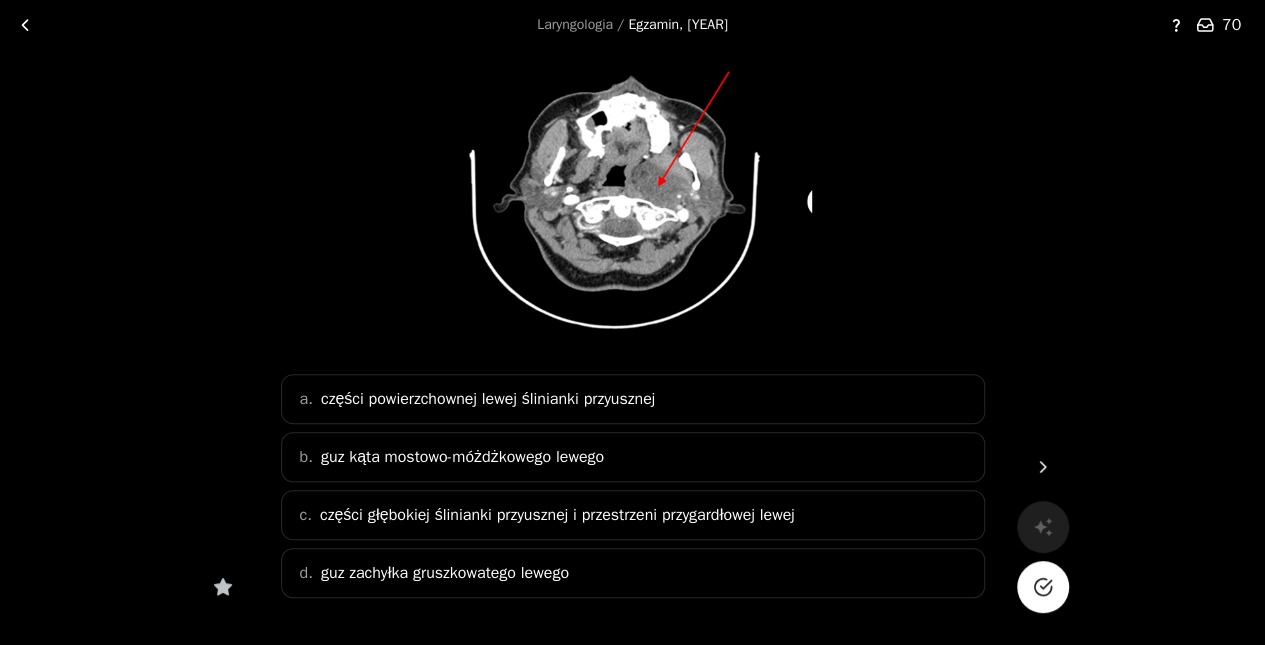 scroll, scrollTop: 172, scrollLeft: 0, axis: vertical 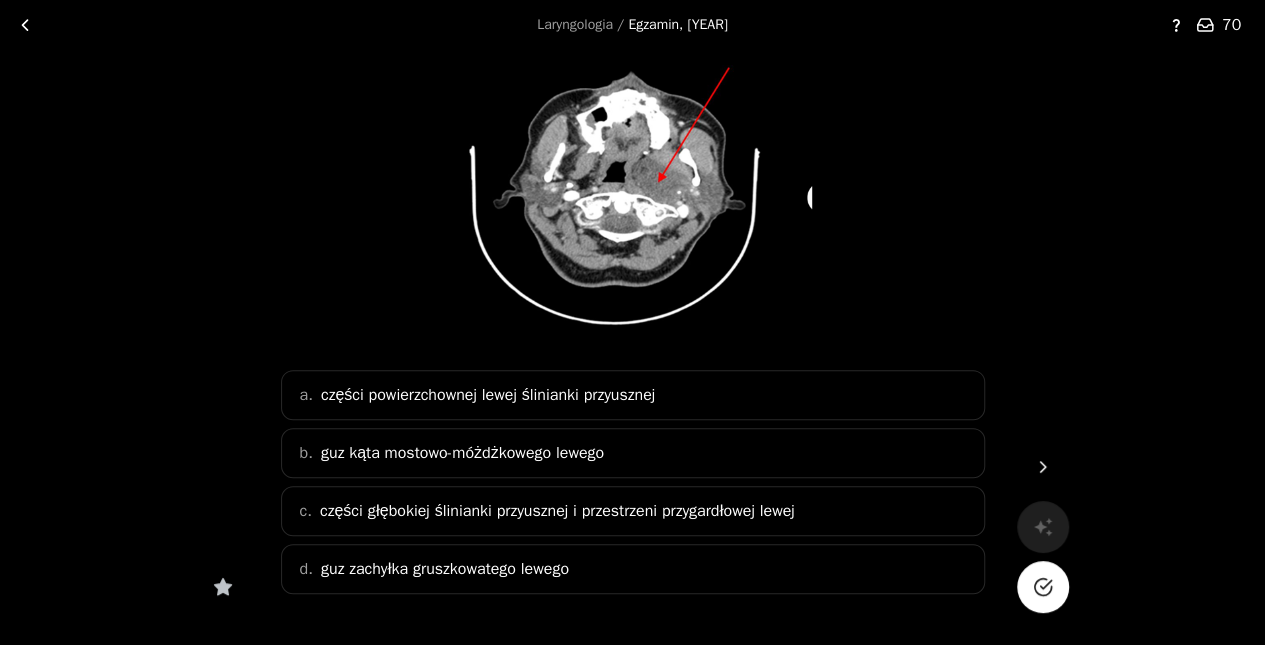 click on "części głębokiej ślinianki przyusznej i przestrzeni przygardłowej lewej" at bounding box center (557, 511) 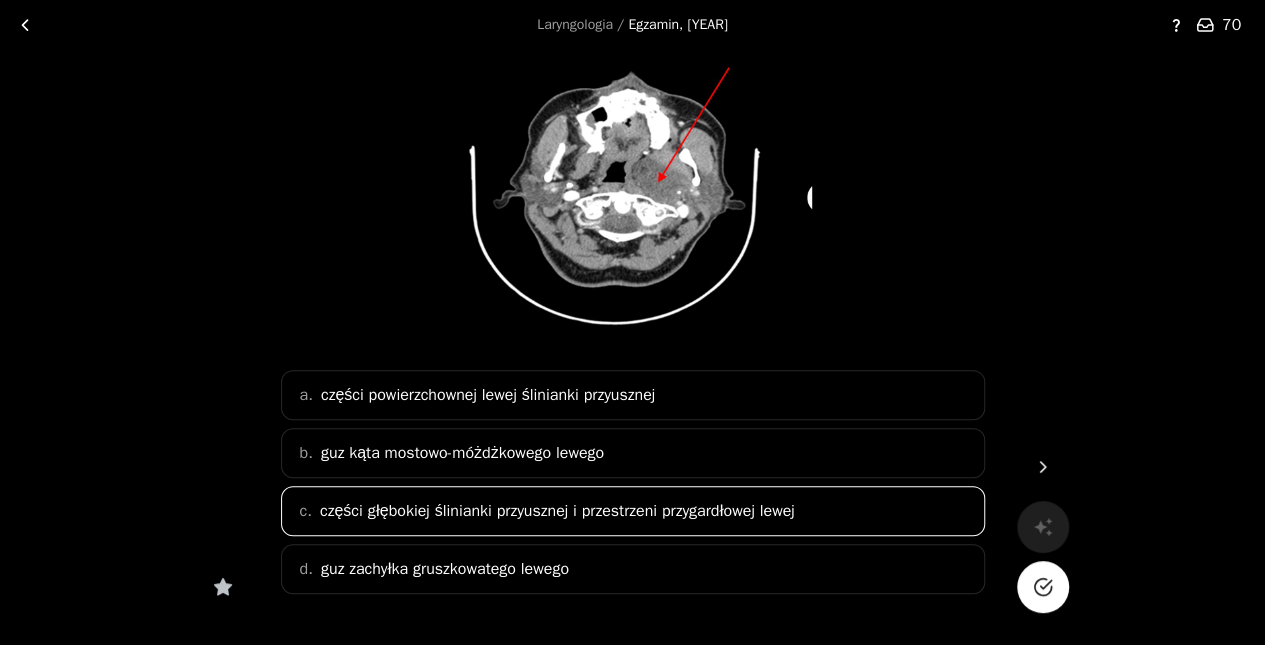 click at bounding box center [1043, 587] 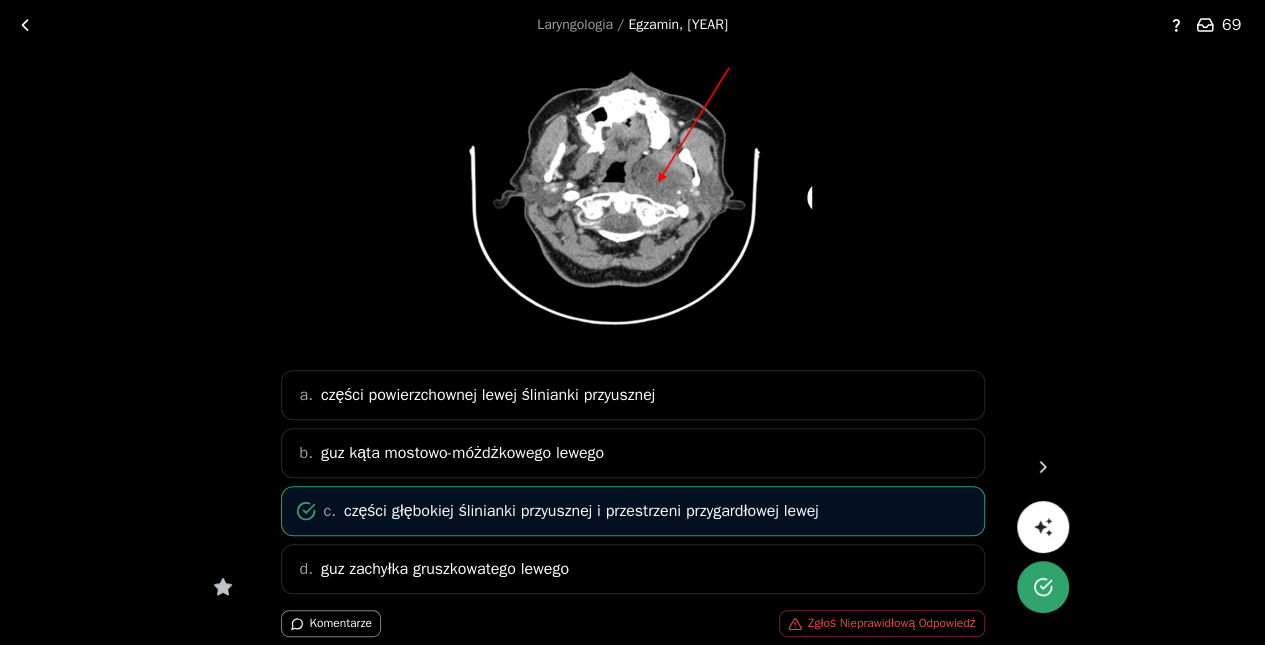 click at bounding box center [1043, 467] 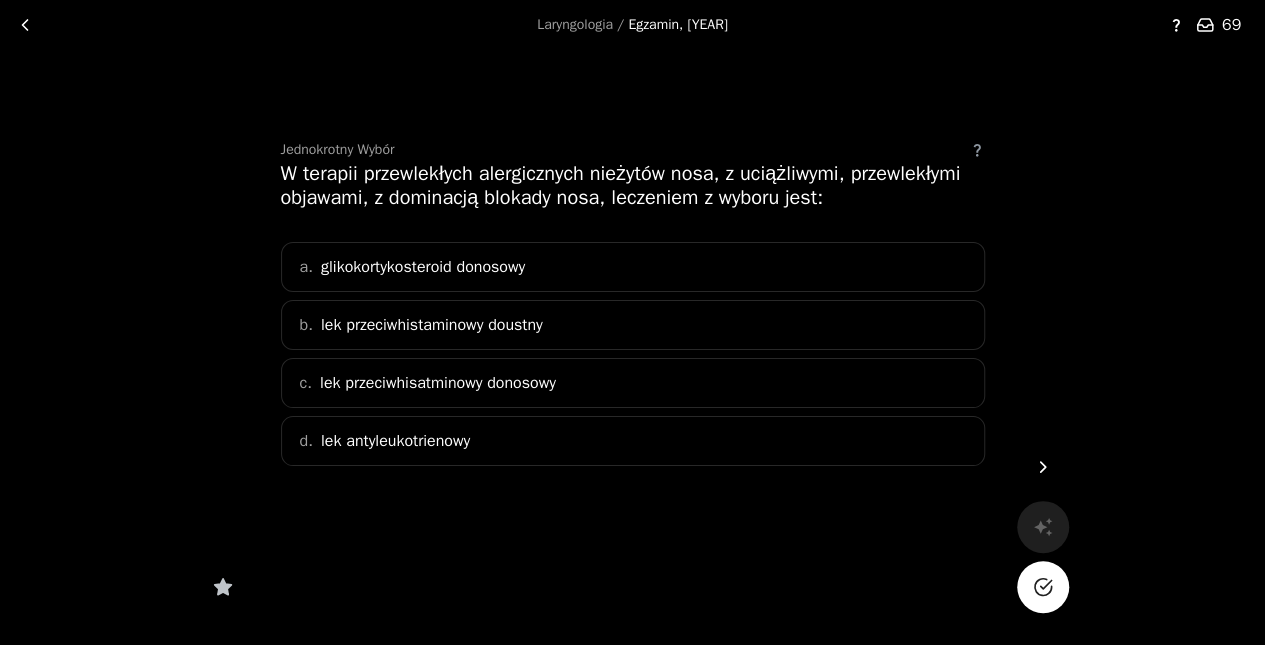 scroll, scrollTop: 0, scrollLeft: 0, axis: both 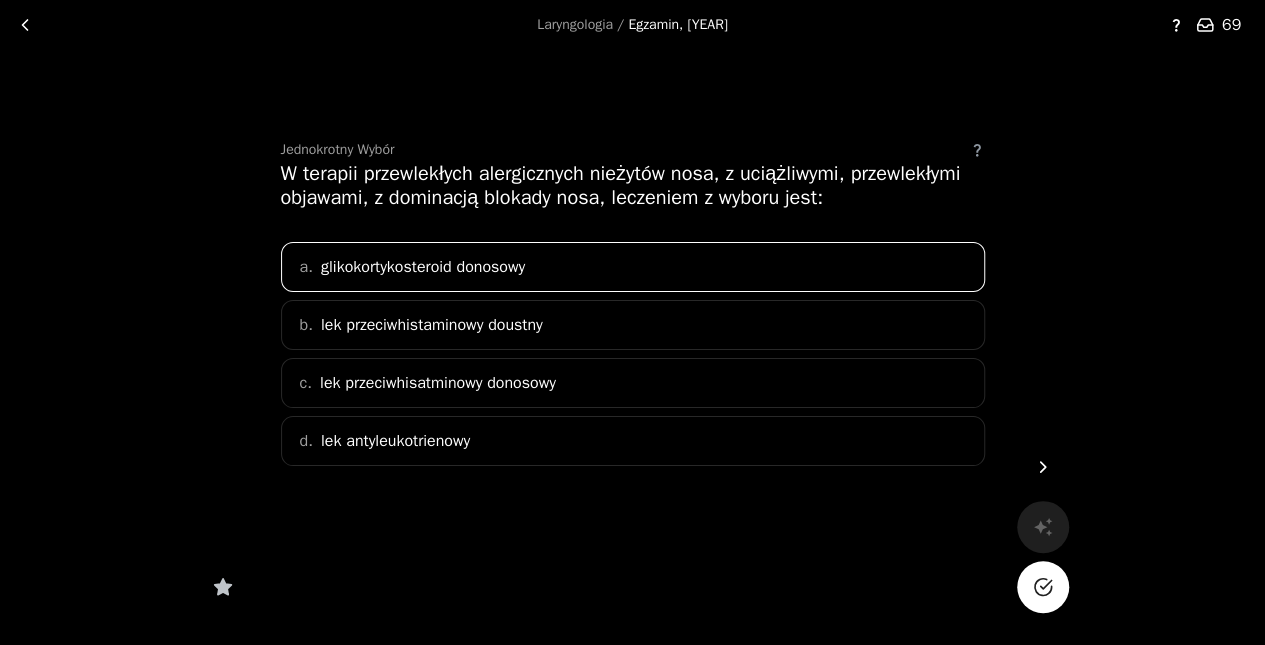 click on "Laryngologia  /  Egzamin, [YEAR] [NUMBER] Jednokrotny Wybór W terapii przewlekłych alergicznych nieżytów nosa, z uciążliwymi, przewlekłymi objawami, z dominacją blokady nosa, leczeniem z wyboru jest: a.   glikokortykosteroid donosowy b.   lek przeciwhistaminowy doustny c.   lek przeciwhisatminowy donosowy d.   lek antyleukotrienowy" at bounding box center [632, 318] 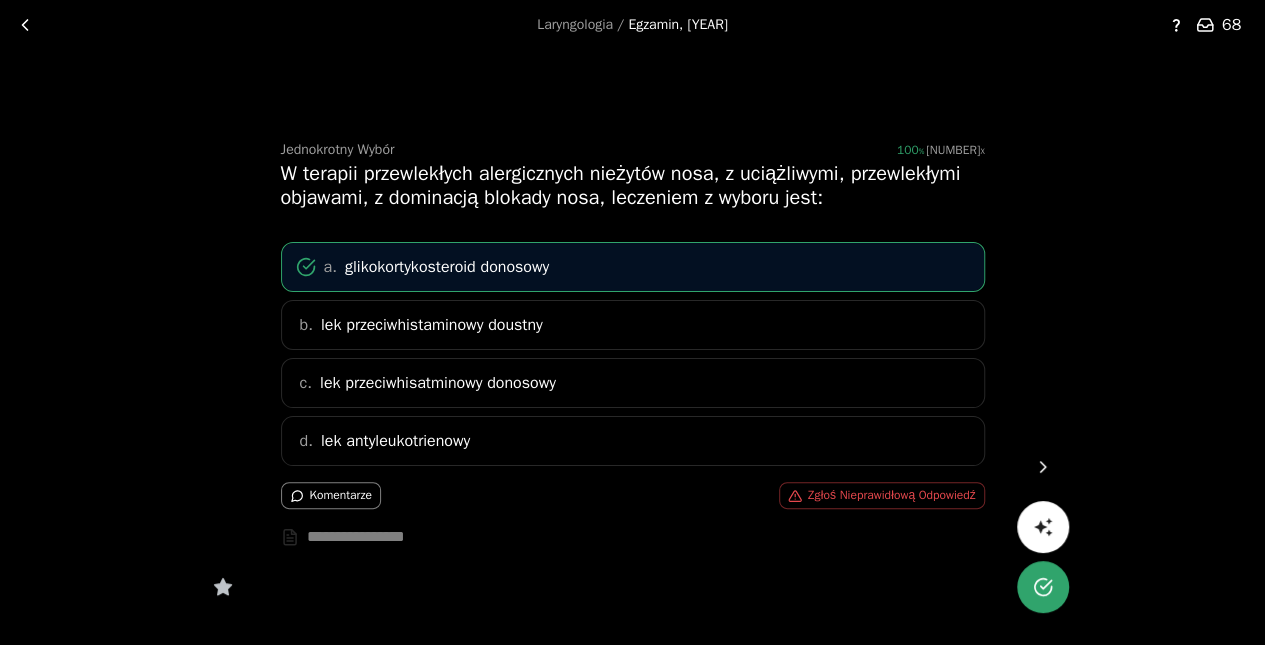 click at bounding box center [1043, 467] 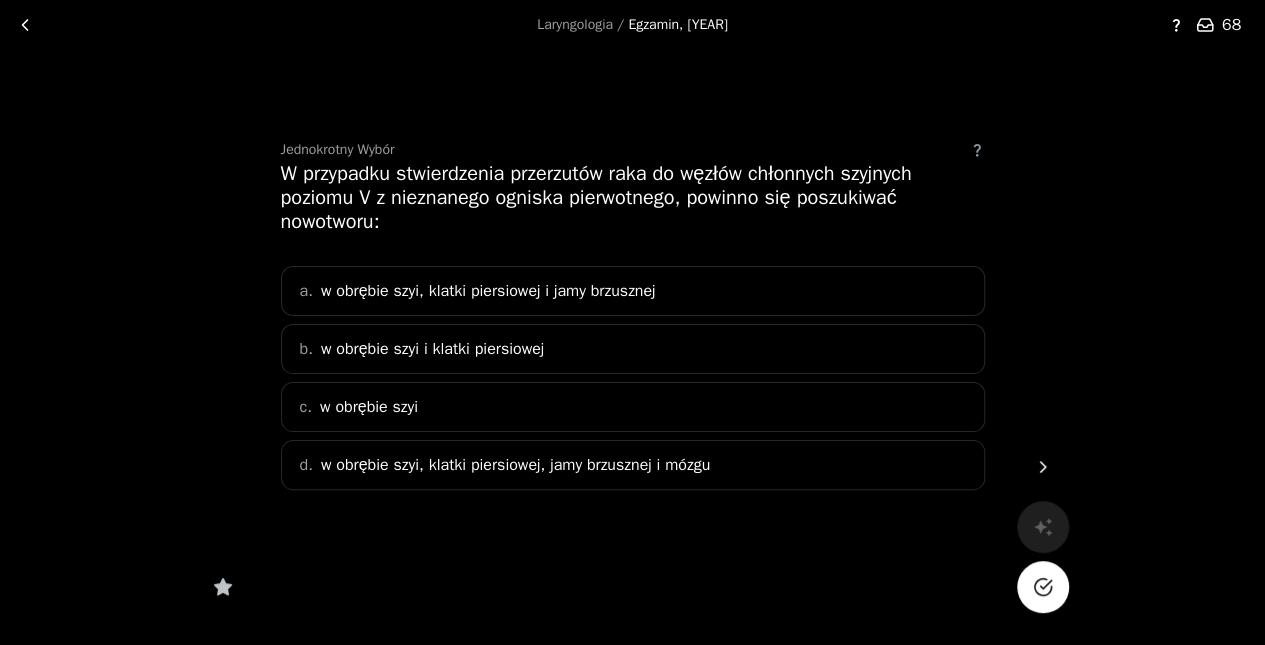 click on "a.   w obrębie szyi, klatki piersiowej i jamy brzusznej" at bounding box center (633, 291) 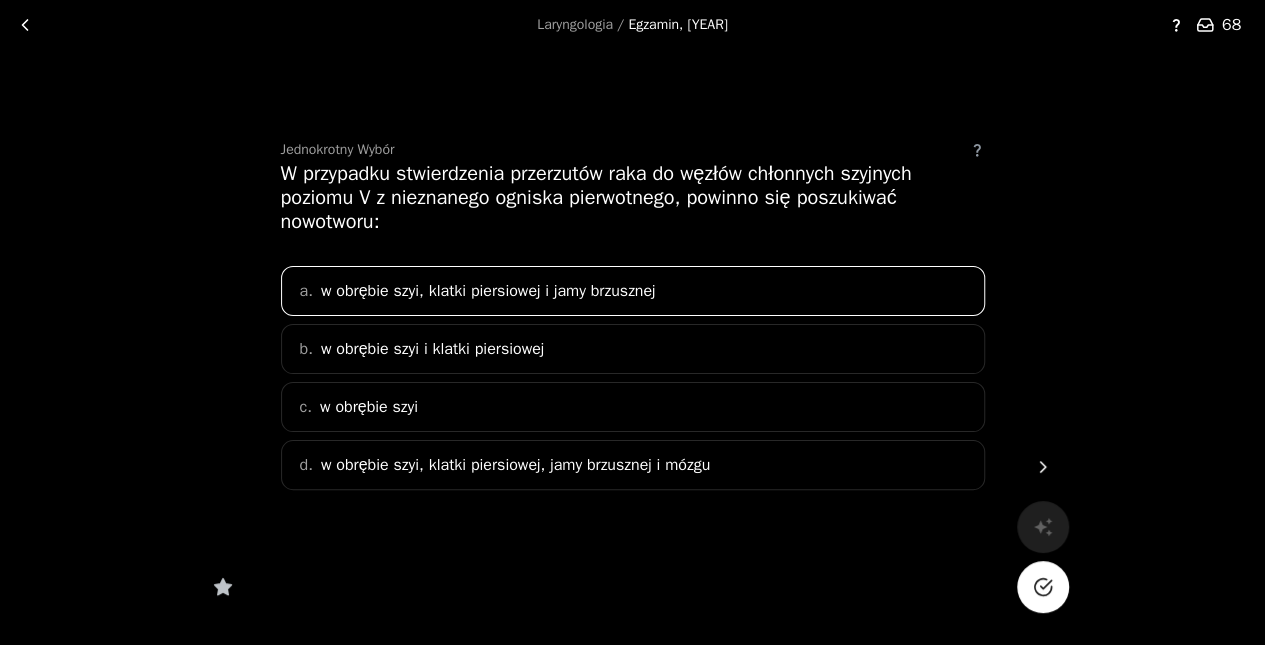 click at bounding box center [1045, 584] 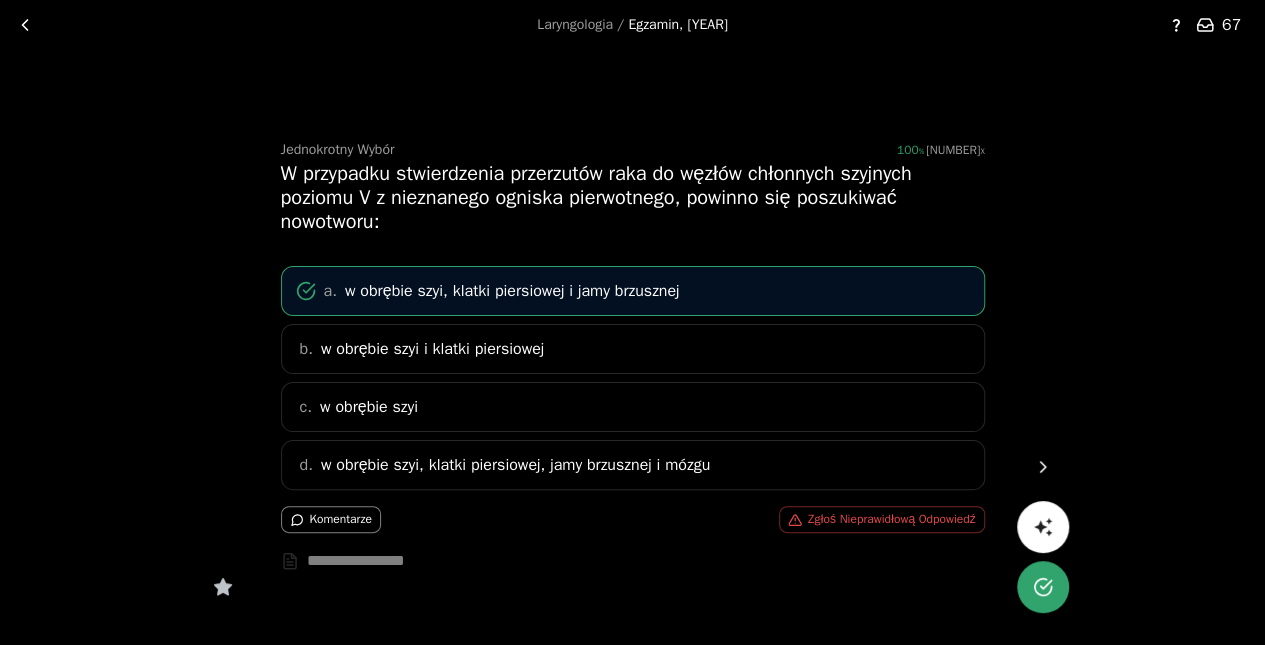 click at bounding box center (1043, 467) 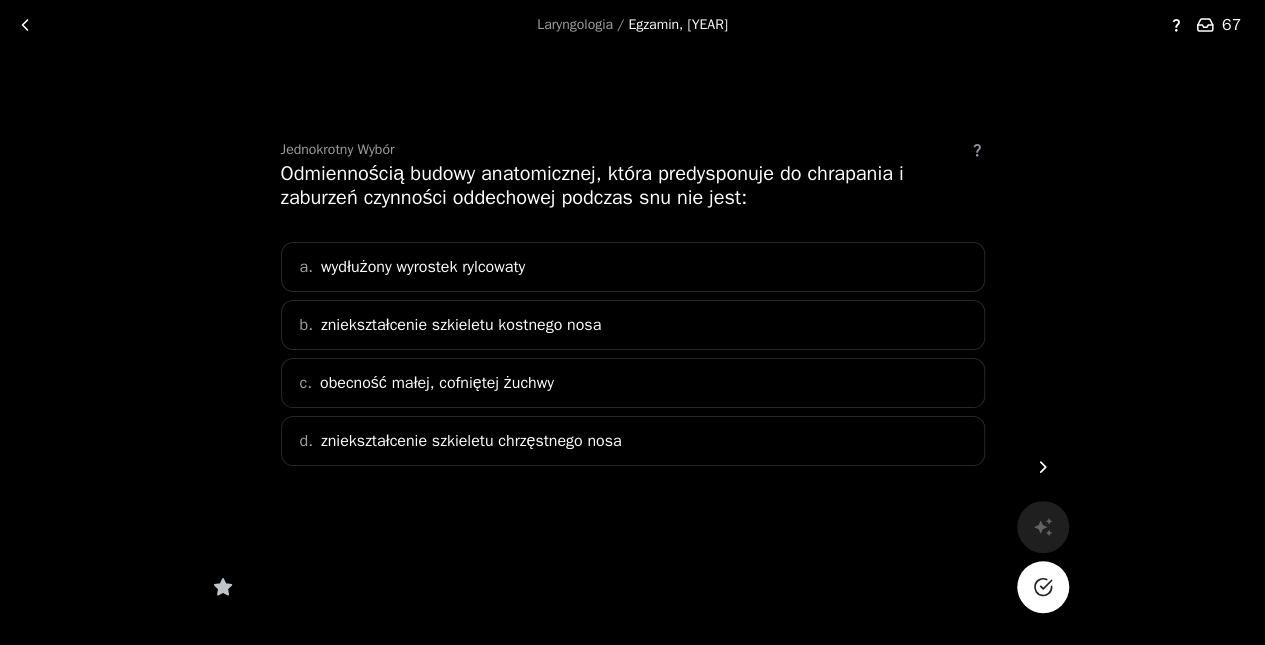 click on "a.   wydłużony wyrostek rylcowaty" at bounding box center (633, 267) 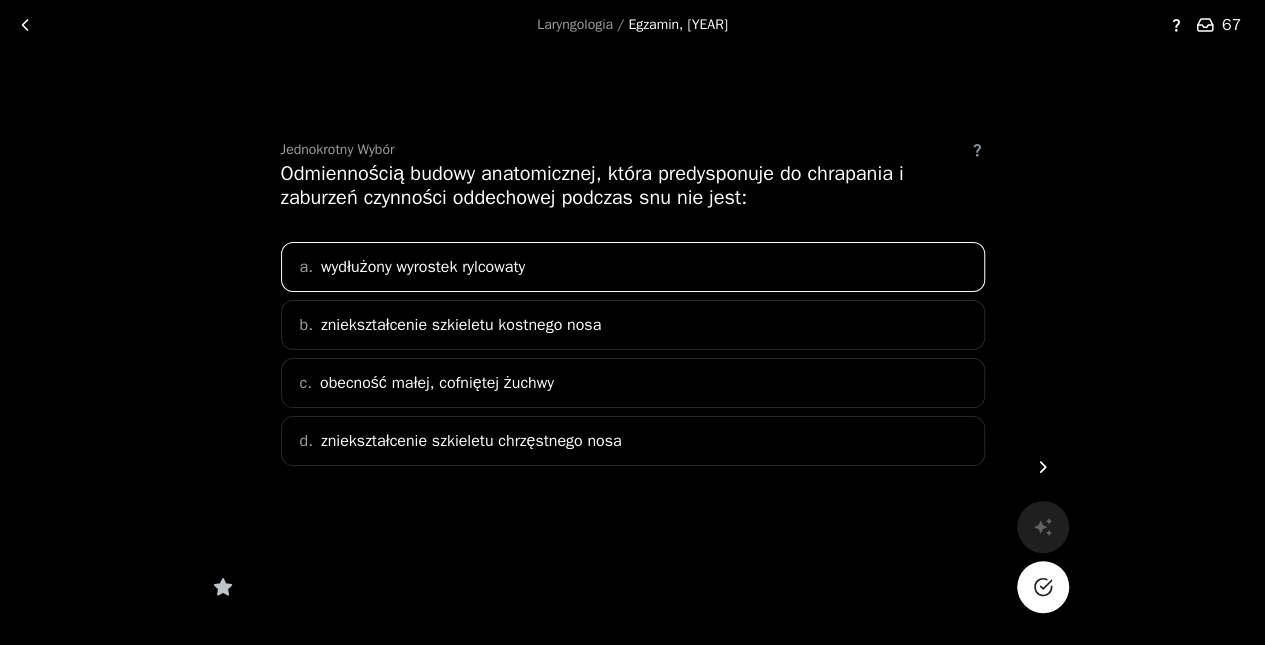 click at bounding box center (1043, 587) 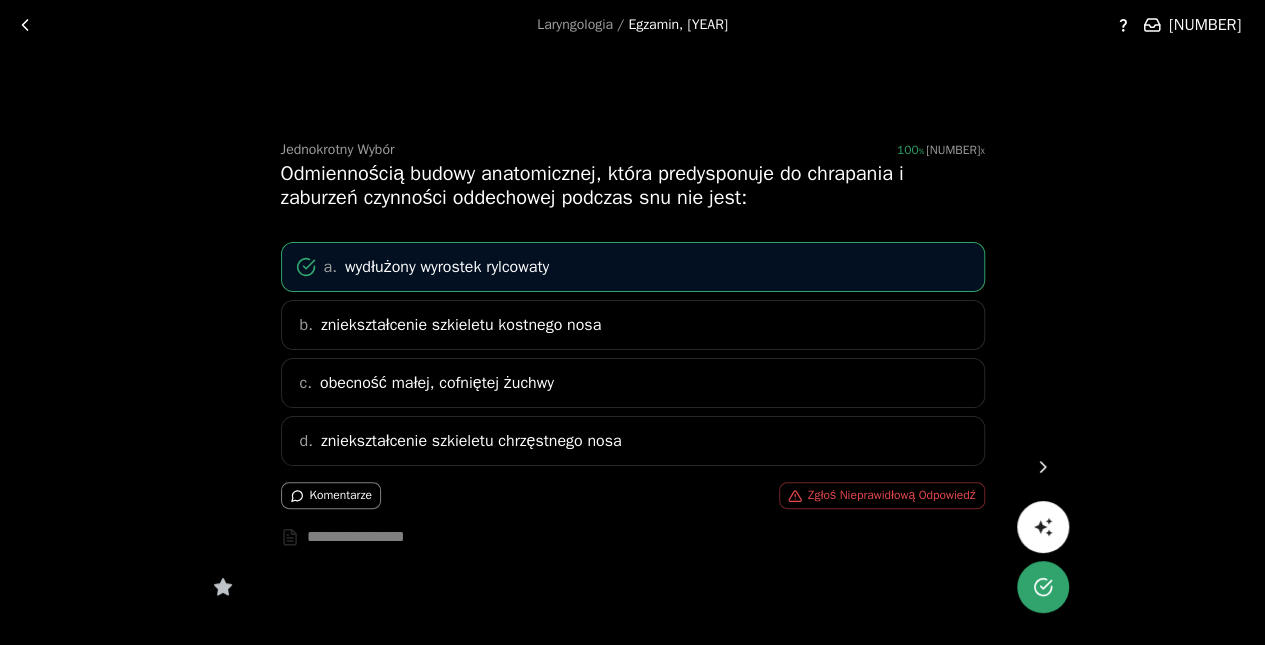 click at bounding box center (1043, 467) 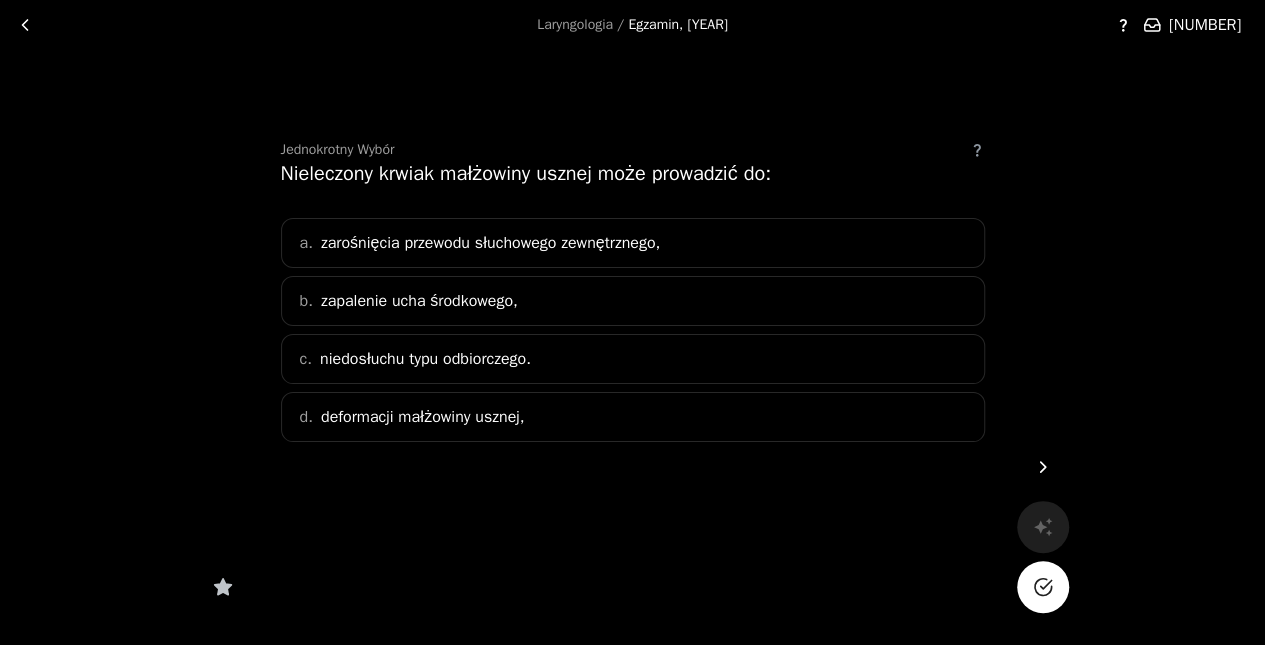 click on "d.   deformacji małżowiny usznej," at bounding box center (633, 417) 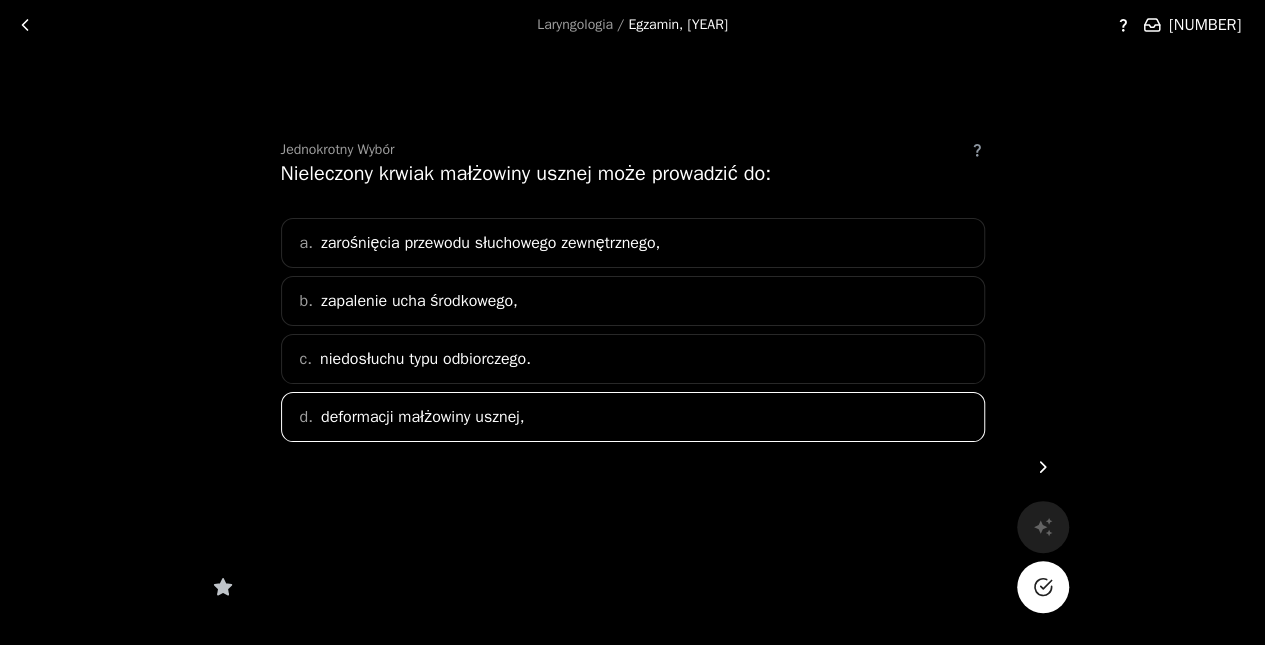 click at bounding box center [1043, 587] 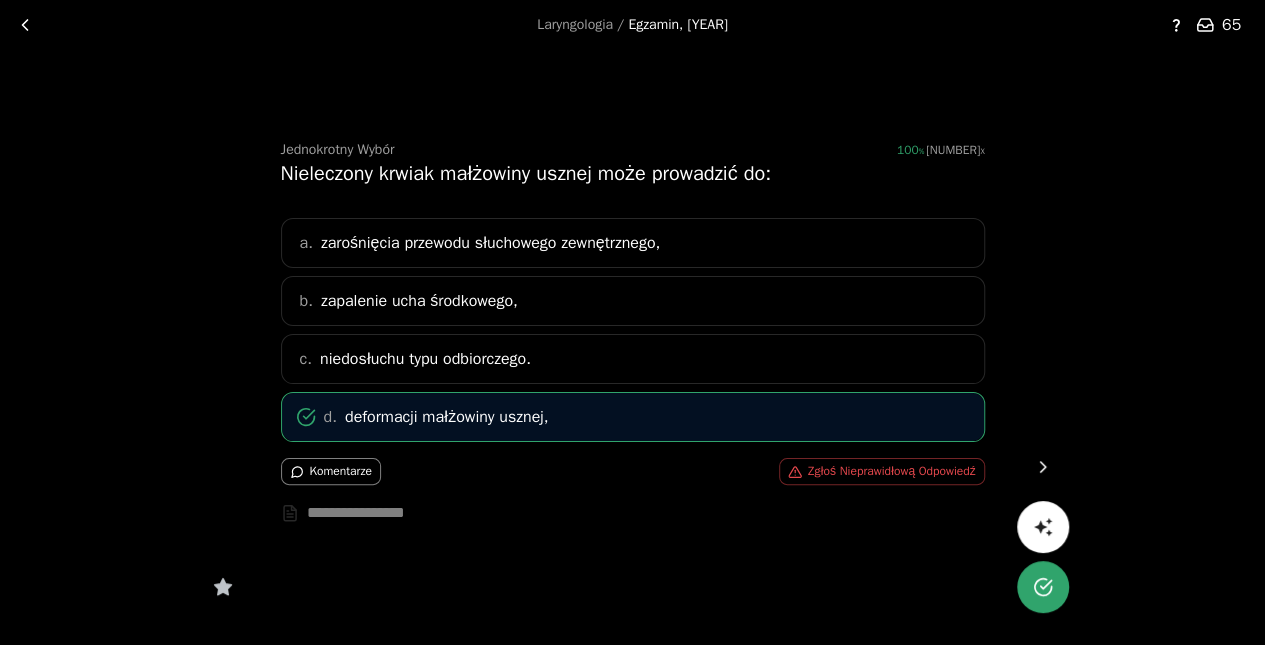 click at bounding box center [1043, 467] 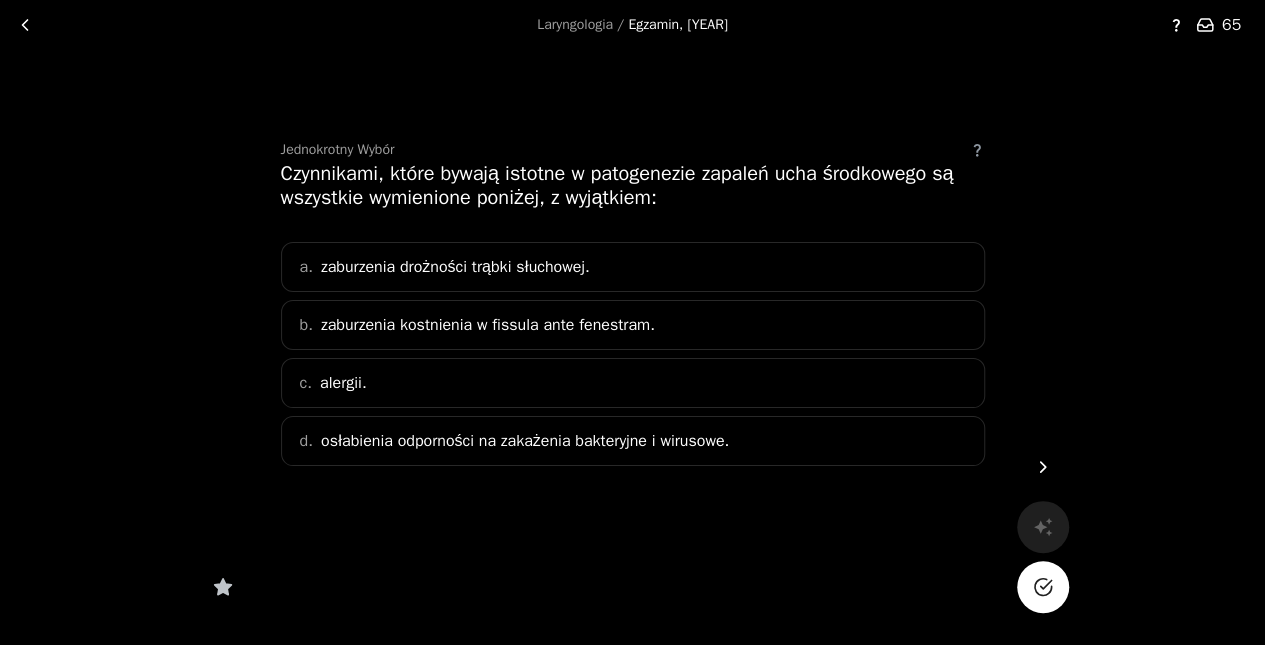 click on "b.   zaburzenia kostnienia w fissula ante fenestram." at bounding box center [633, 325] 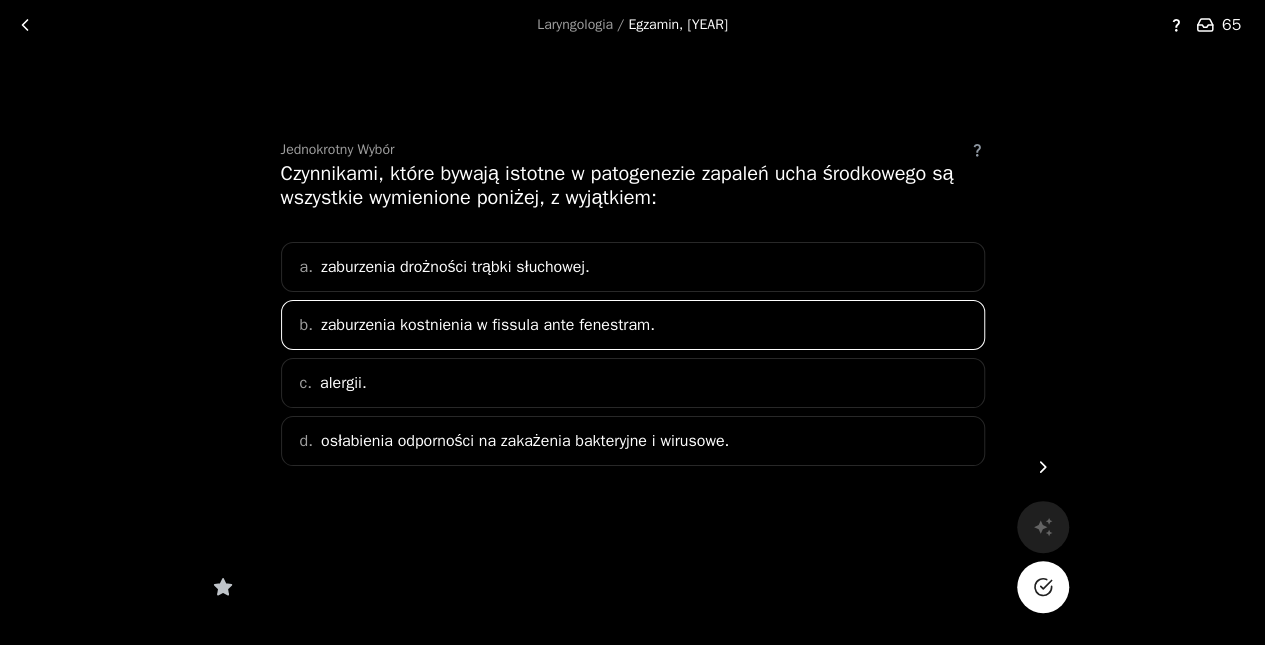 click at bounding box center [1043, 587] 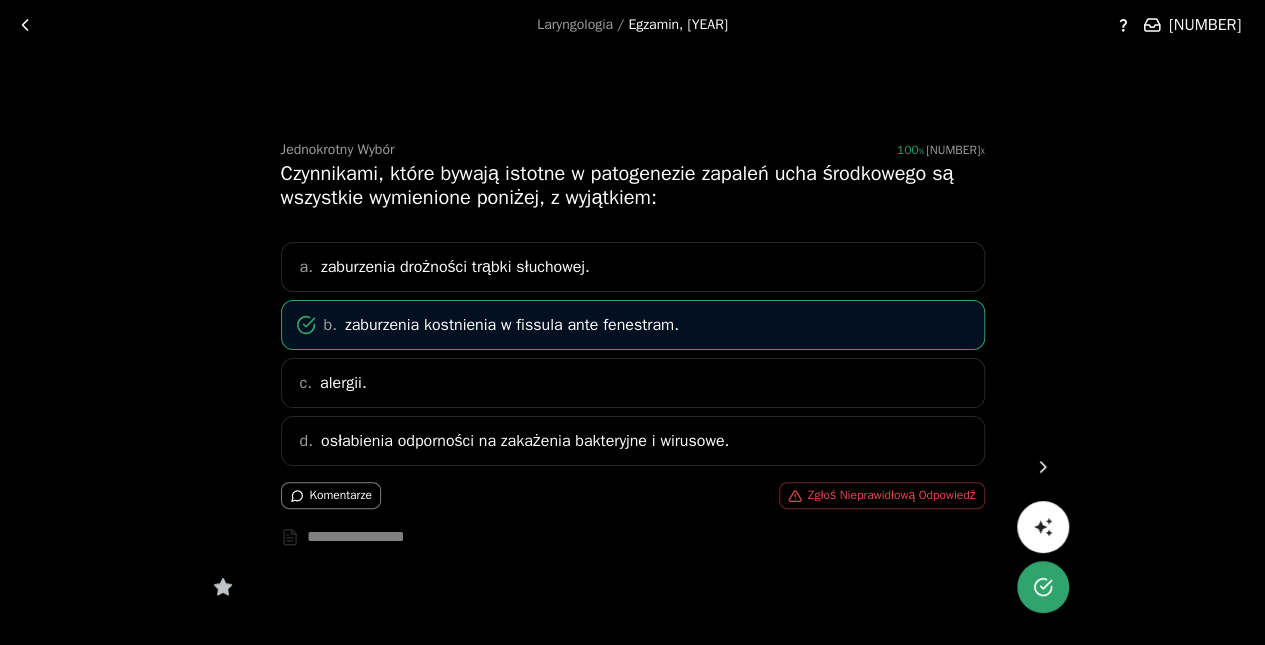 click at bounding box center (1043, 467) 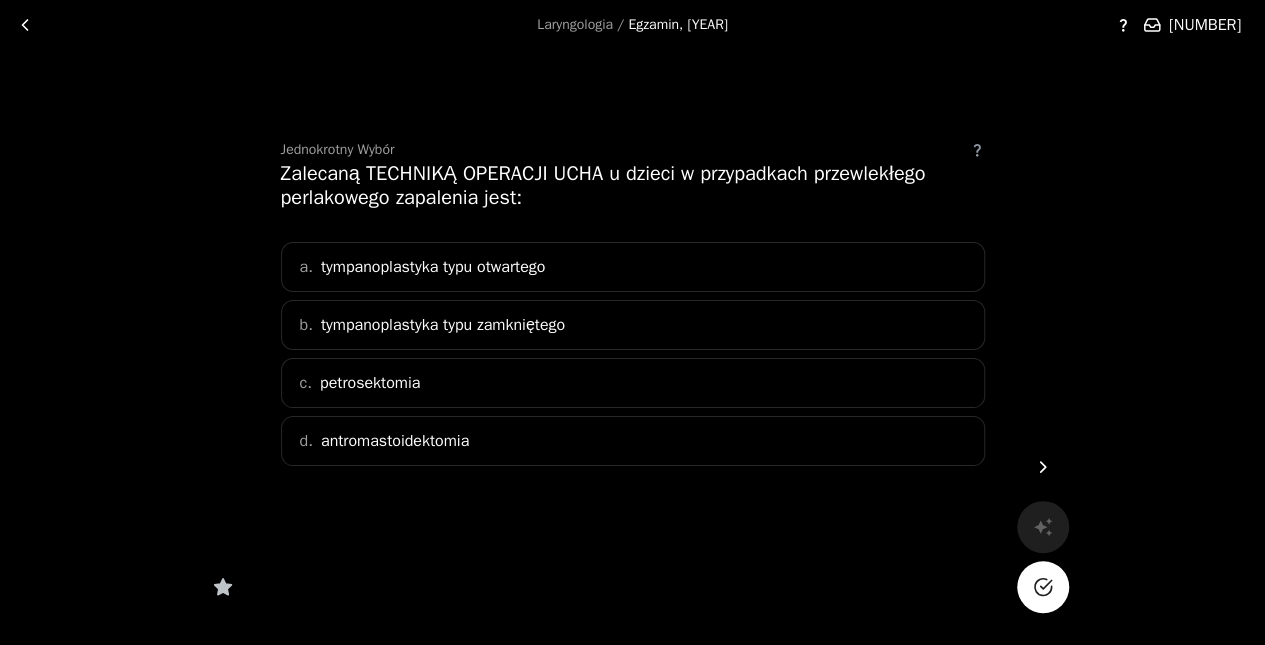 click on "b.   tympanoplastyka typu zamkniętego" at bounding box center [633, 325] 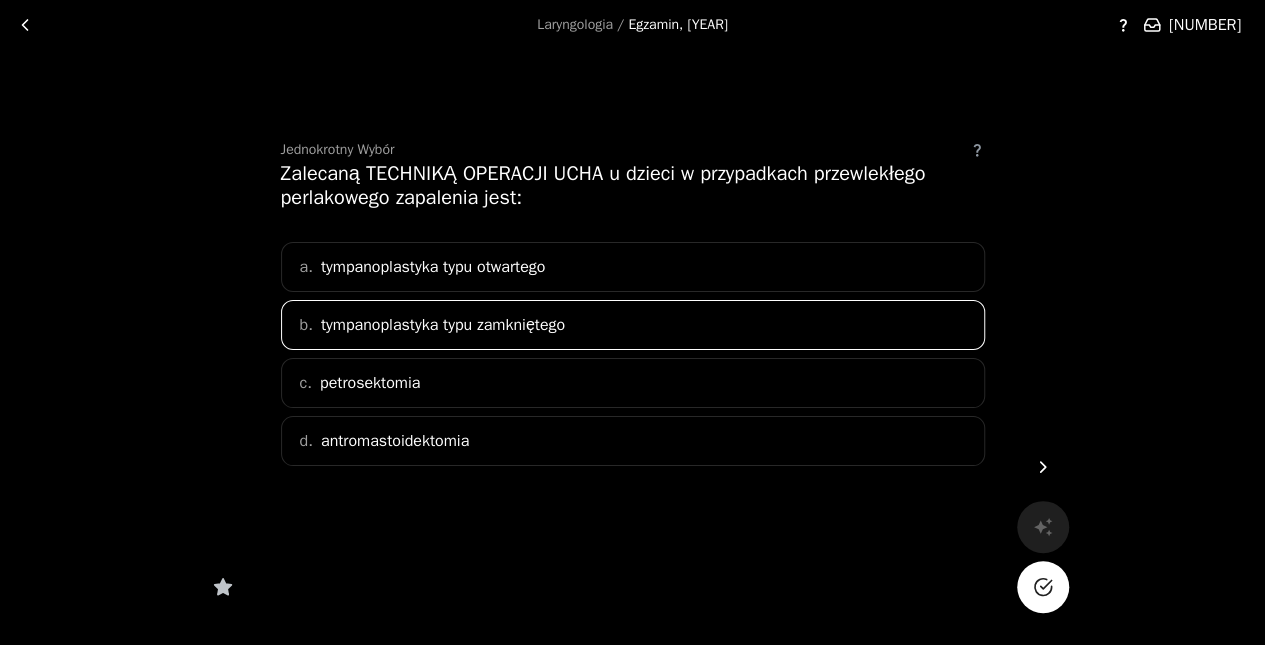 click at bounding box center (1043, 587) 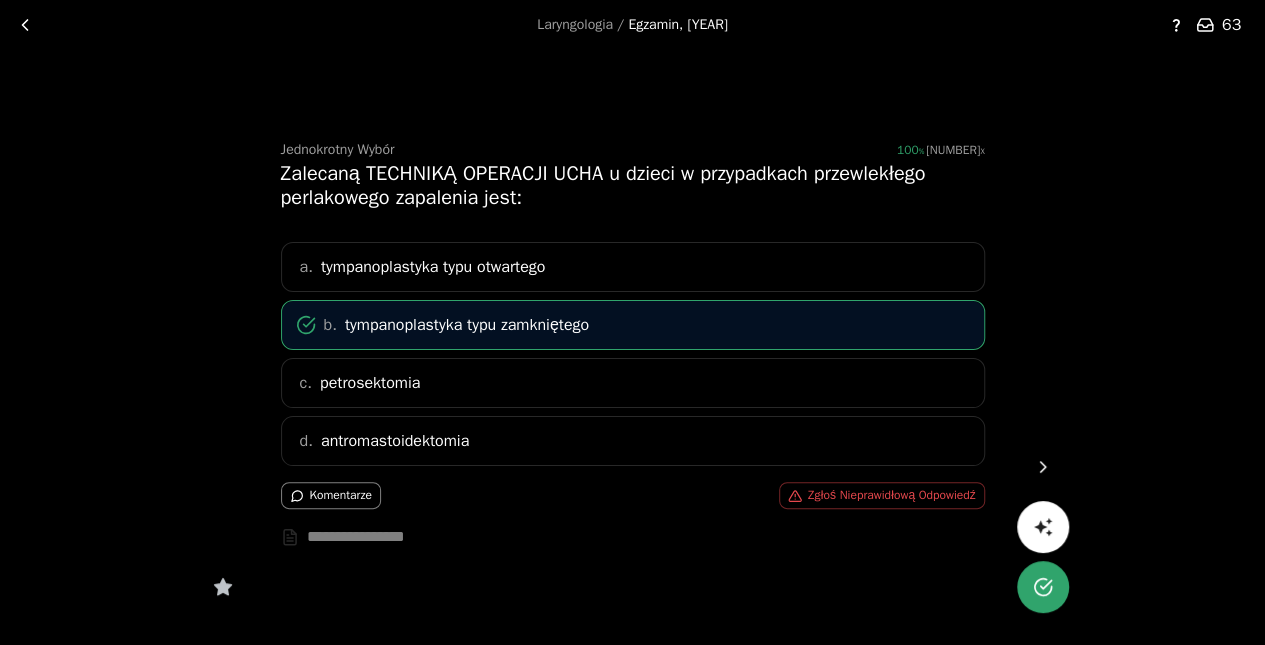 click at bounding box center (1043, 467) 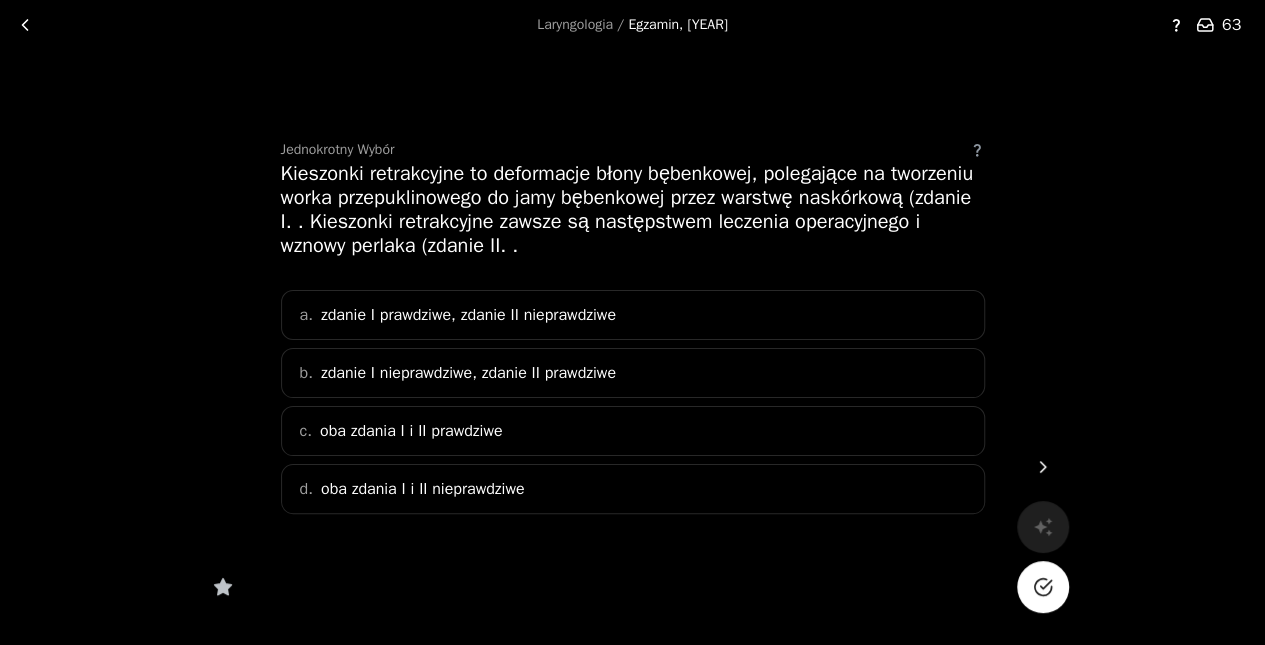 click on "a.   zdanie I prawdziwe, zdanie II nieprawdziwe" at bounding box center [633, 315] 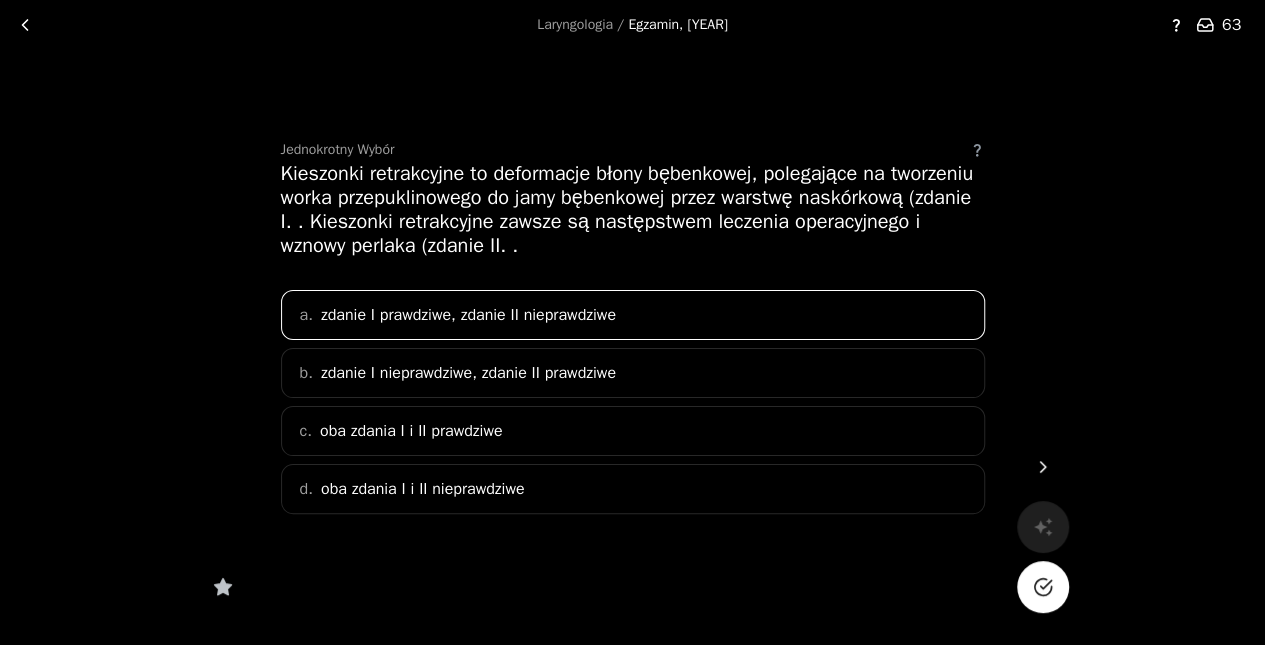 click at bounding box center [1043, 587] 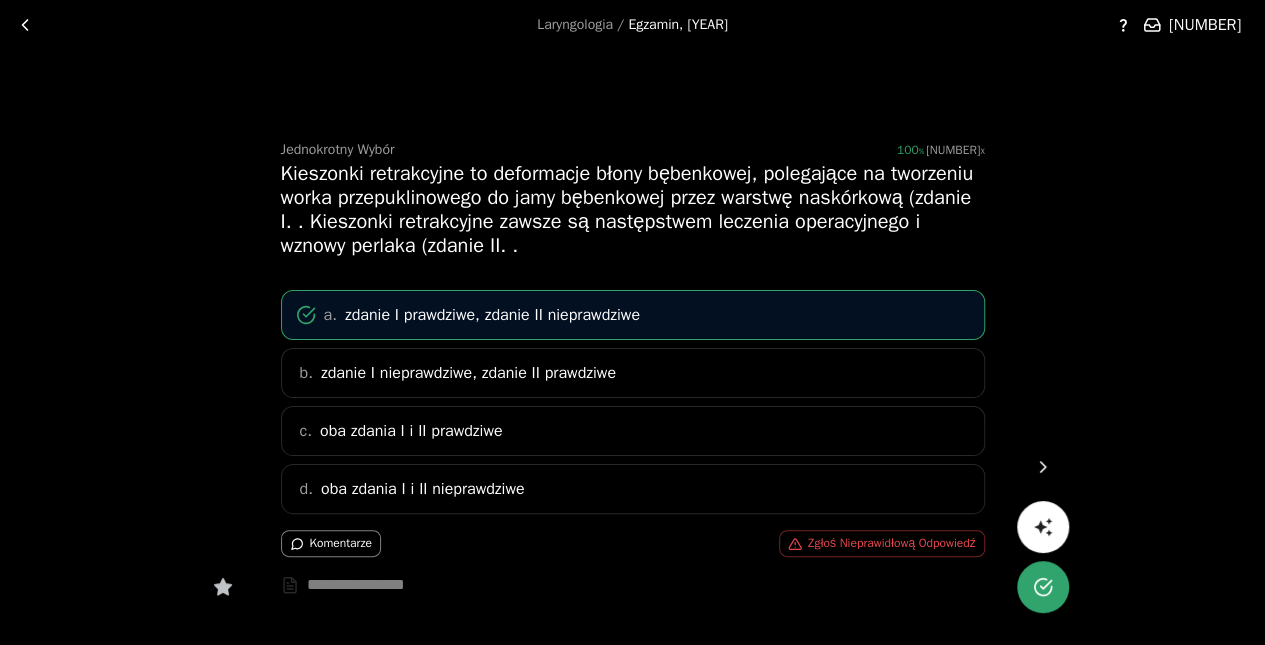 click at bounding box center (1043, 467) 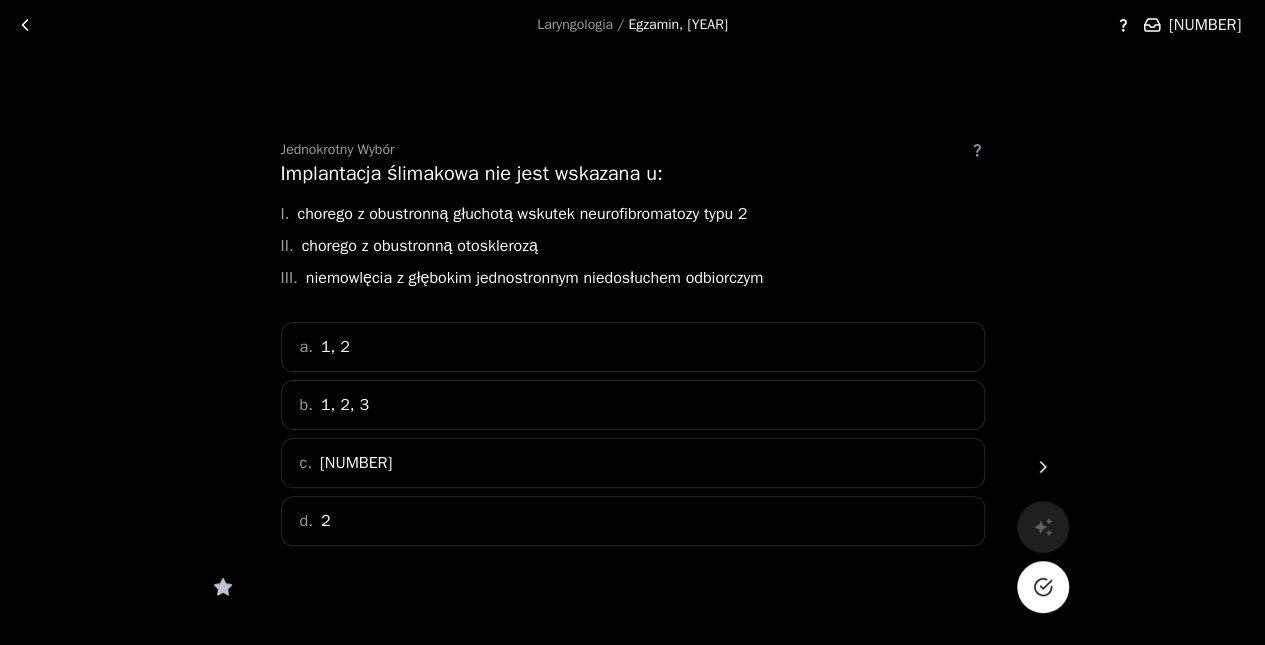 click on "[CONDITION] / [EVENT], [DATE] [NUMBER] [CHOICE] Implantacja ślimakowa nie jest wskazana u: I. chorego z obustronną głuchotą wskutek neurofibromatozy typu 2 II. chorego z obustronną otosklerozą III. niemowlęcia z głębokim jednostronnym niedosłuchem odbiorczym a. [NUMBERS] b. [NUMBERS] c. [NUMBER] d. [NUMBER]" at bounding box center (632, 358) 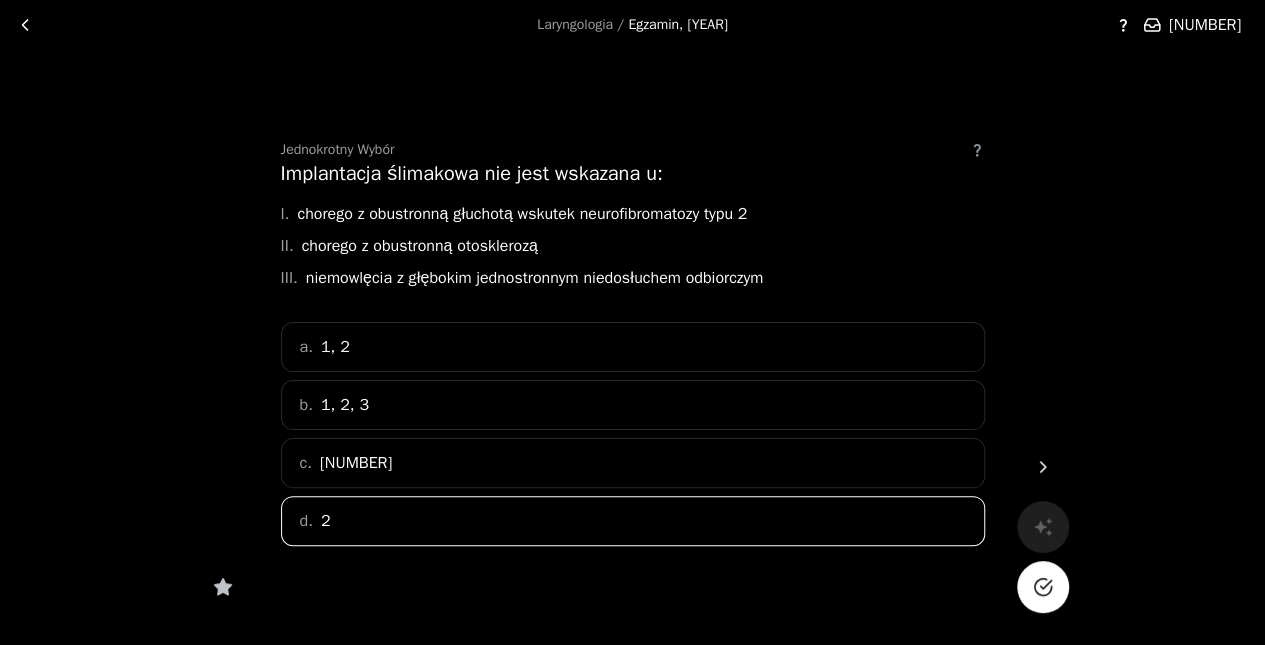 click at bounding box center [1043, 587] 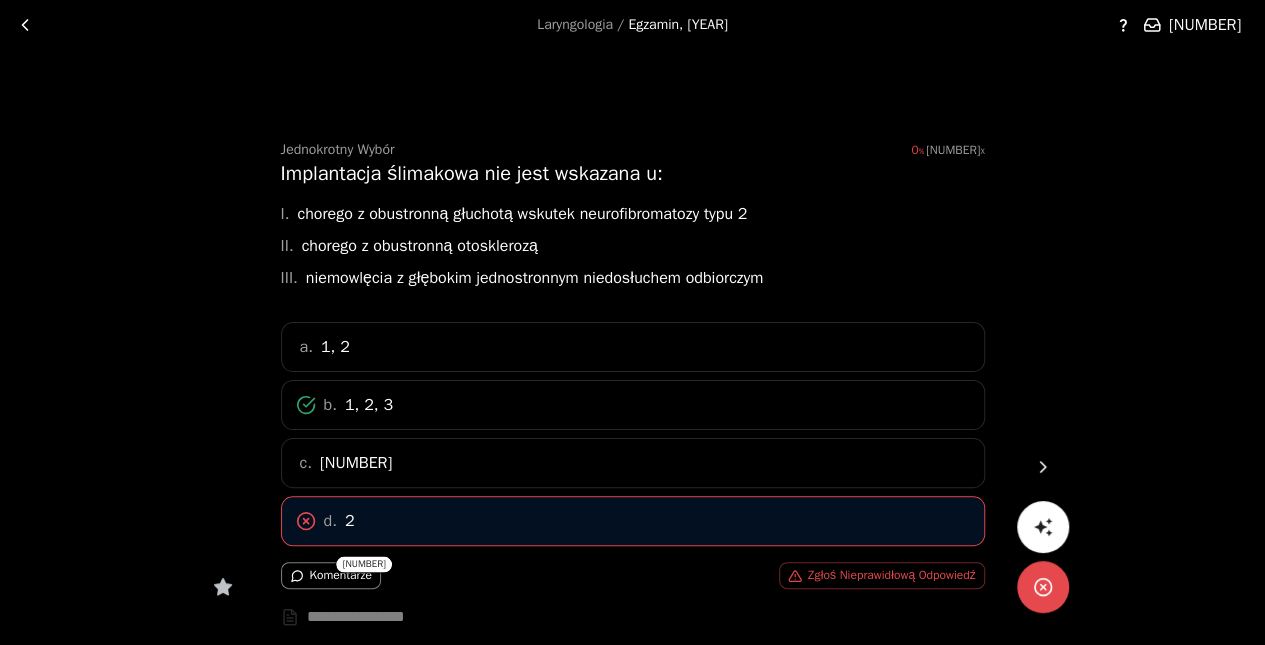 click at bounding box center [1043, 467] 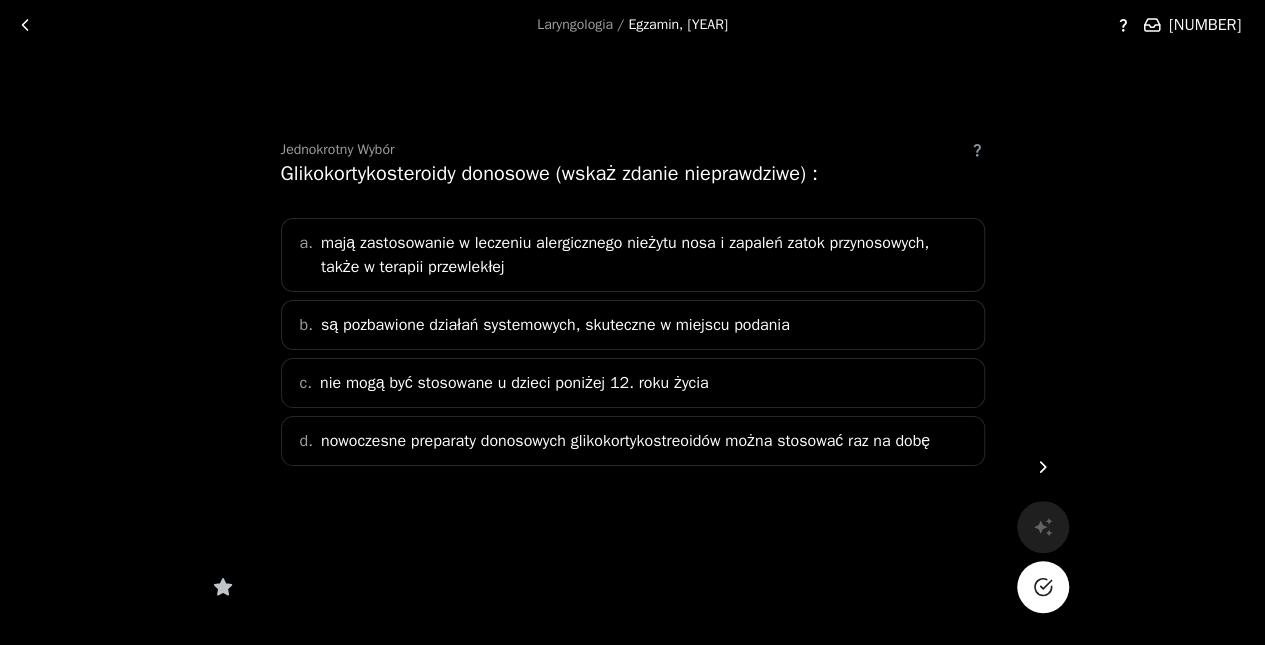 click on "b.   są pozbawione działań systemowych, skuteczne w miejscu podania" at bounding box center (633, 325) 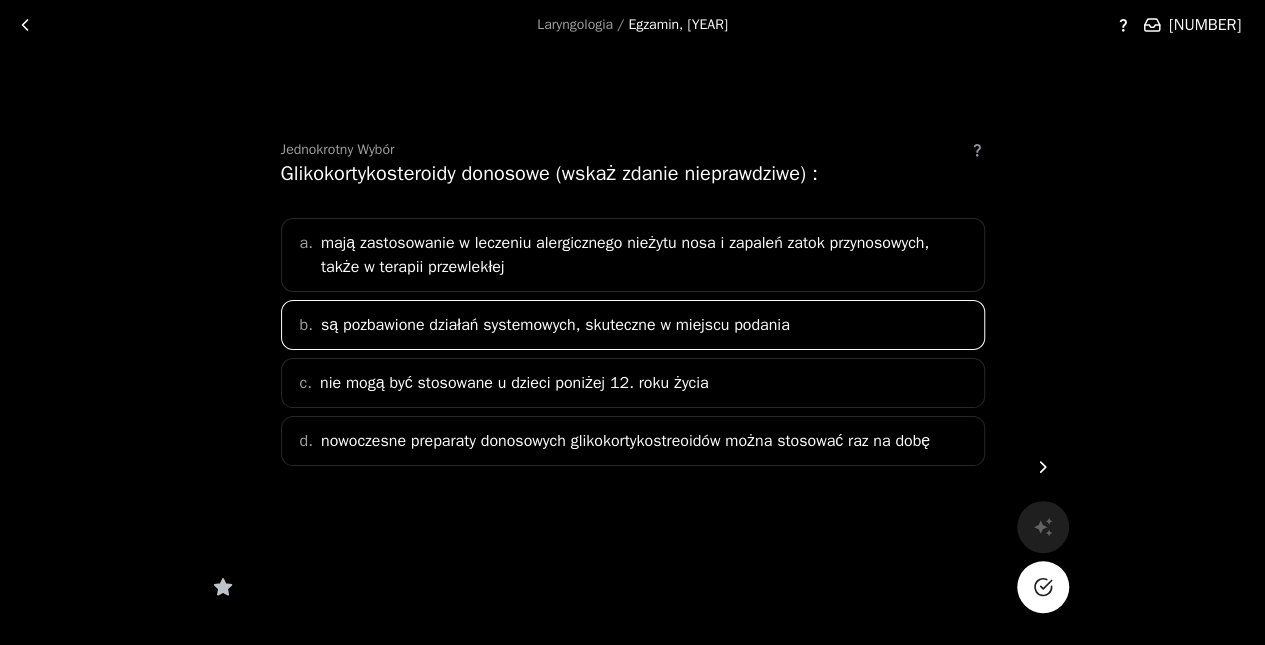 click at bounding box center [1042, 587] 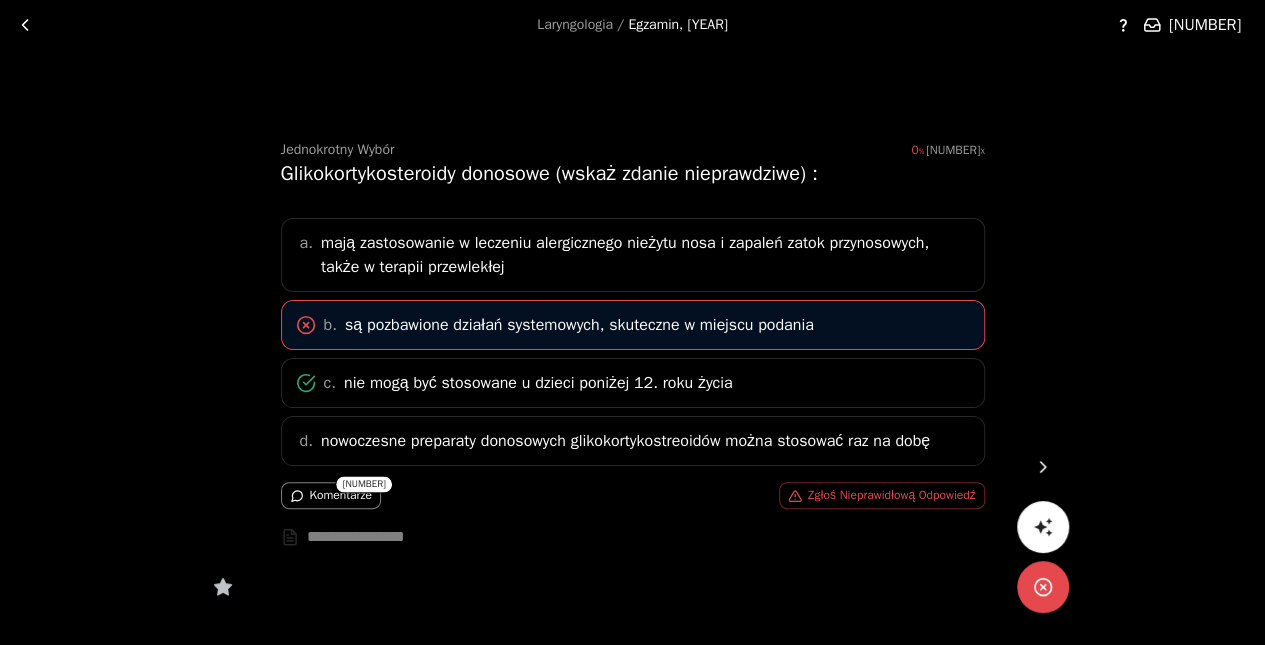 click at bounding box center (1043, 467) 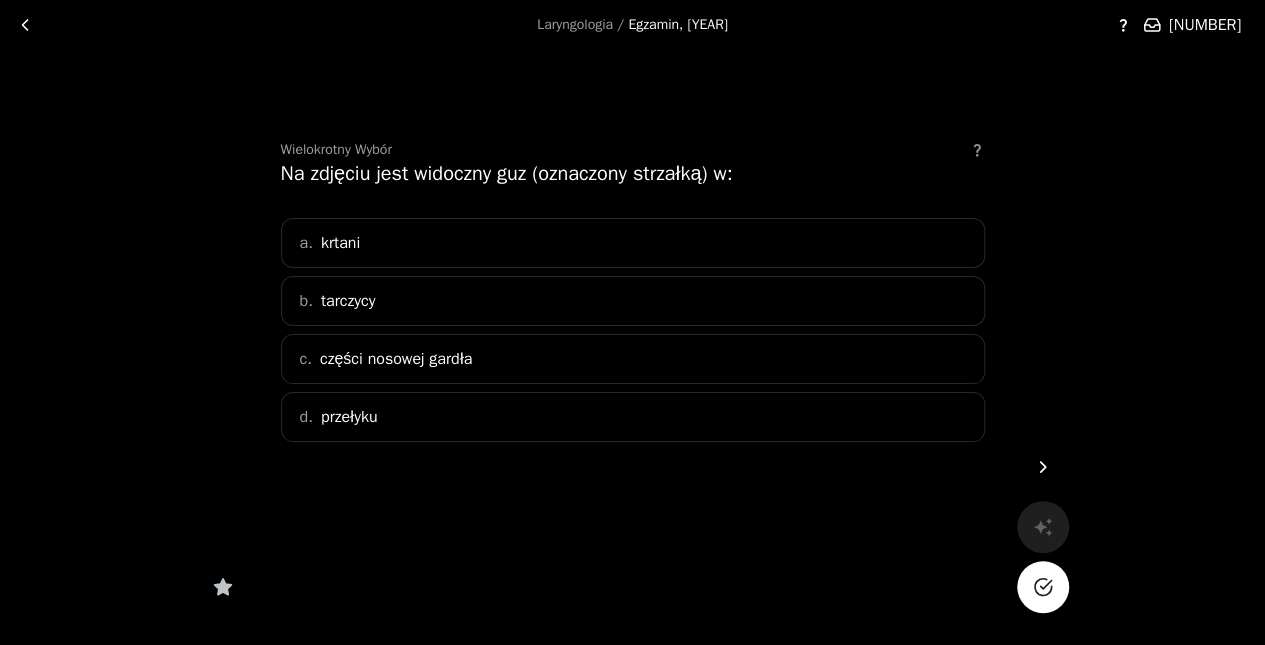 click at bounding box center [1043, 467] 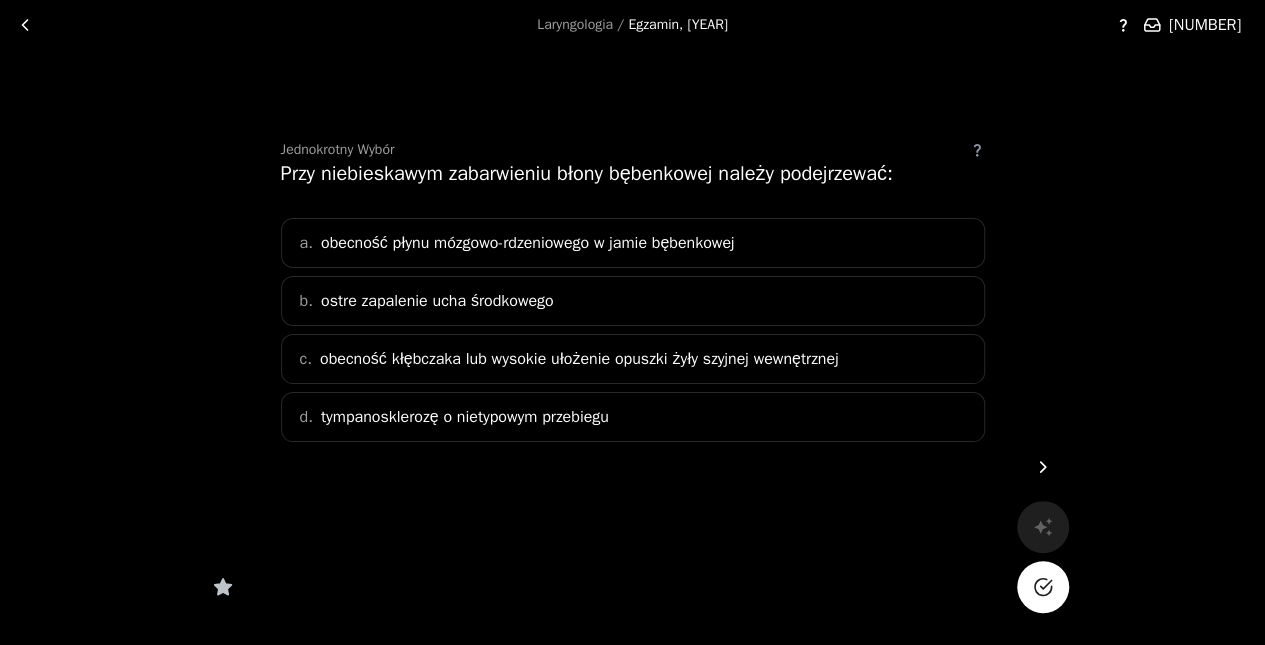 click on "c.   obecność kłębczaka lub wysokie ułożenie opuszki żyły szyjnej wewnętrznej" at bounding box center (633, 359) 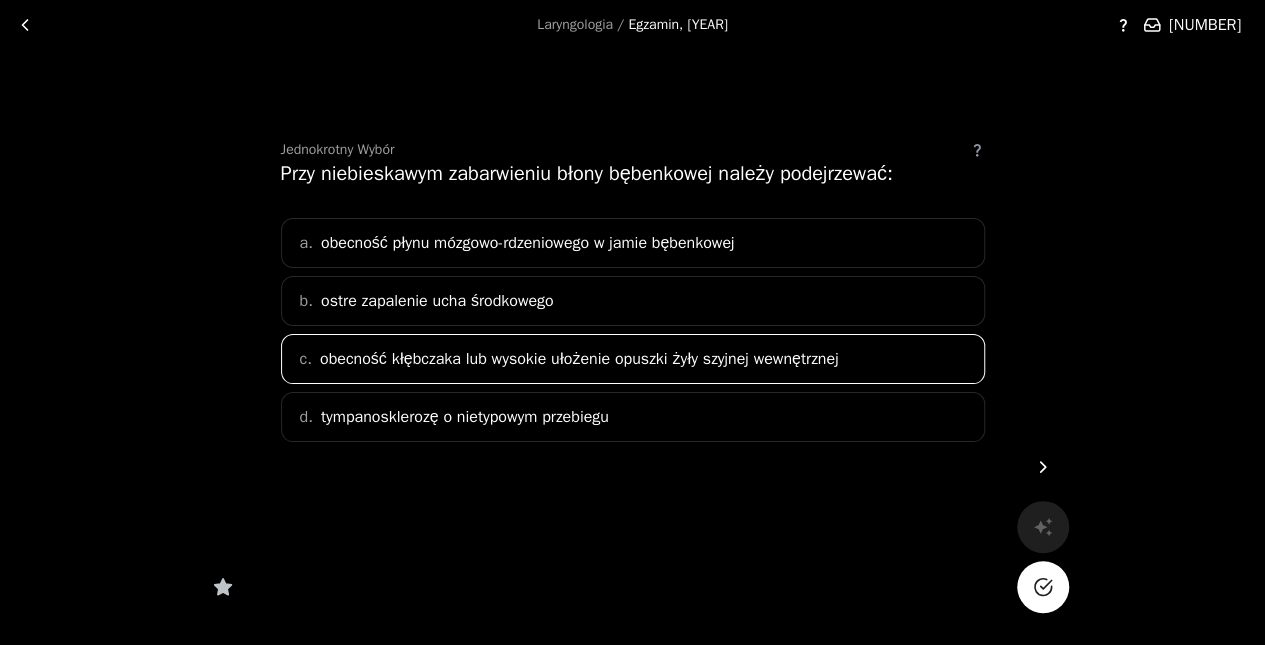 click at bounding box center [1043, 587] 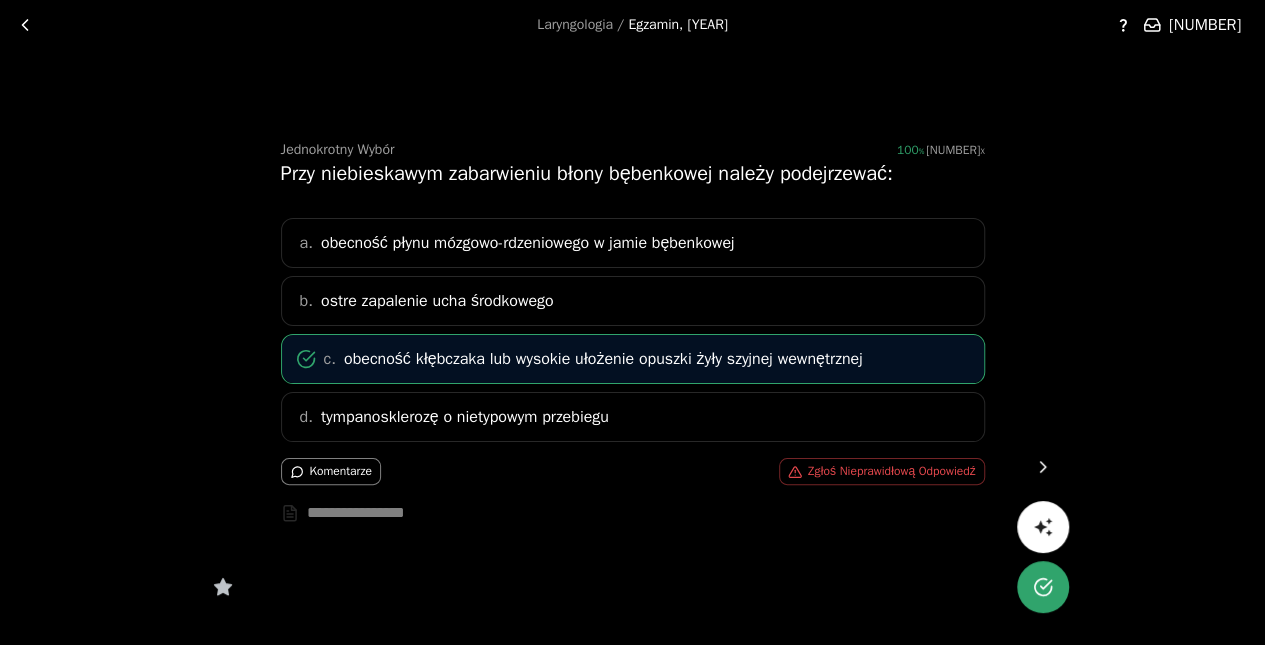 click at bounding box center (1043, 467) 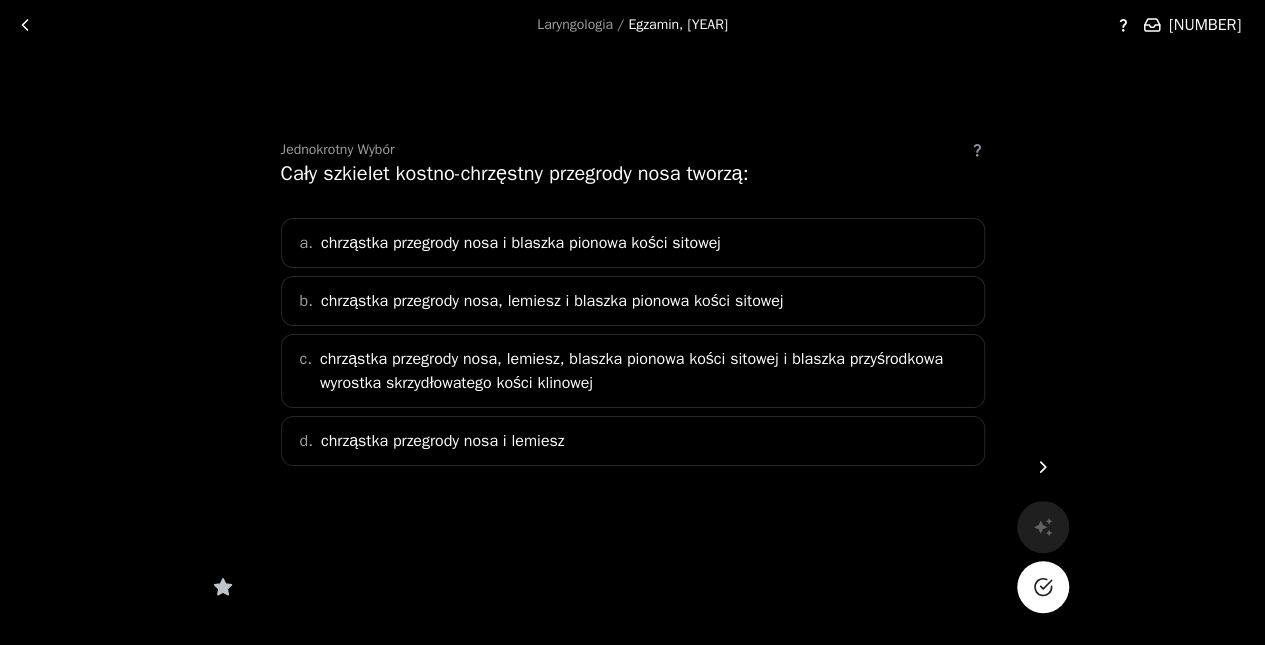 click on "chrząstka przegrody nosa, lemiesz, blaszka pionowa kości sitowej i blaszka przyśrodkowa wyrostka skrzydłowatego kości klinowej" at bounding box center (521, 243) 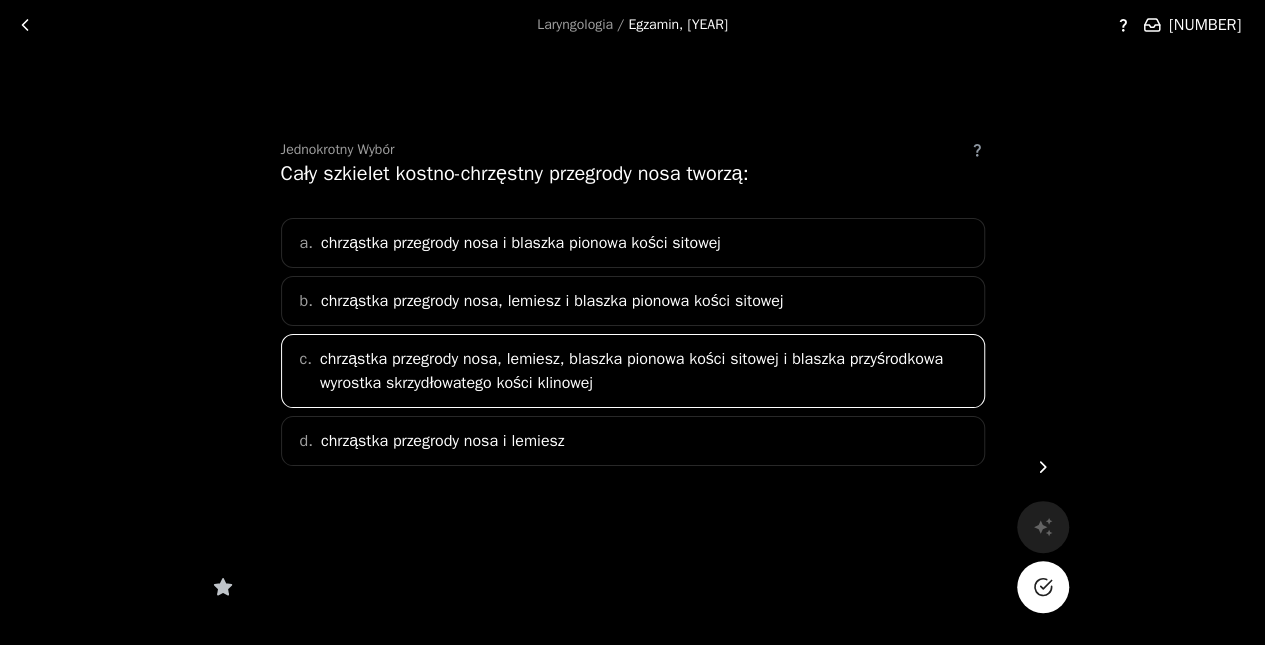 click at bounding box center [1045, 584] 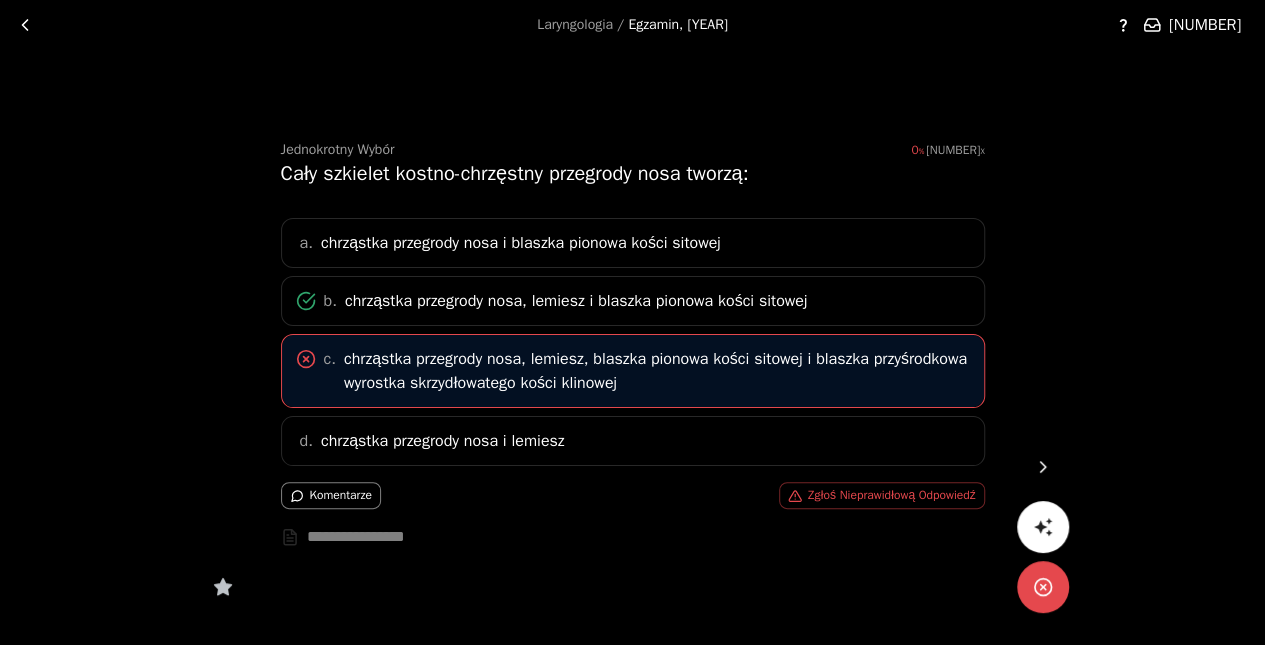 click at bounding box center [1043, 467] 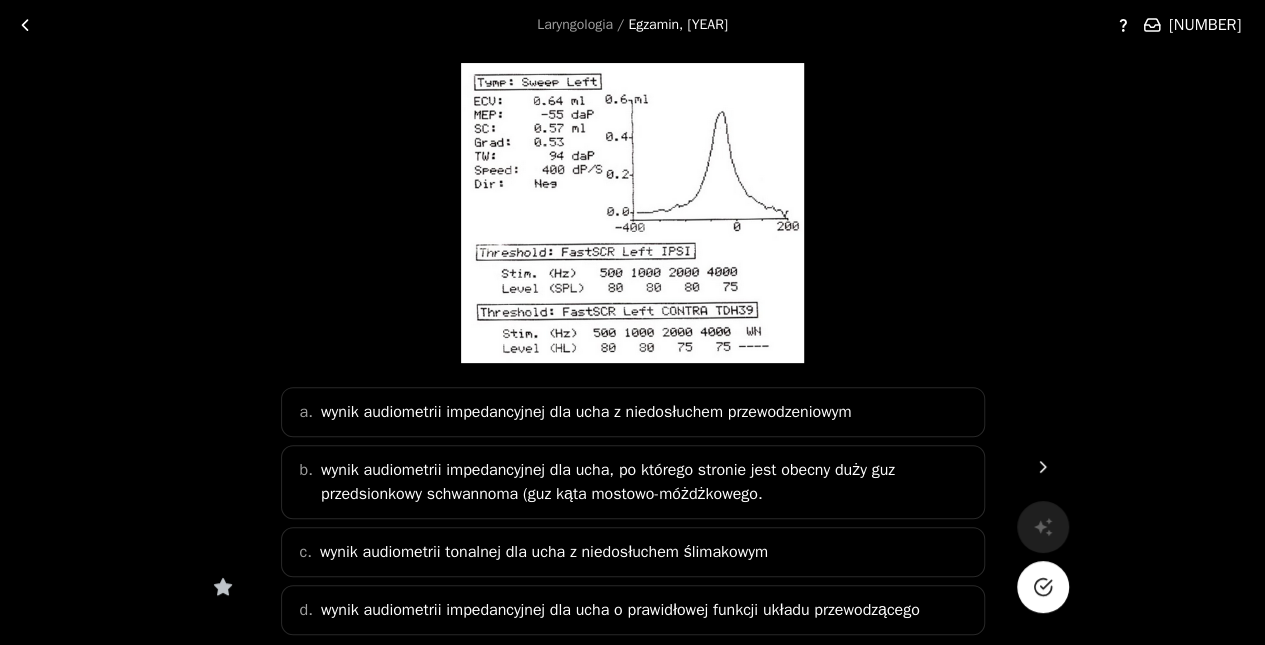 scroll, scrollTop: 165, scrollLeft: 0, axis: vertical 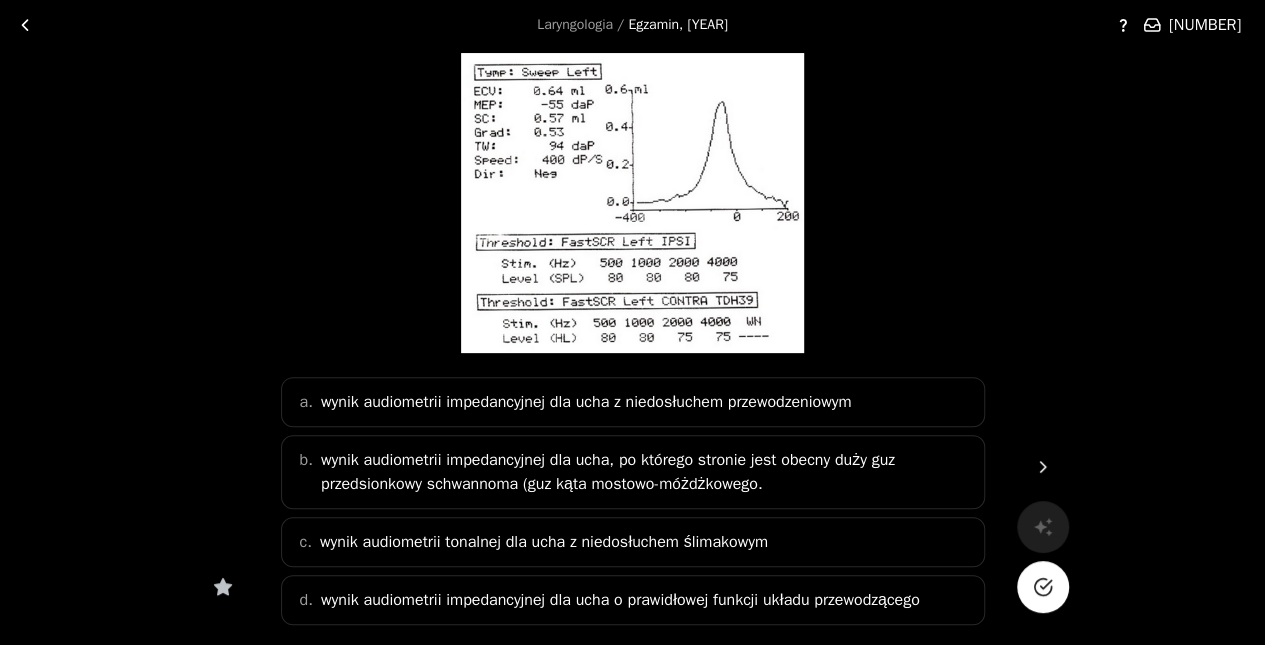 click on "wynik audiometrii impedancyjnej dla ucha o prawidłowej funkcji układu przewodzącego" at bounding box center [620, 600] 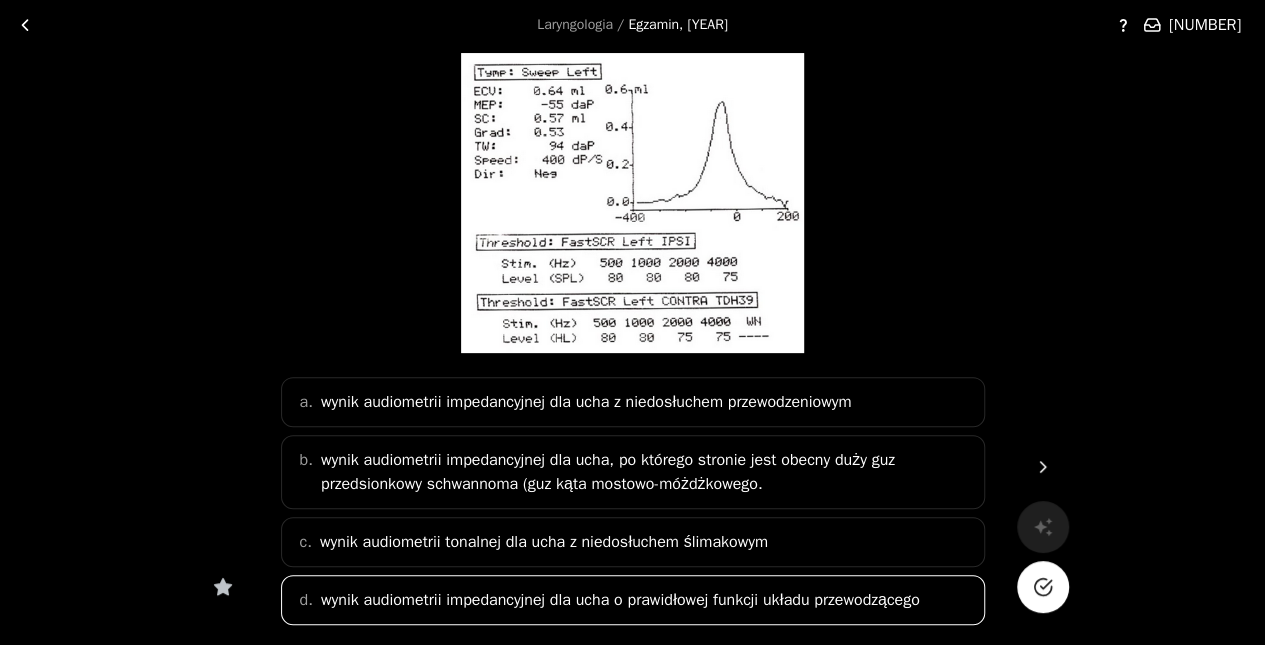 click at bounding box center (1043, 587) 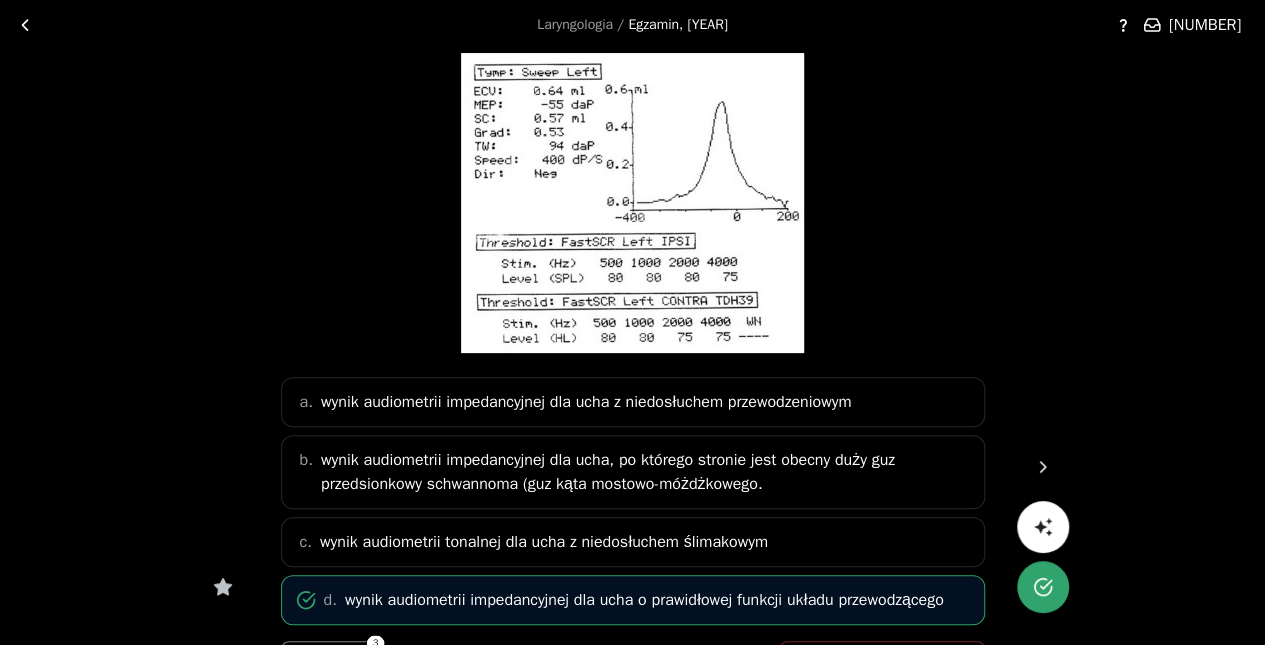 click at bounding box center [1043, 467] 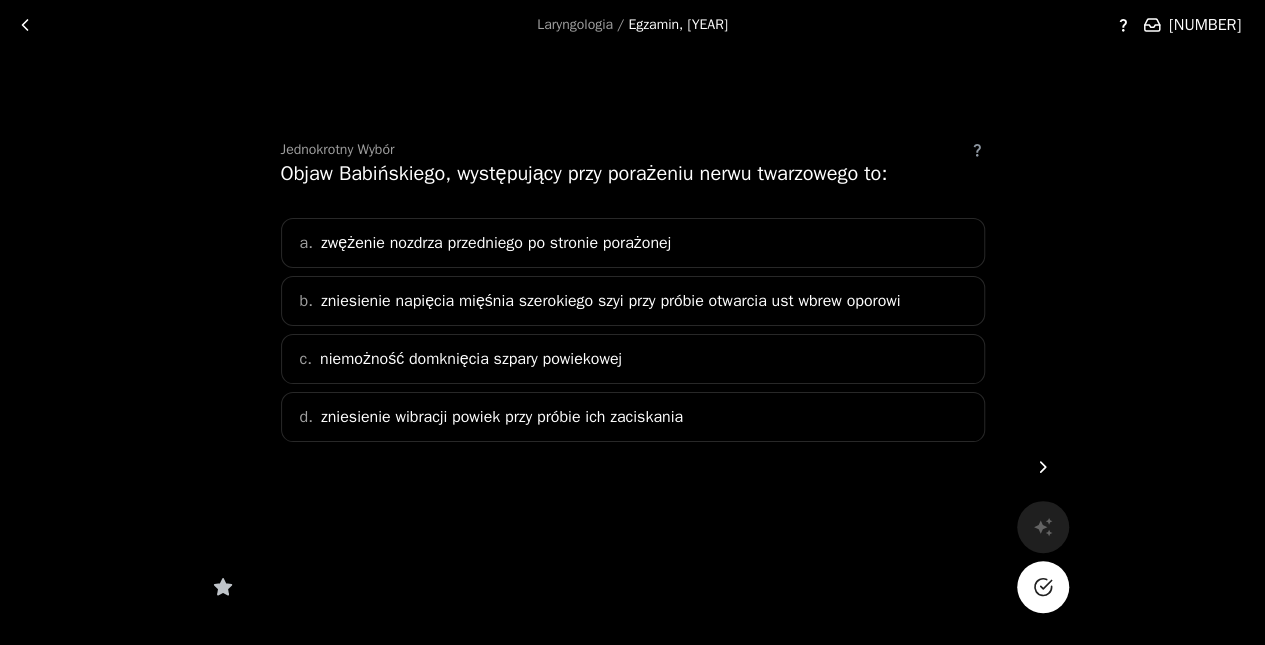 click on "c.   niemożność domknięcia szpary powiekowej" at bounding box center [633, 359] 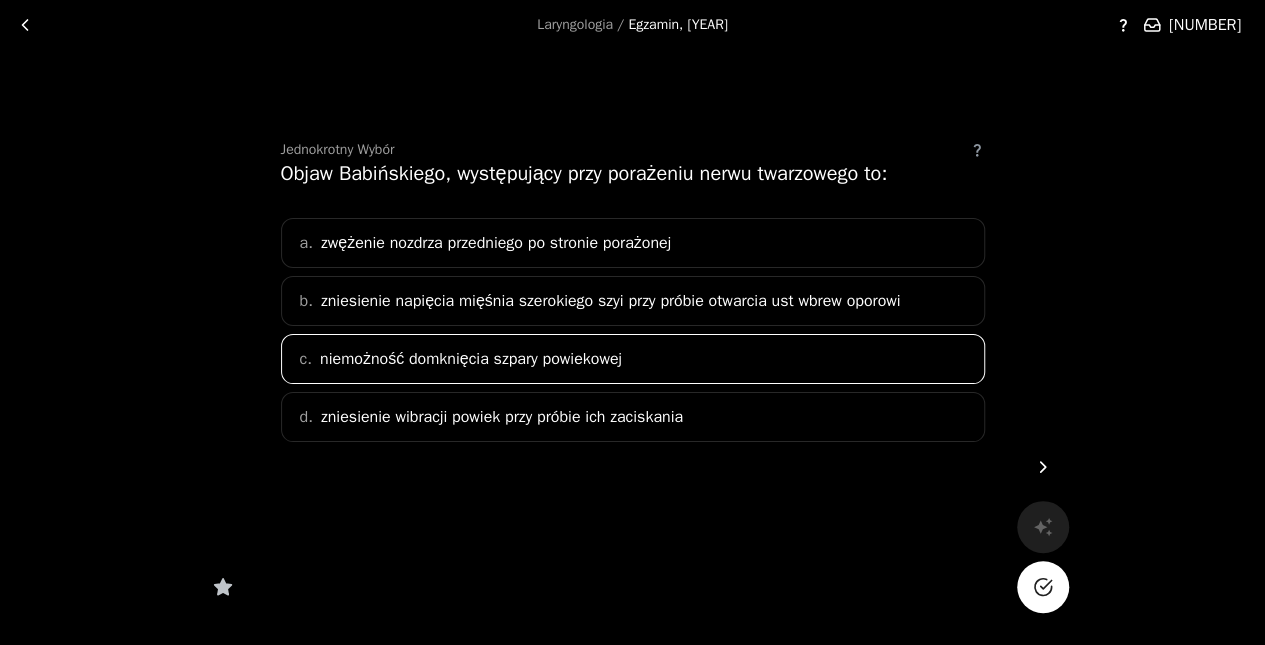 click at bounding box center [1043, 587] 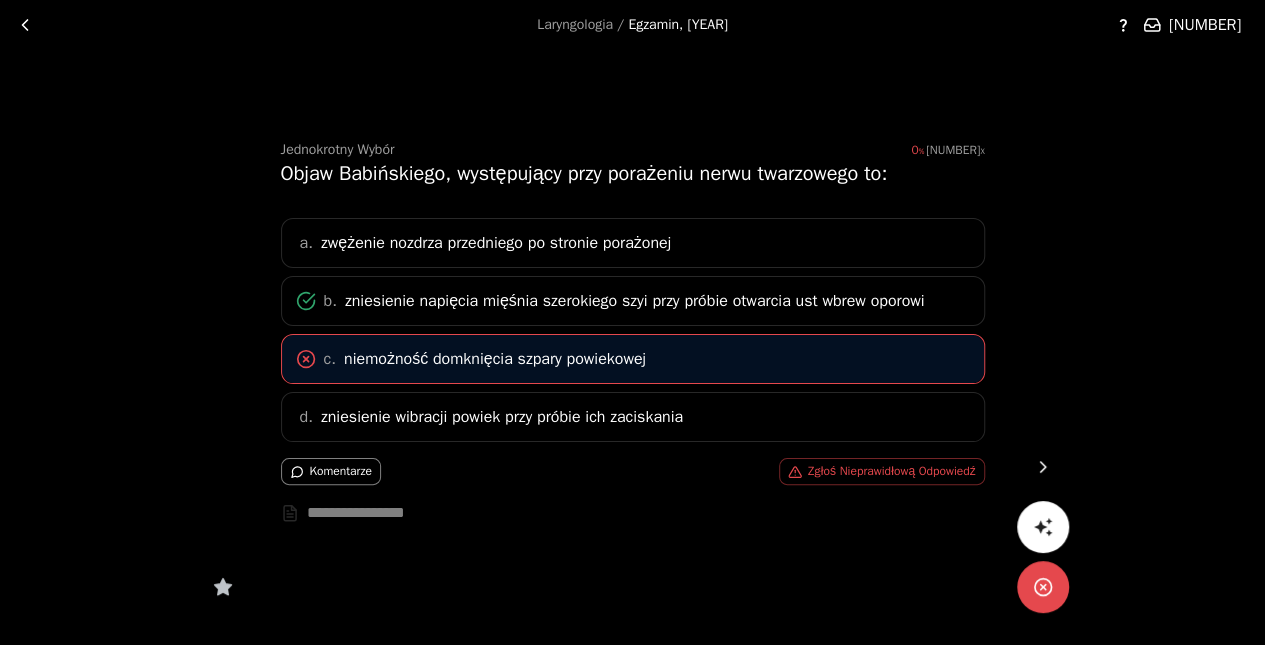 click at bounding box center [1043, 467] 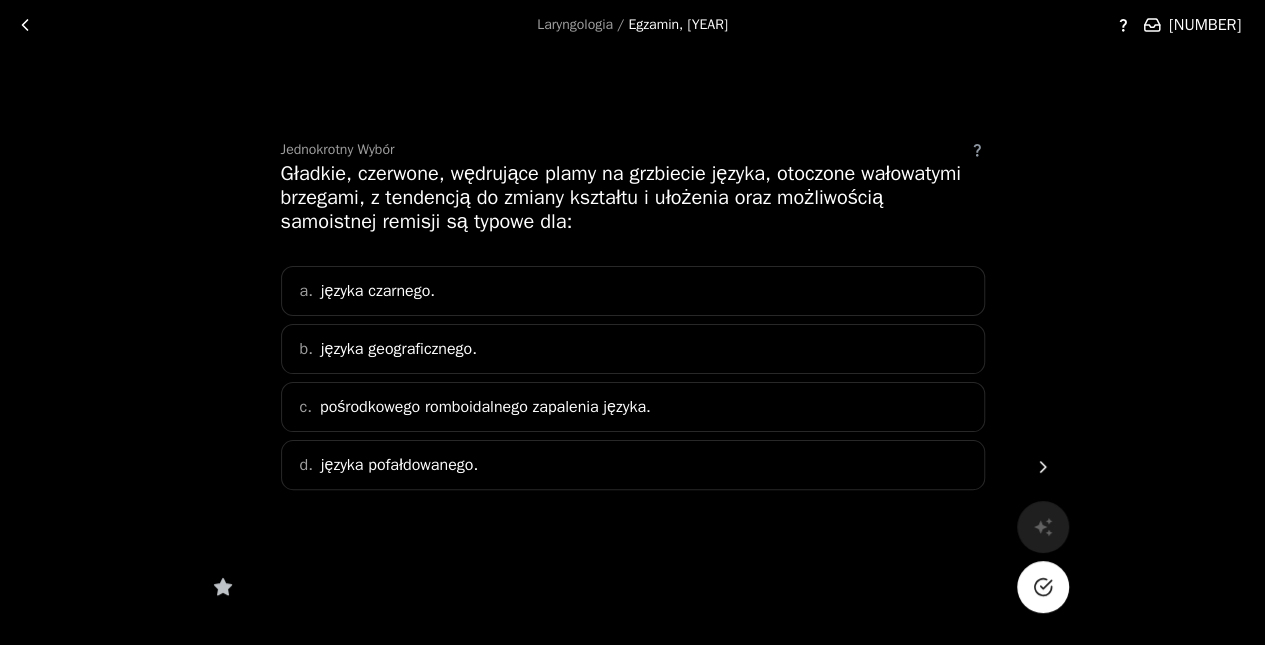 click on "b.   języka geograficznego." at bounding box center [633, 349] 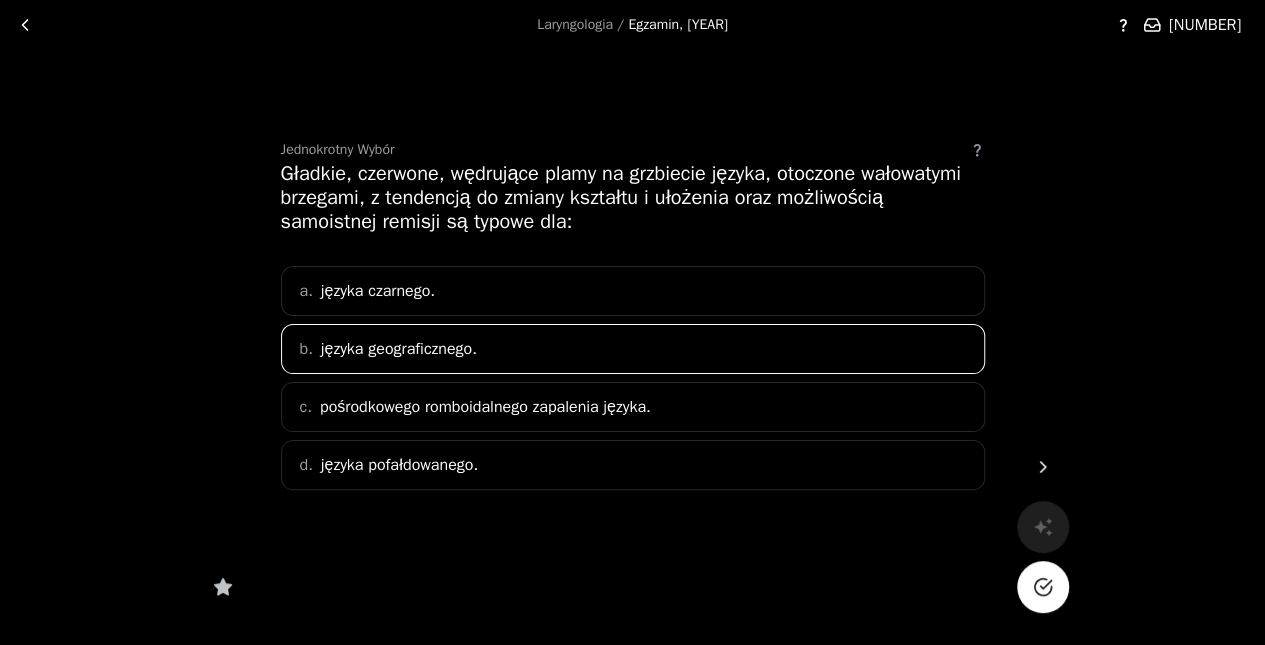 click at bounding box center (1043, 587) 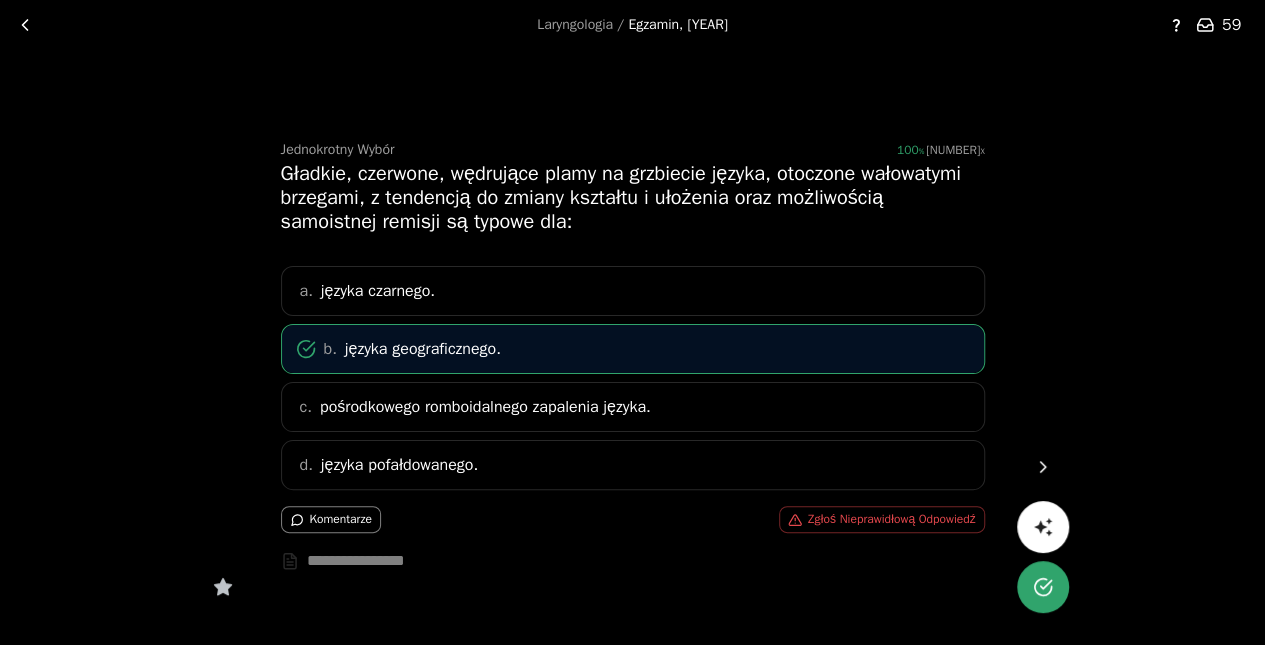 click at bounding box center [1043, 467] 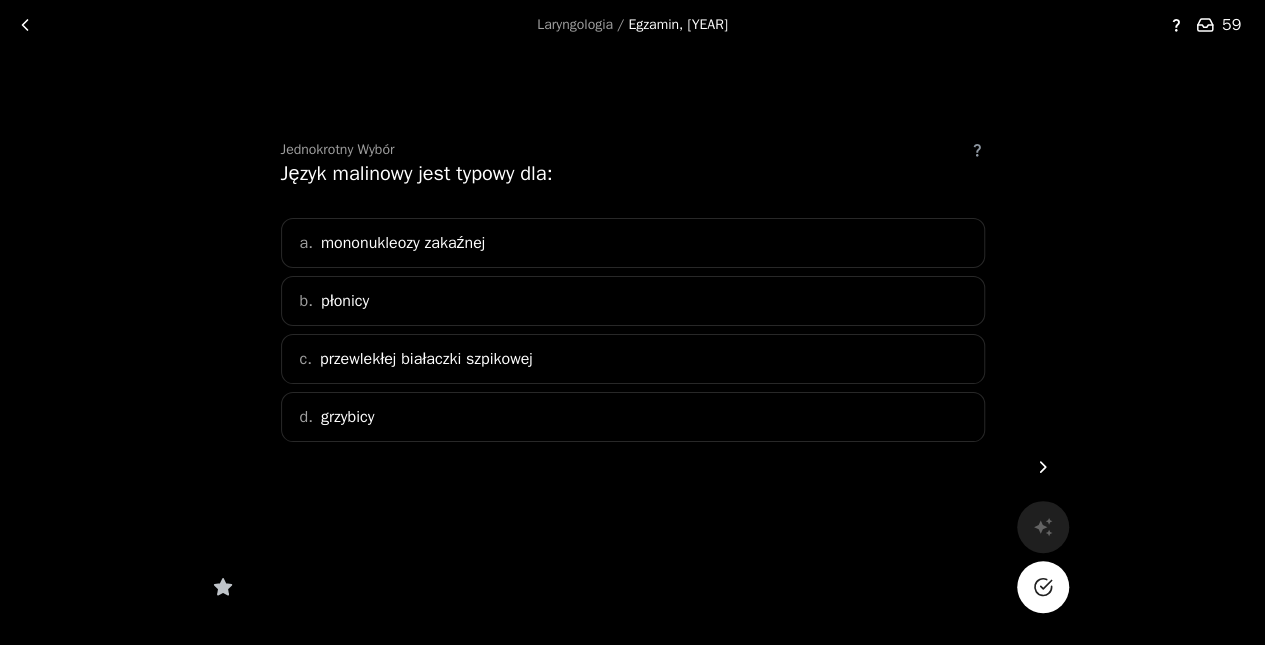 click on "b.   płonicy" at bounding box center (633, 301) 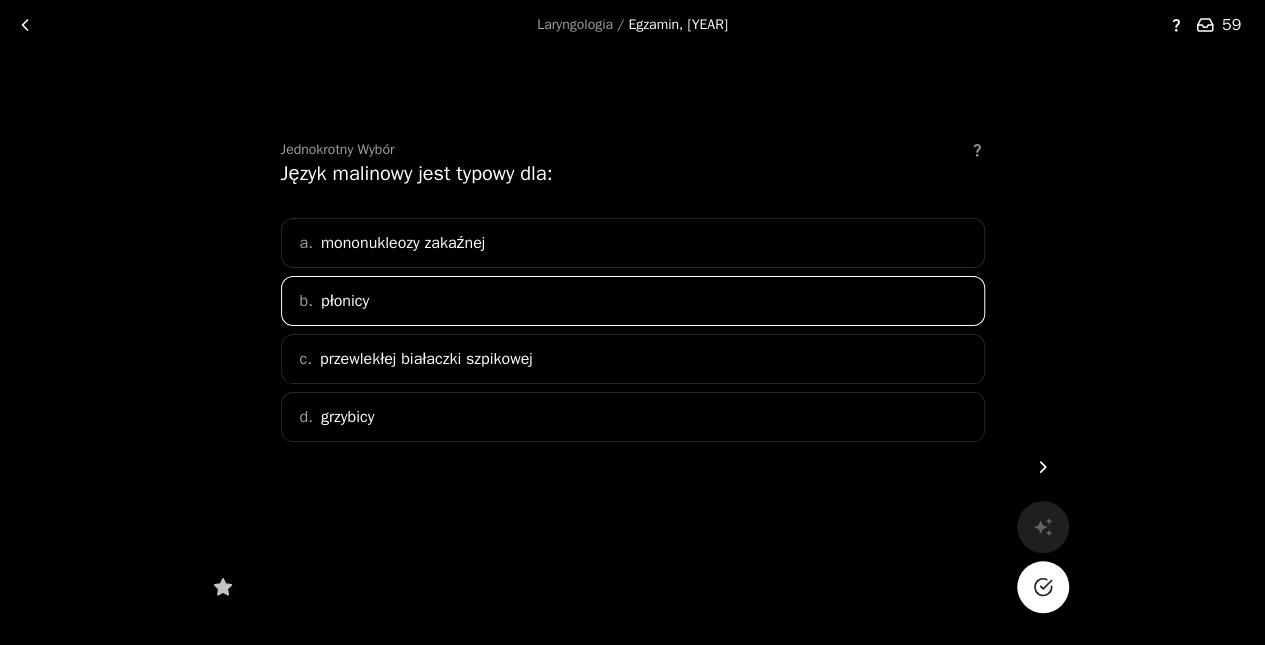 click at bounding box center (1043, 587) 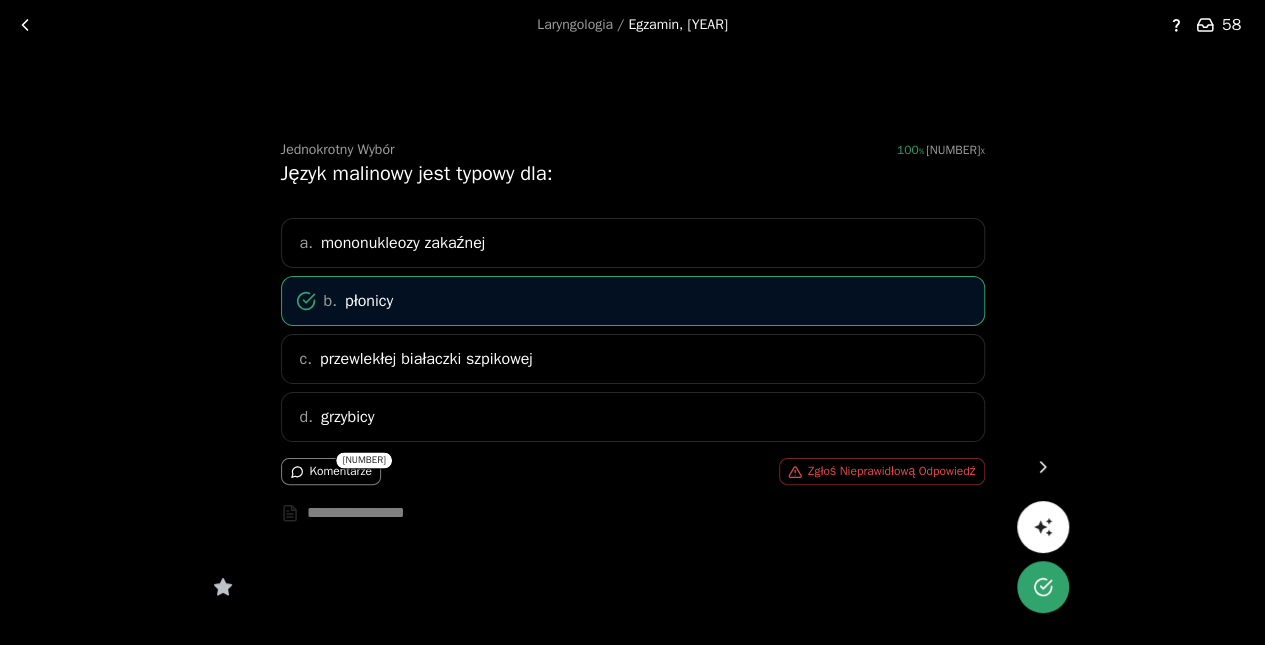 click at bounding box center [1043, 467] 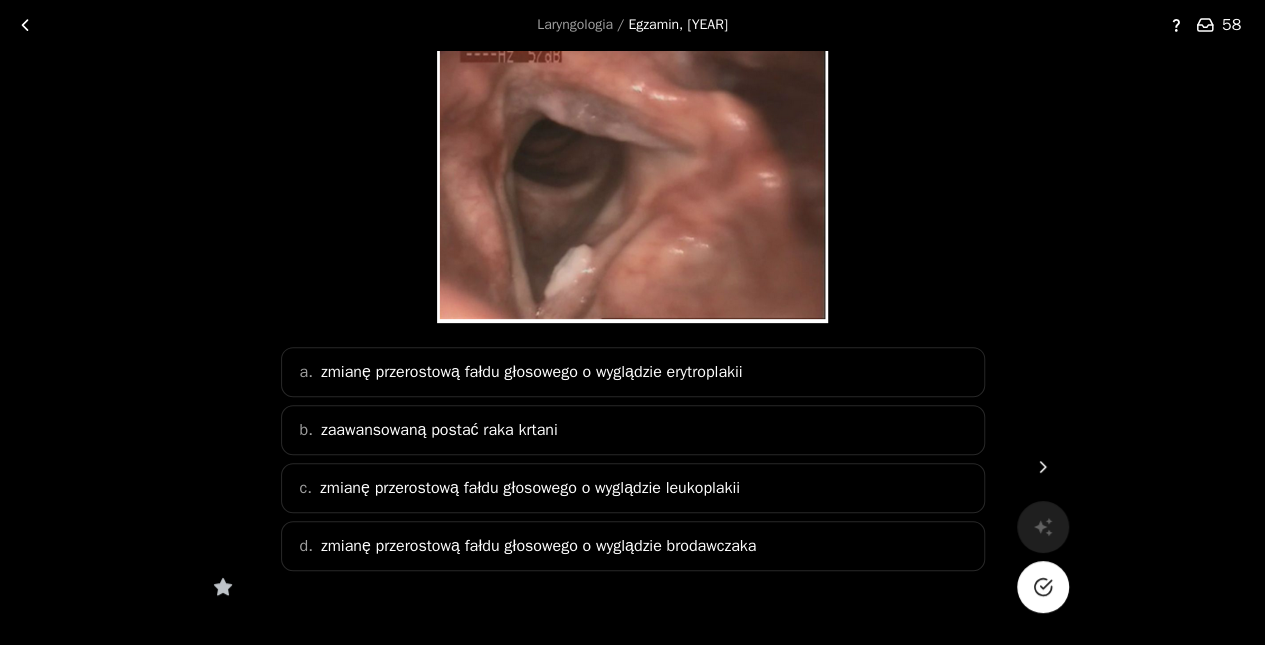 scroll, scrollTop: 197, scrollLeft: 0, axis: vertical 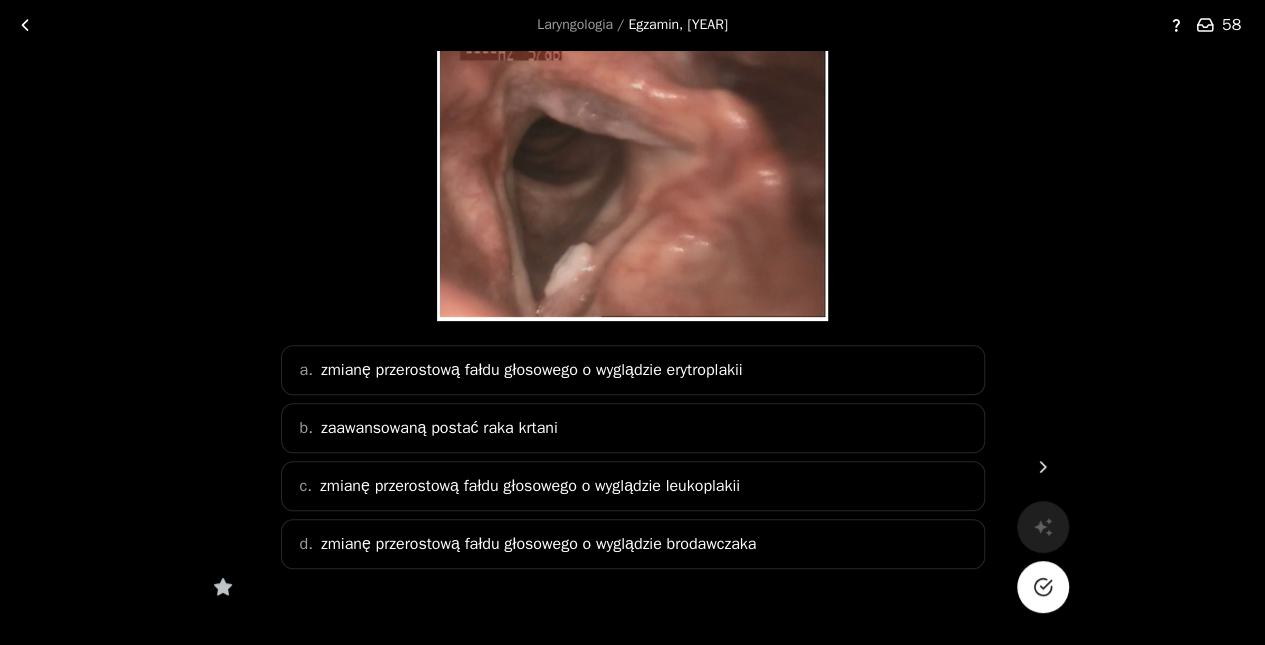 click on "d.   zmianę przerostową fałdu głosowego o wyglądzie brodawczaka" at bounding box center [633, 544] 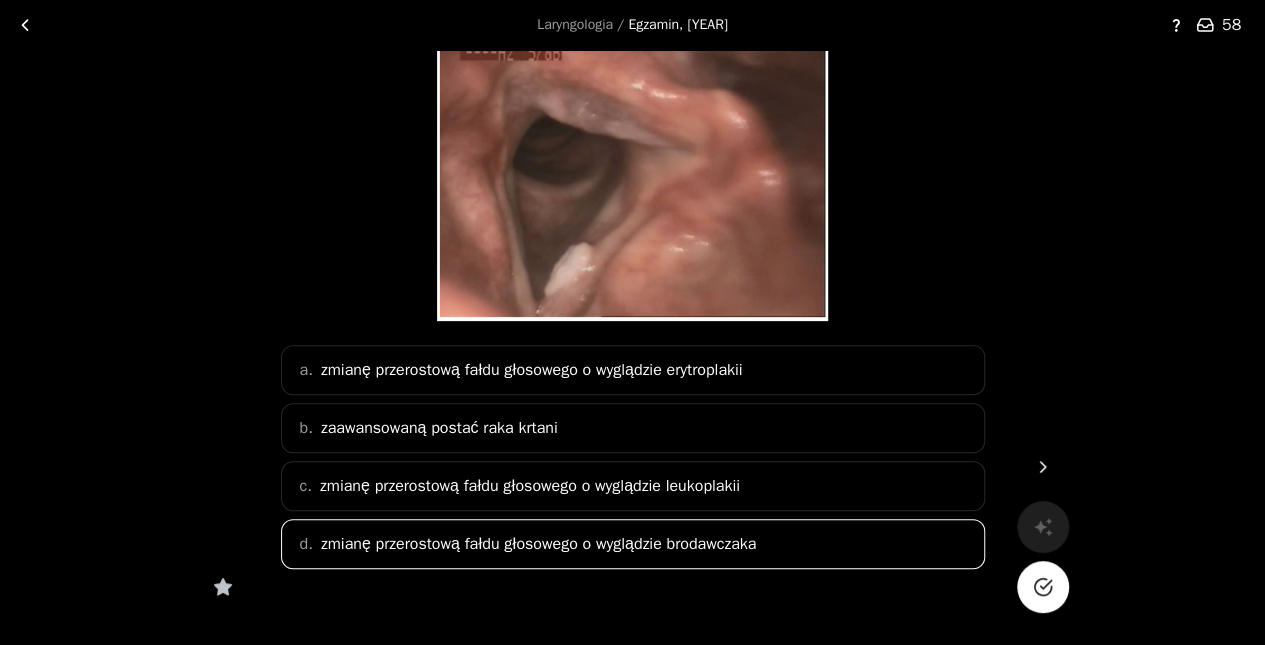 click on "c.   zmianę przerostową fałdu głosowego o wyglądzie leukoplakii" at bounding box center [633, 486] 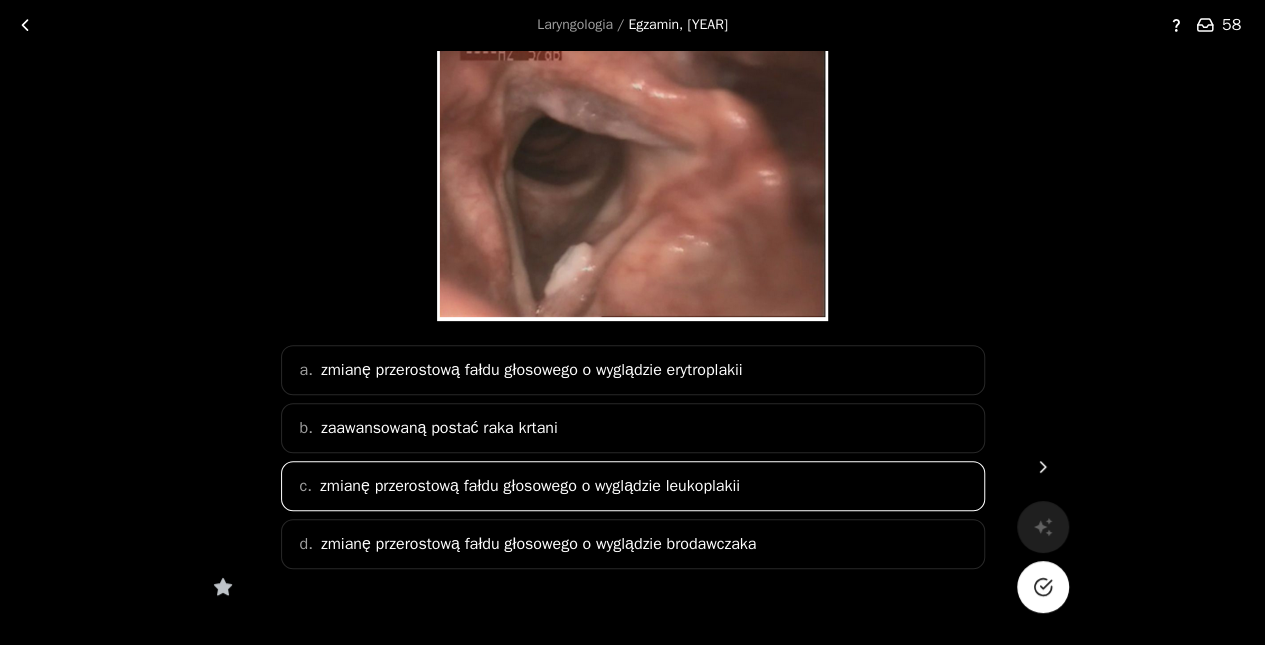 click at bounding box center (1043, 587) 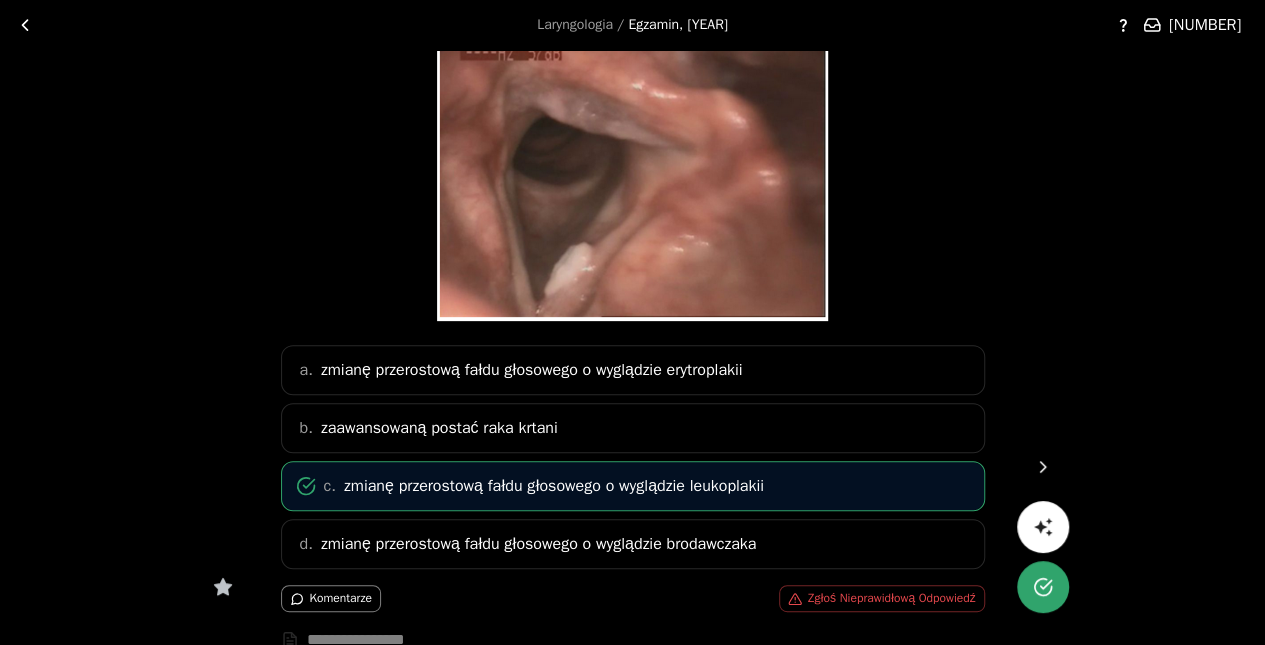 click at bounding box center [1043, 467] 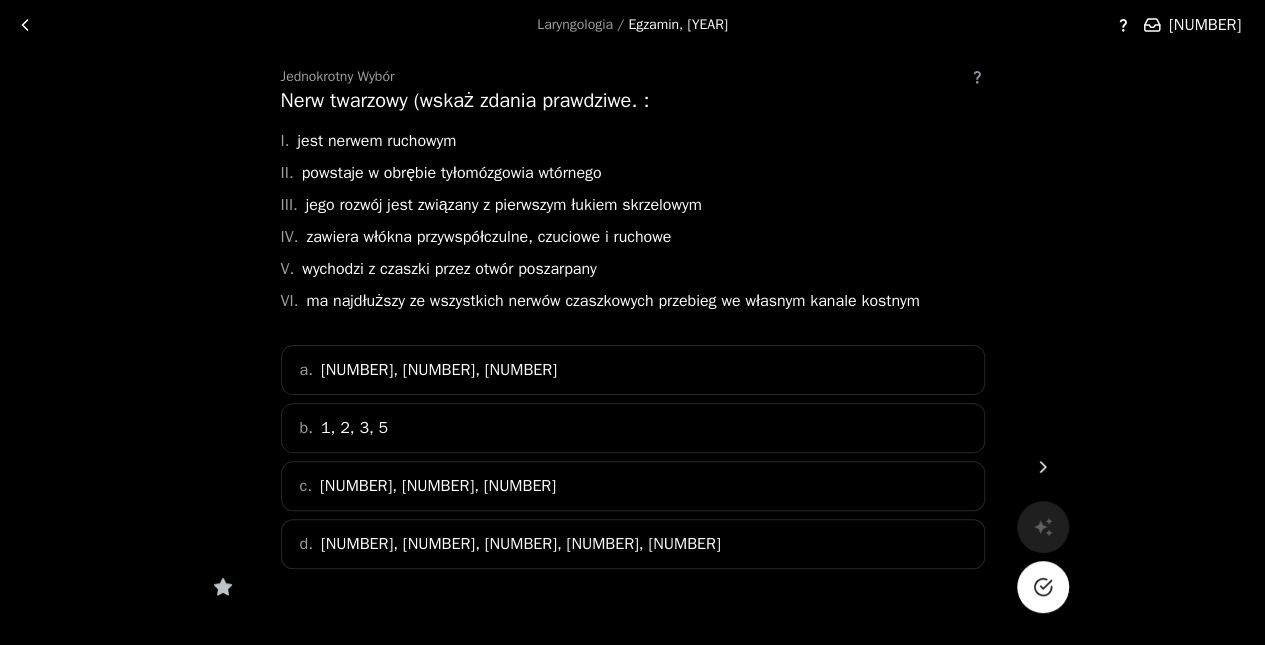 click on "b.   1, 2, 3, 5" at bounding box center [633, 428] 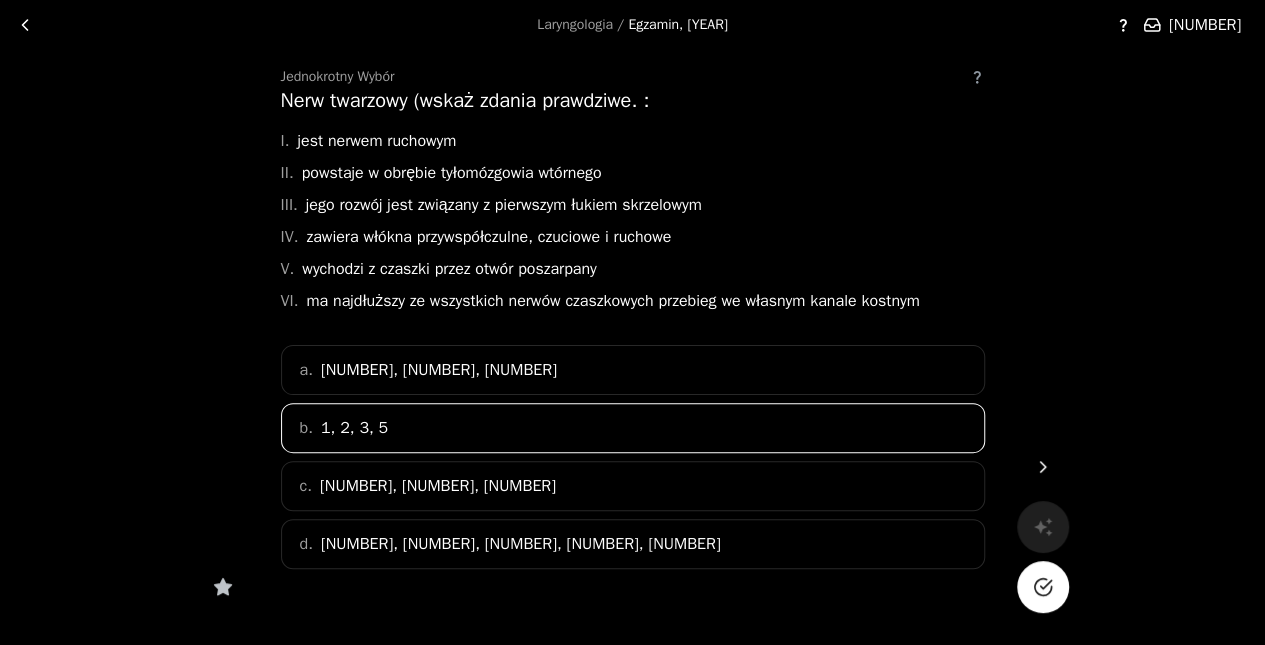 click at bounding box center (1043, 587) 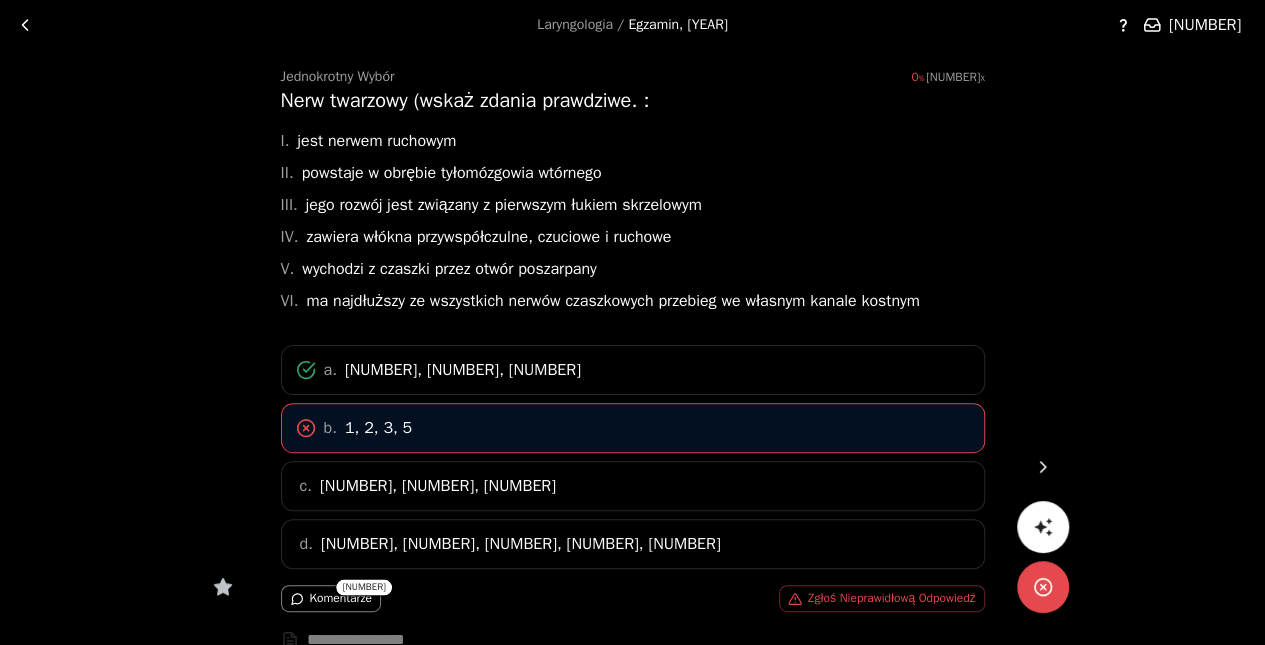 click on "Komentarze" at bounding box center [331, 598] 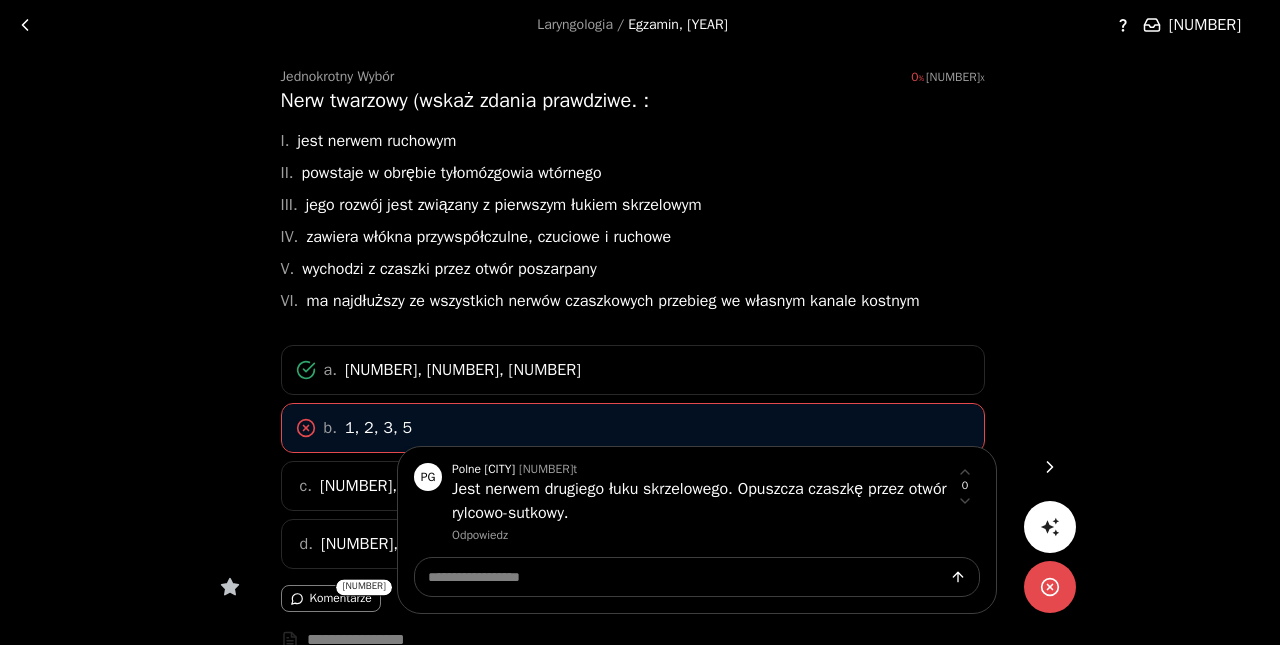 click at bounding box center (640, 322) 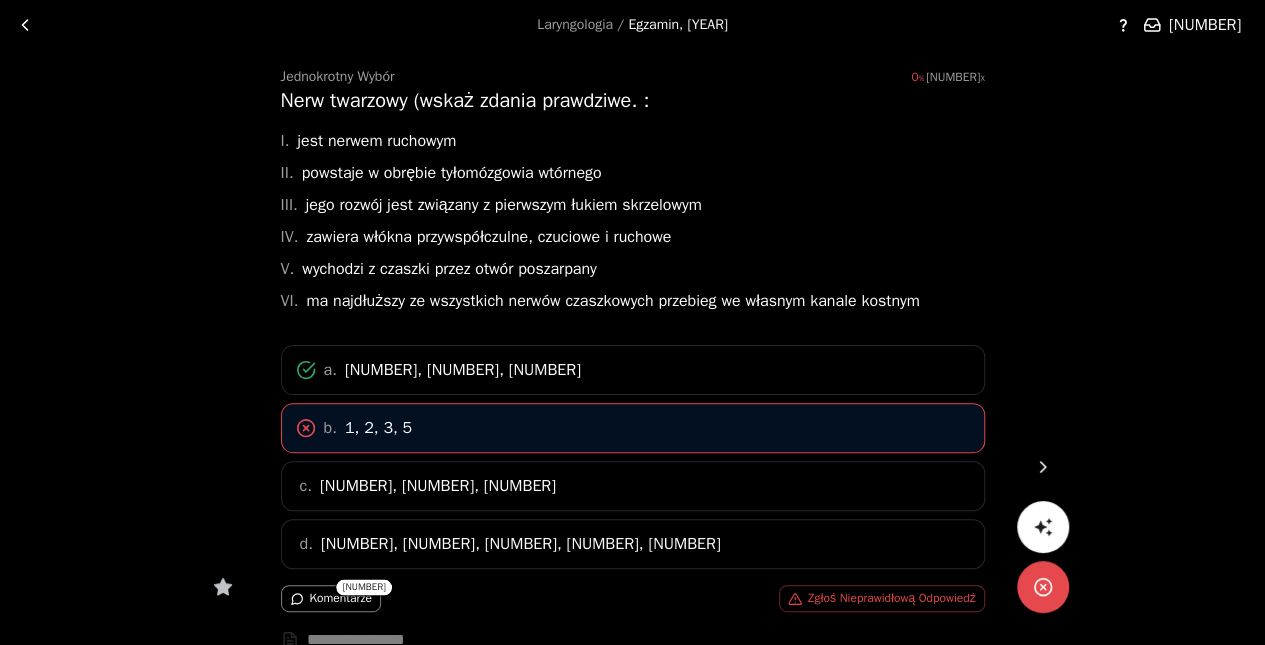 click at bounding box center (1043, 467) 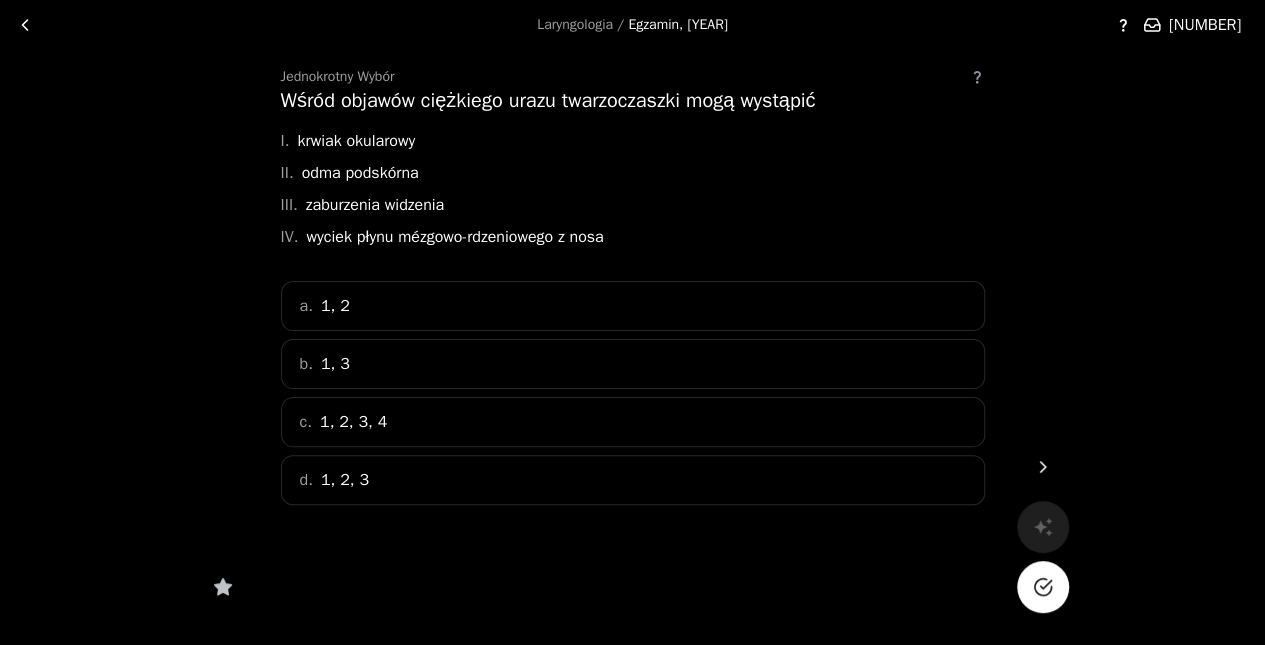 click on "c.   1, 2, 3, 4" at bounding box center (633, 422) 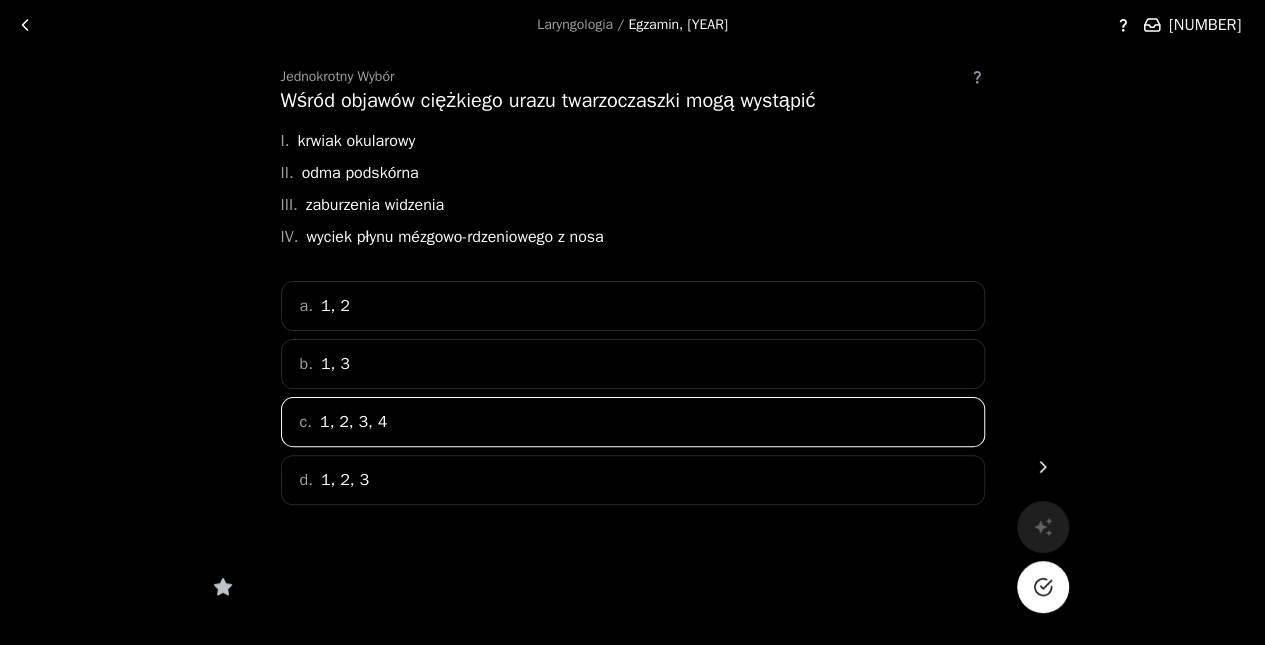 click at bounding box center [1043, 587] 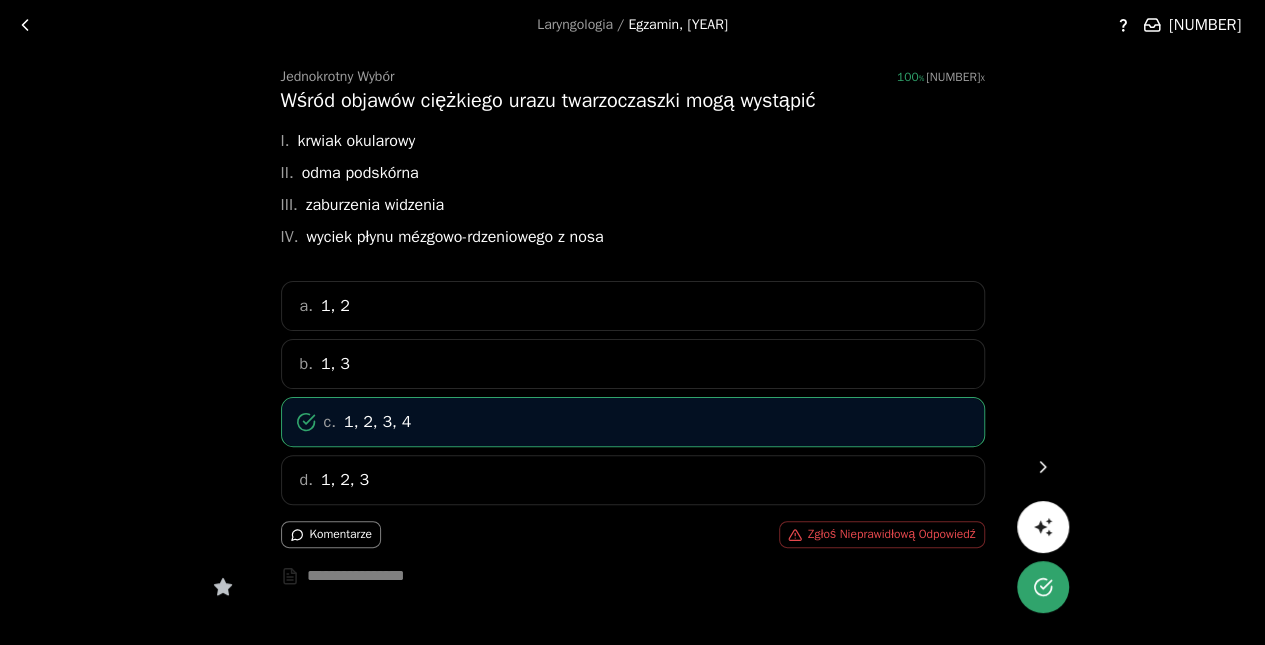 click at bounding box center [1043, 467] 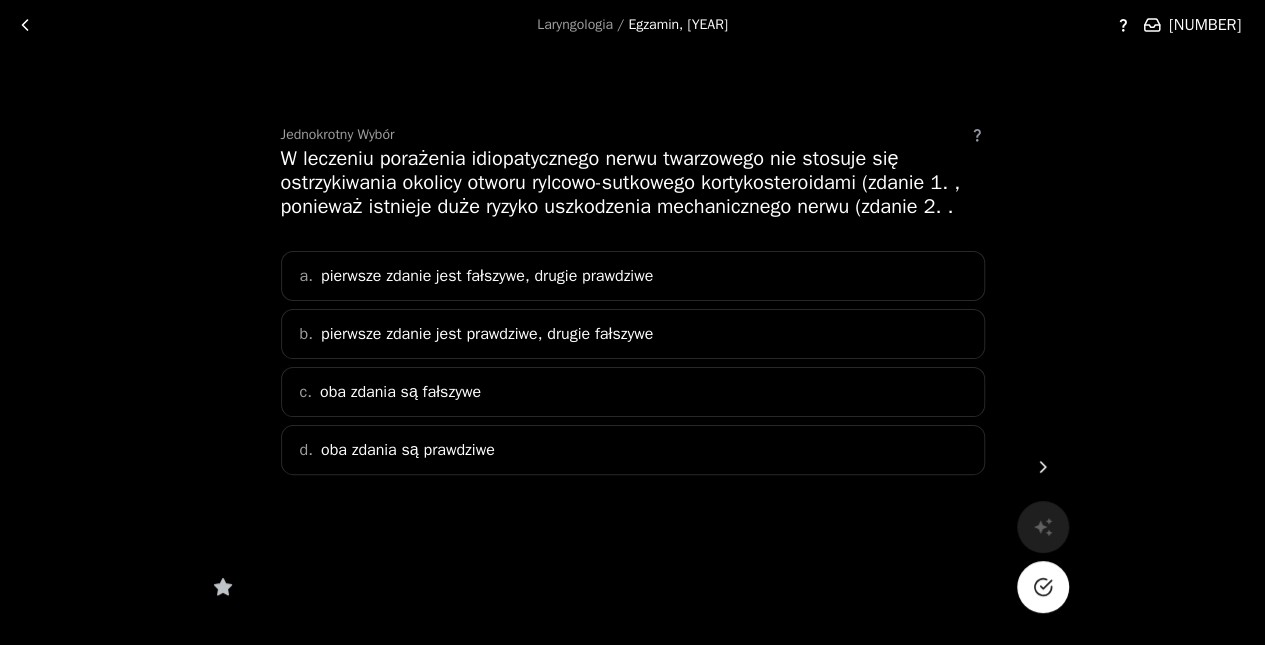 click on "b.   pierwsze zdanie jest prawdziwe, drugie fałszywe" at bounding box center [633, 334] 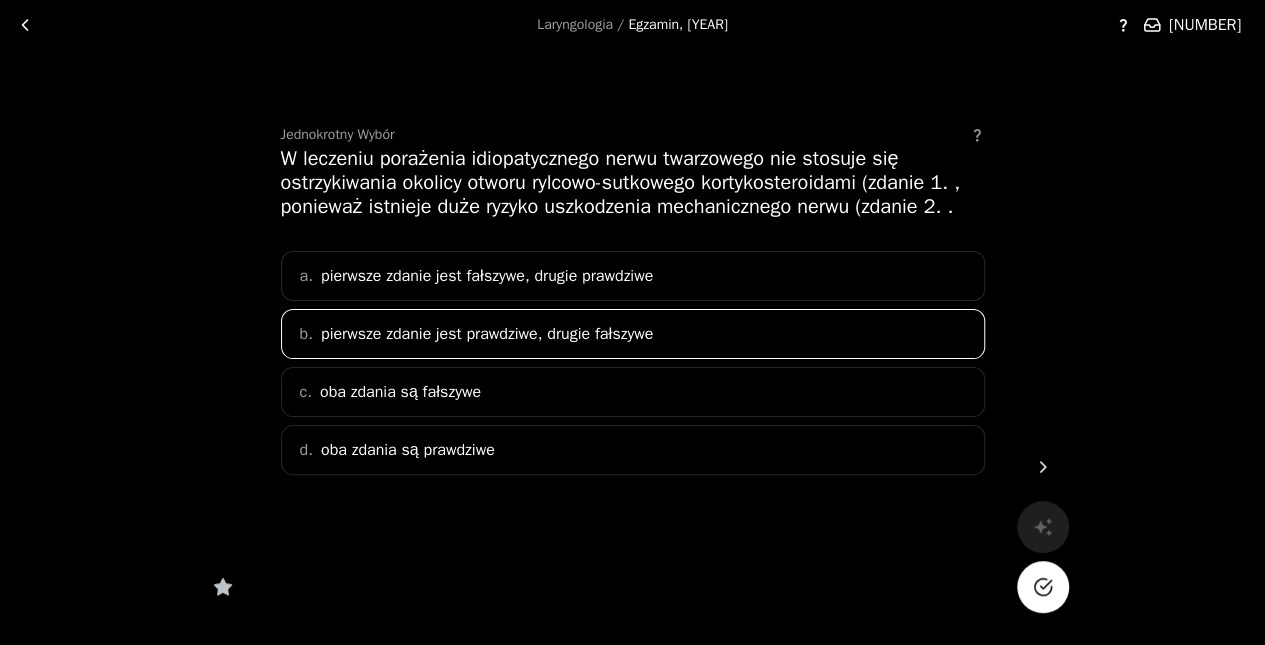 click at bounding box center [1042, 587] 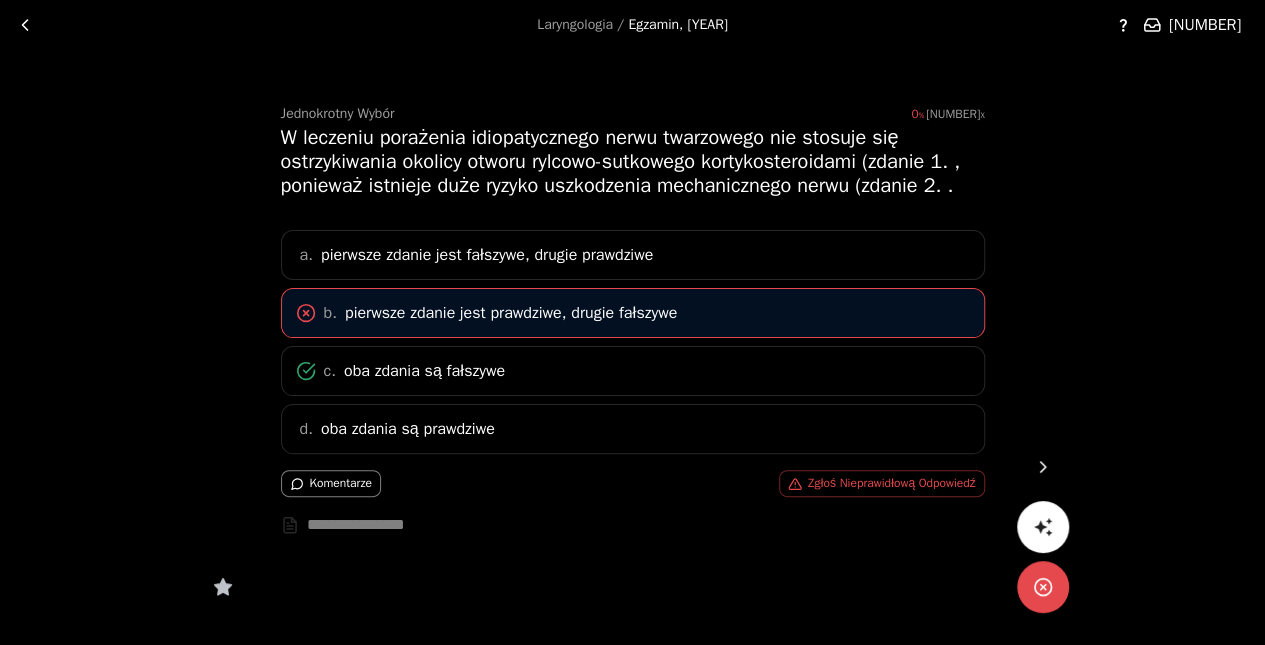 click at bounding box center [1043, 467] 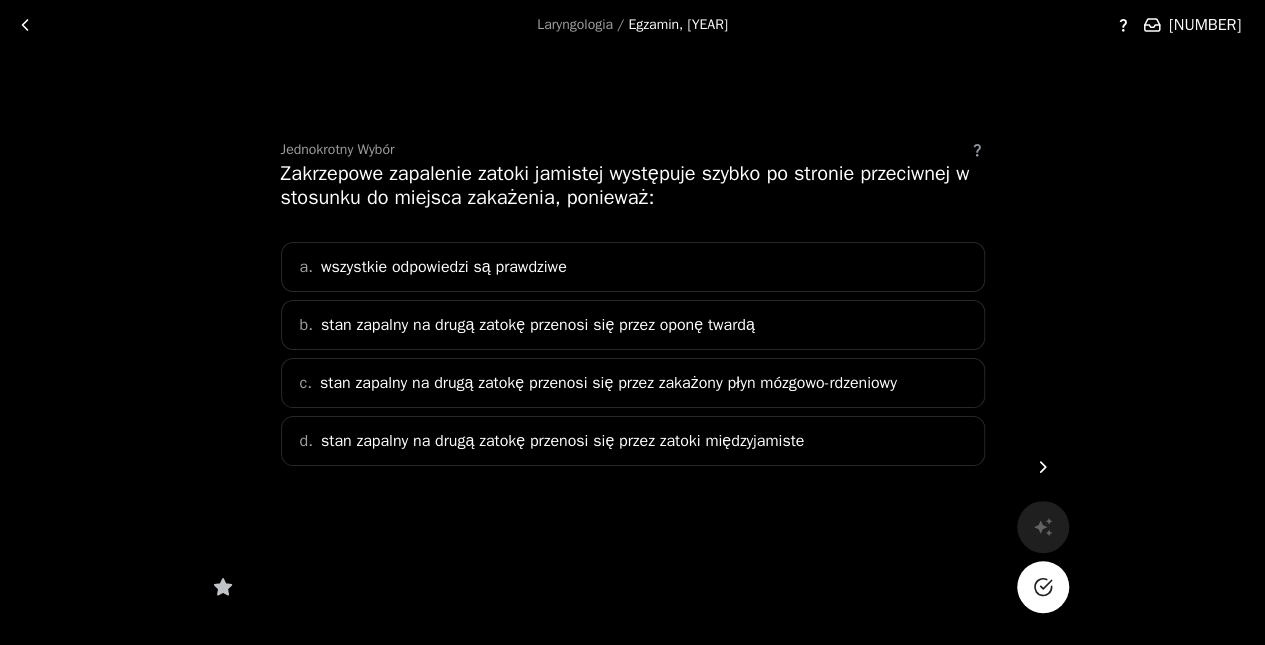 click on "stan zapalny na drugą zatokę przenosi się przez oponę twardą" at bounding box center [444, 267] 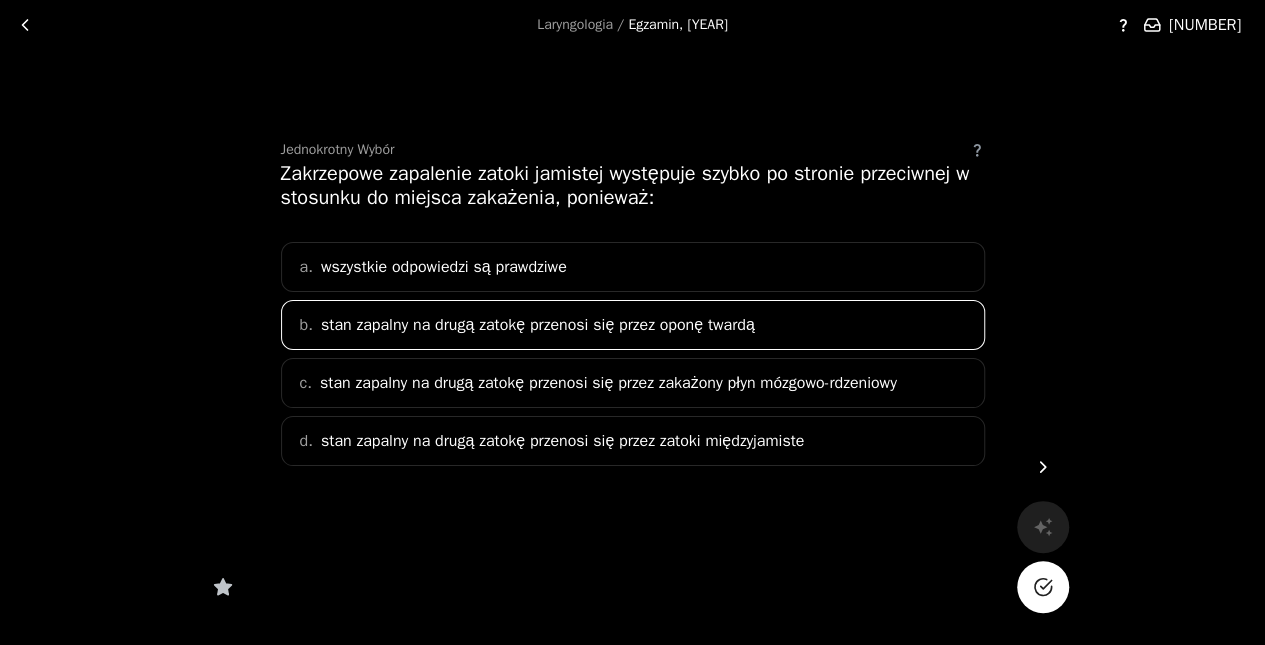 click on "a.   wszystkie odpowiedzi są prawdziwe" at bounding box center [633, 267] 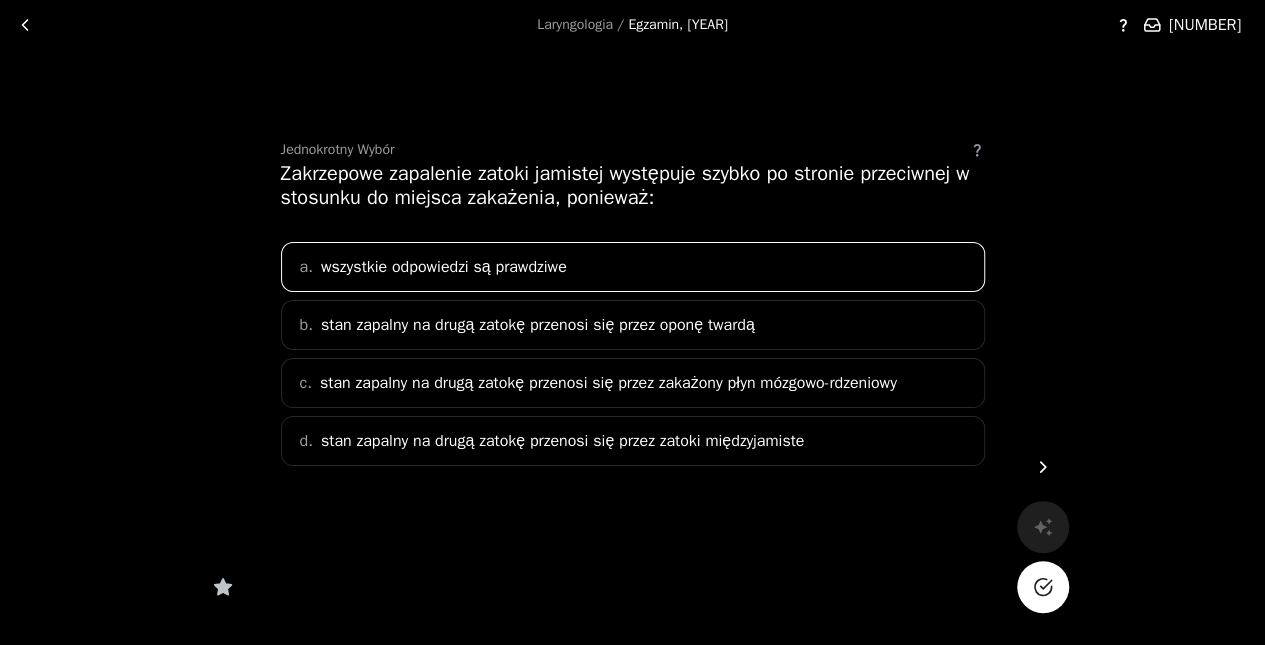 click at bounding box center [1043, 587] 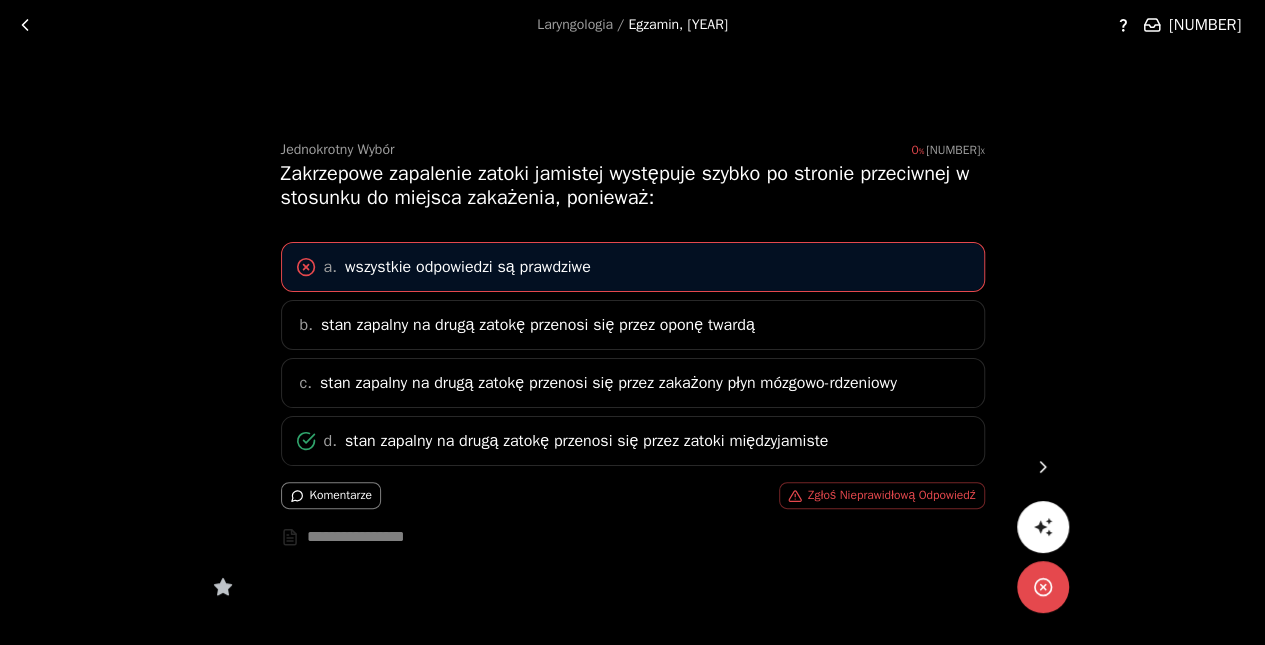 click at bounding box center (1043, 467) 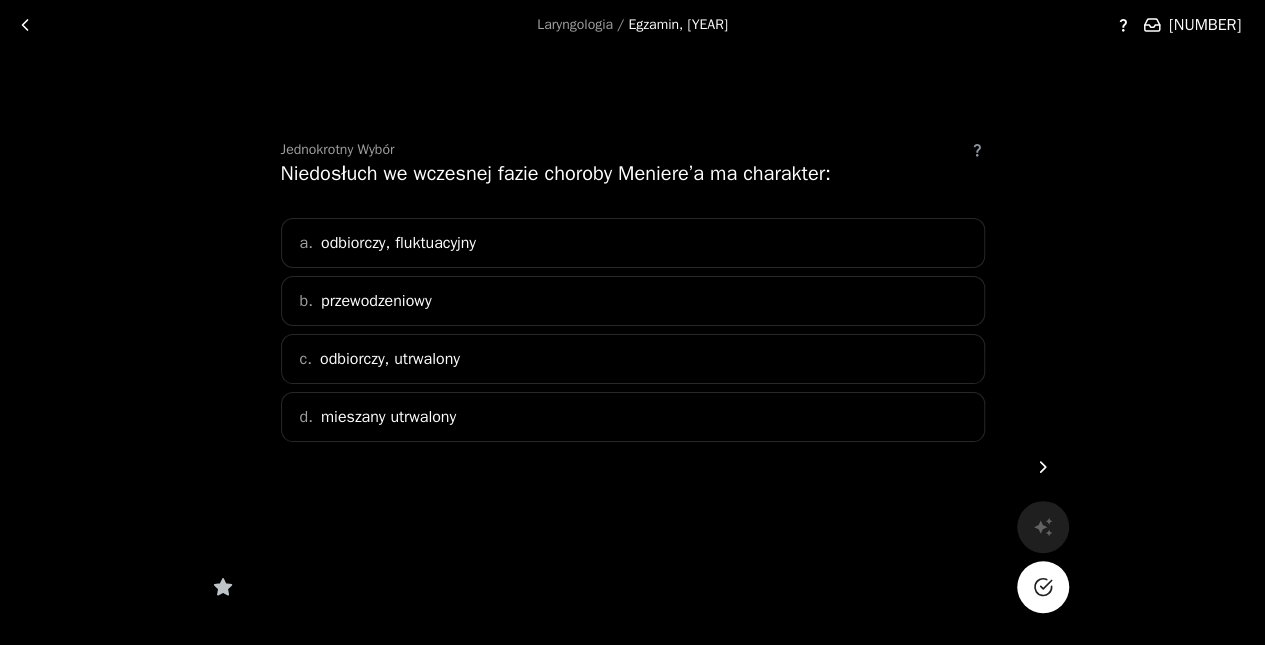 click on "a.   odbiorczy, fluktuacyjny" at bounding box center [633, 243] 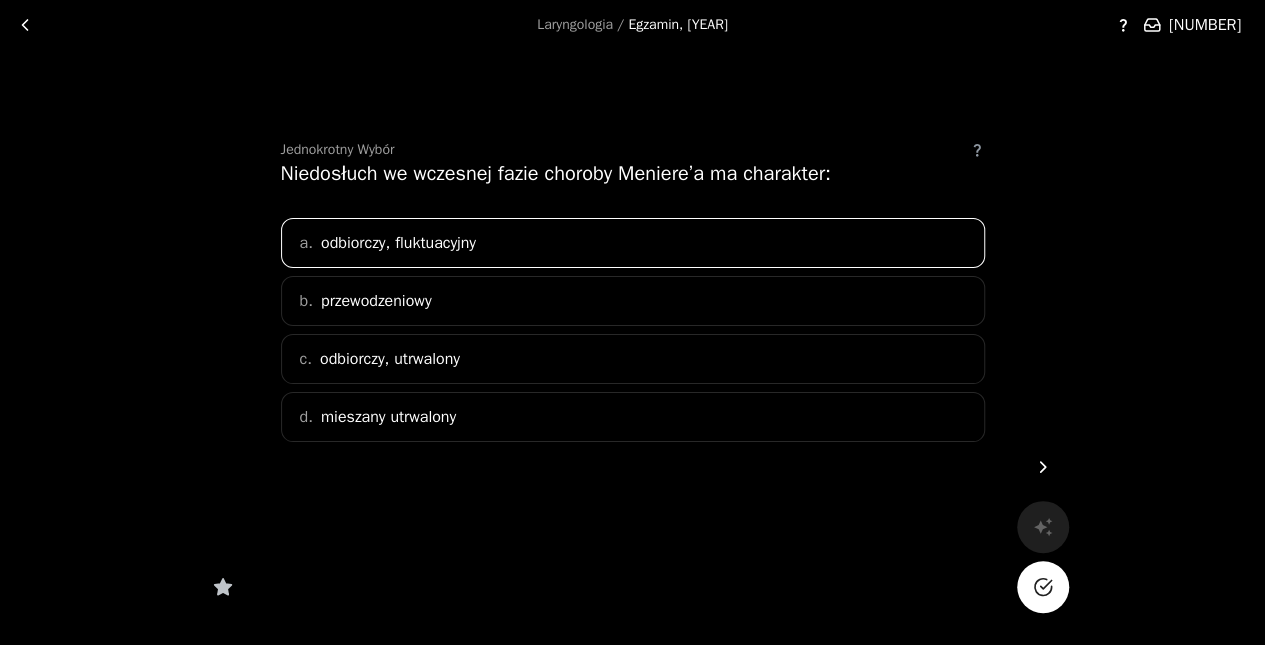 click at bounding box center (1043, 587) 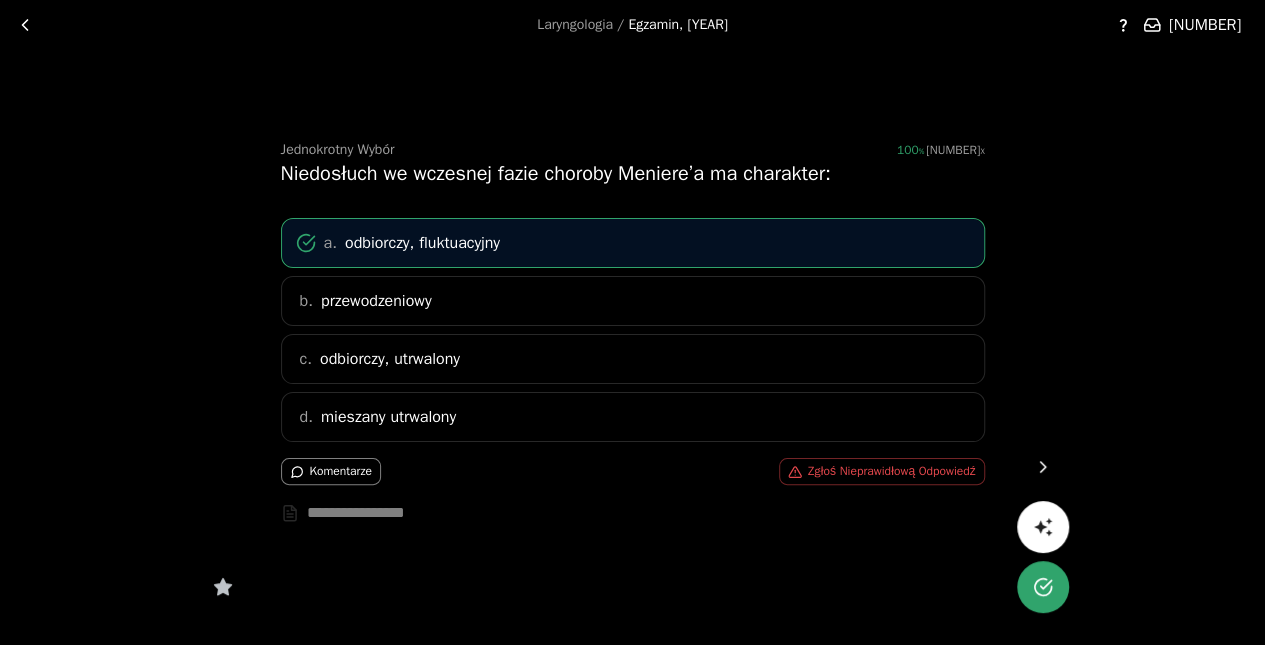 click at bounding box center [1043, 467] 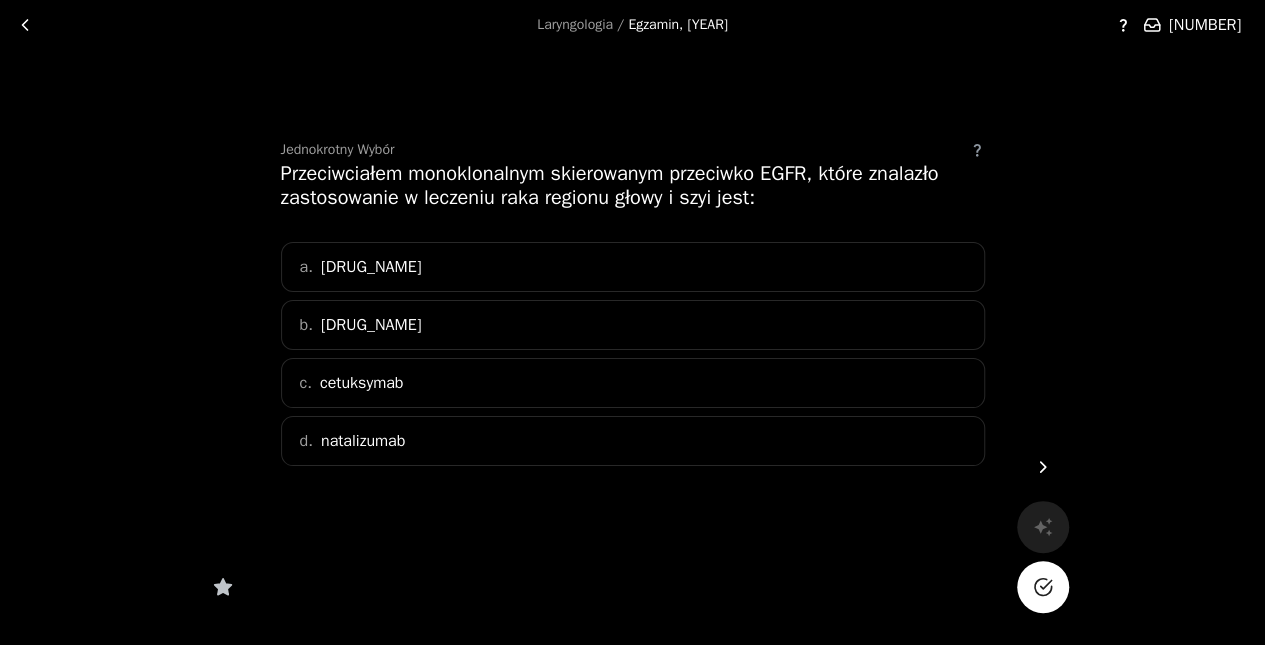 click on "c.   cetuksymab" at bounding box center (633, 383) 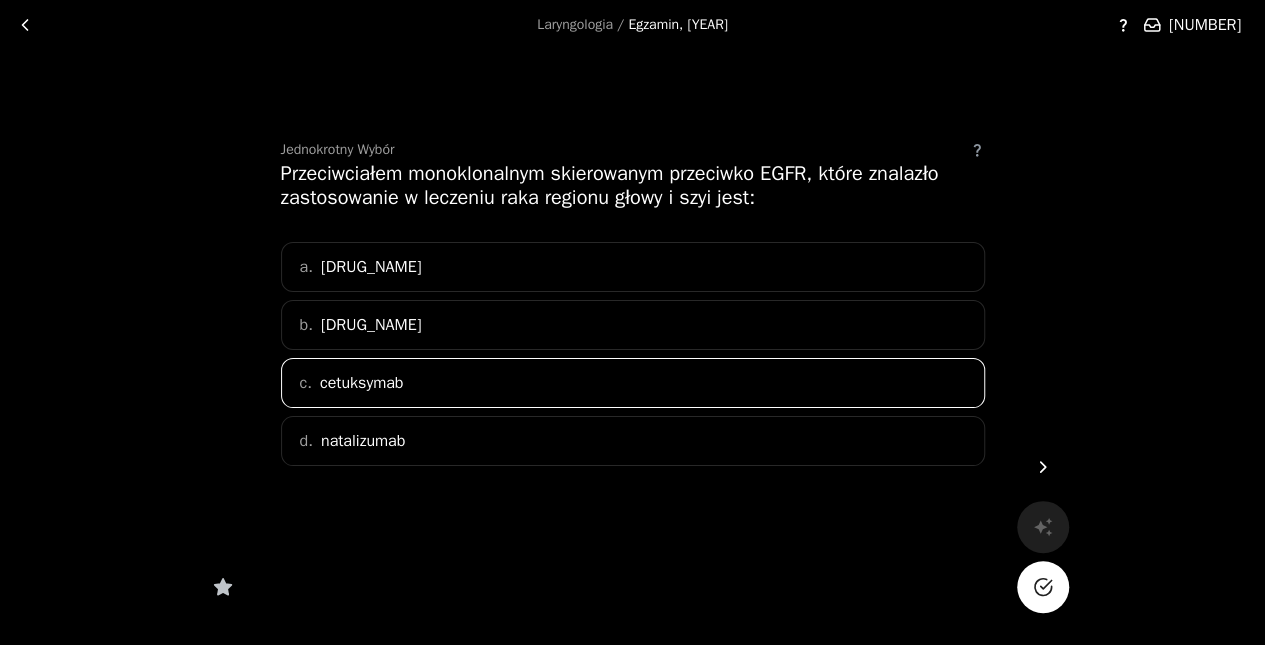 click at bounding box center [1043, 587] 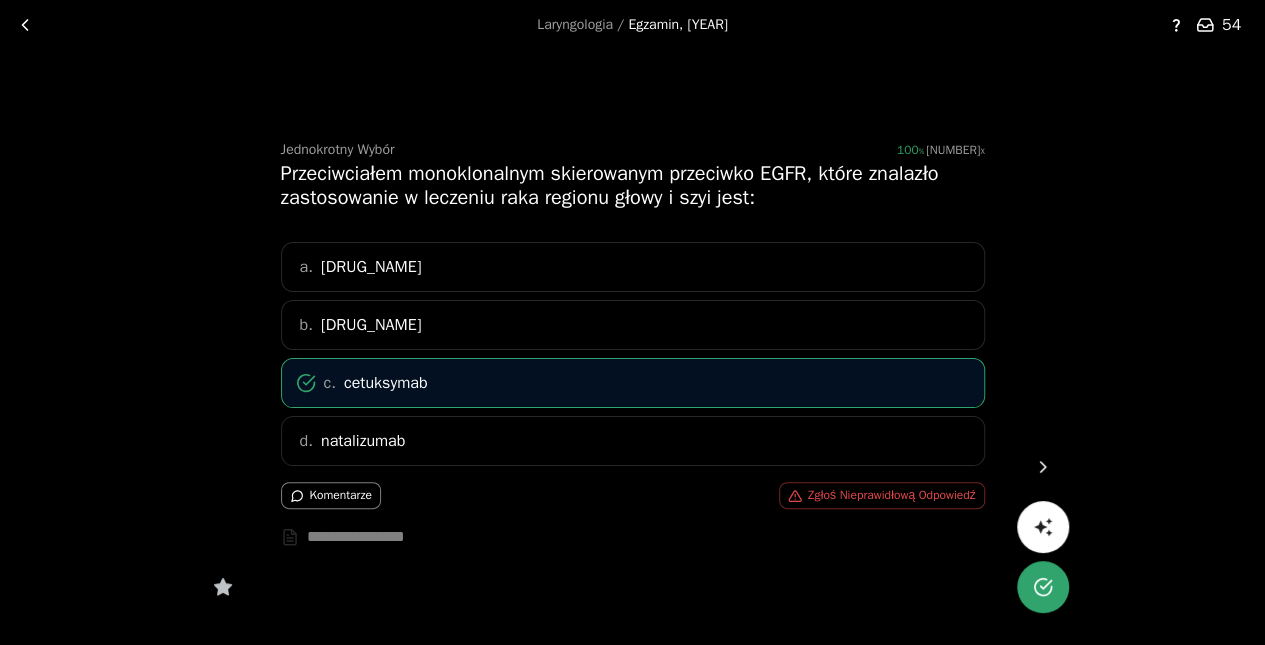 click at bounding box center [1043, 467] 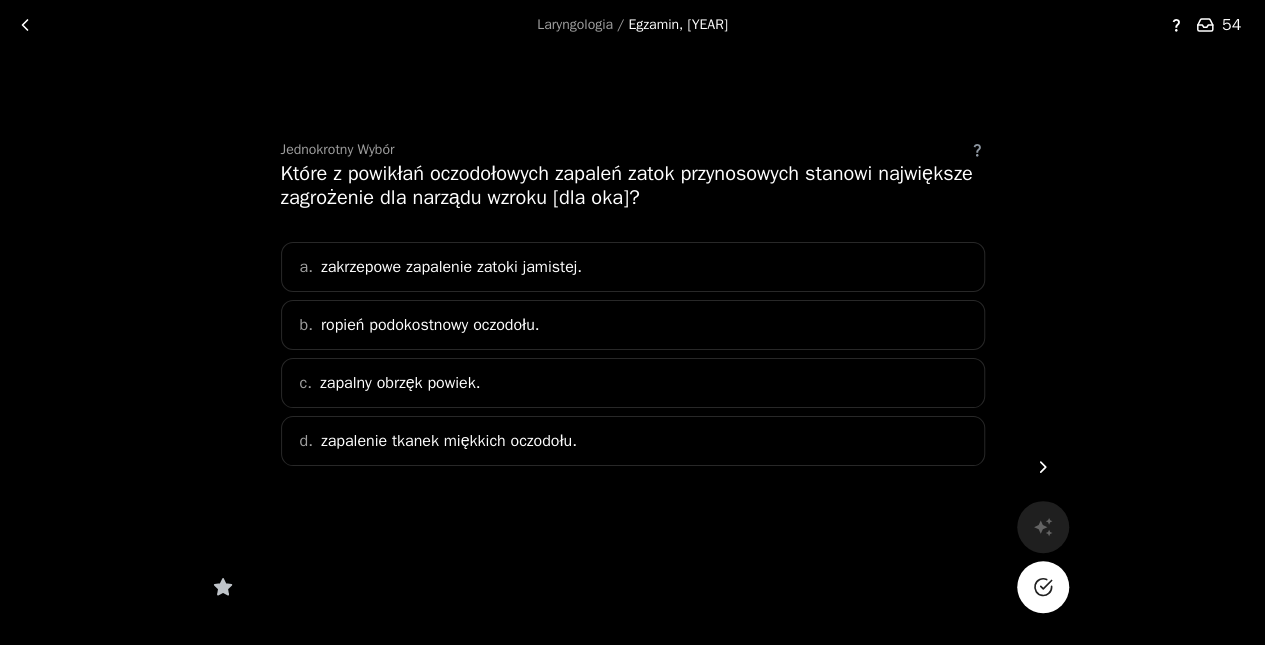 click on "d.   zapalenie tkanek miękkich oczodołu." at bounding box center [633, 441] 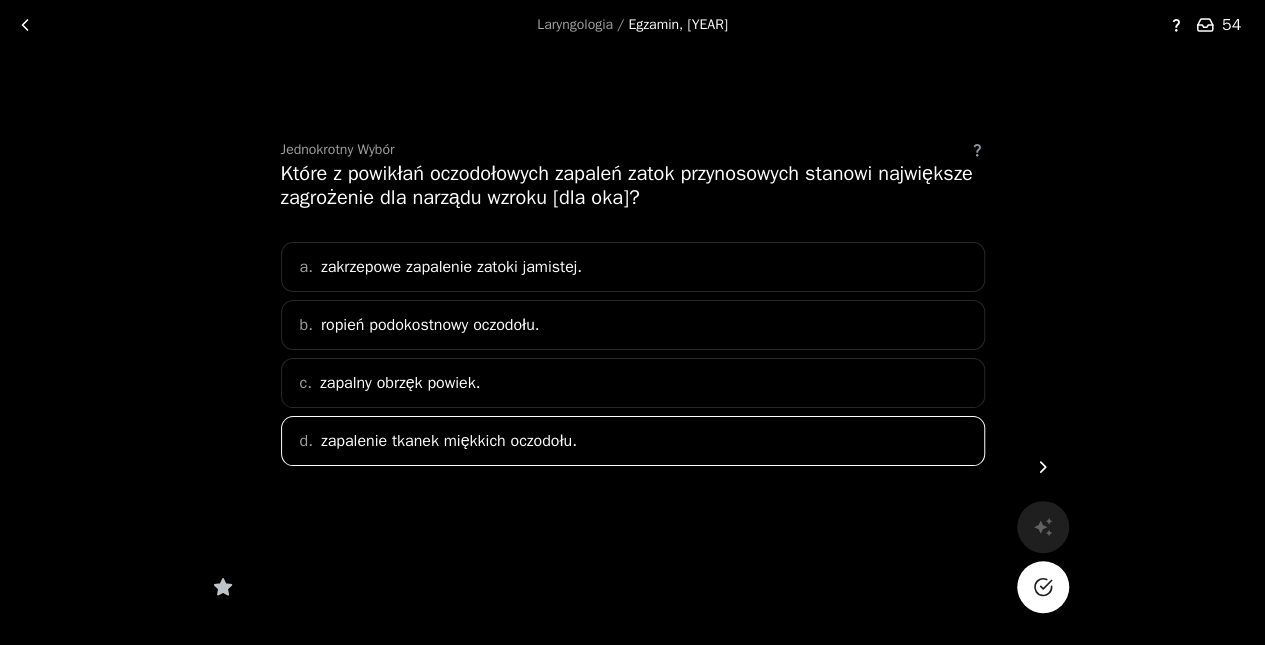 click at bounding box center (1043, 587) 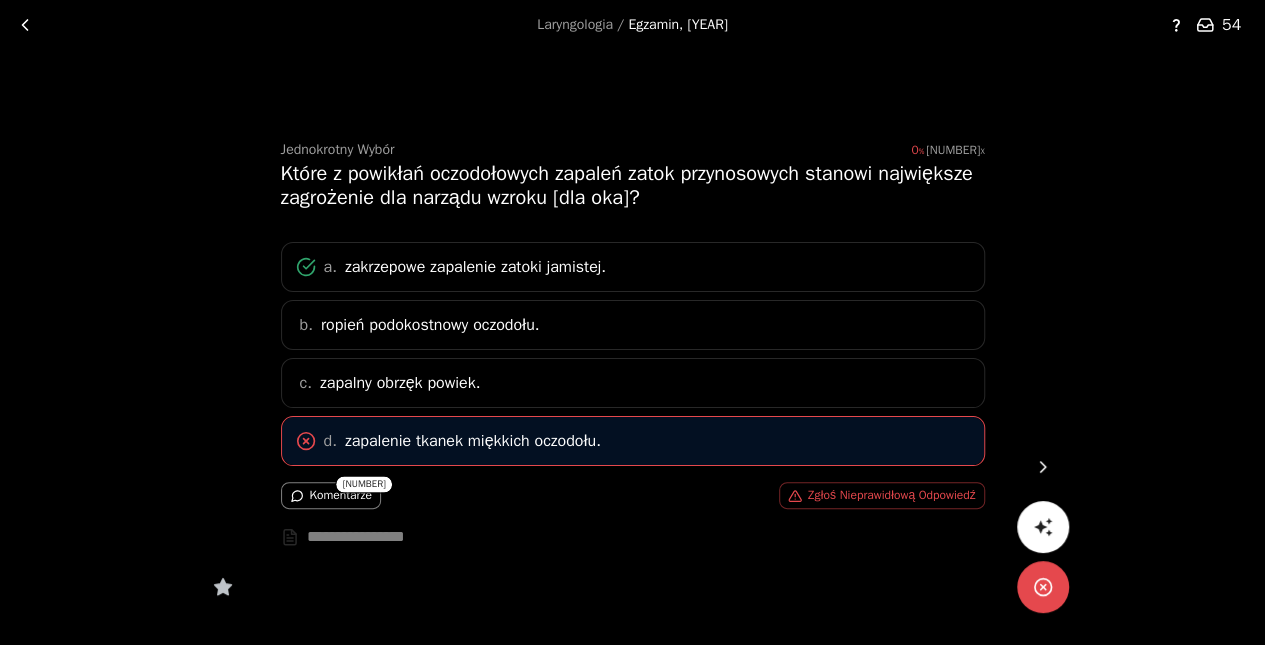 click at bounding box center (1043, 467) 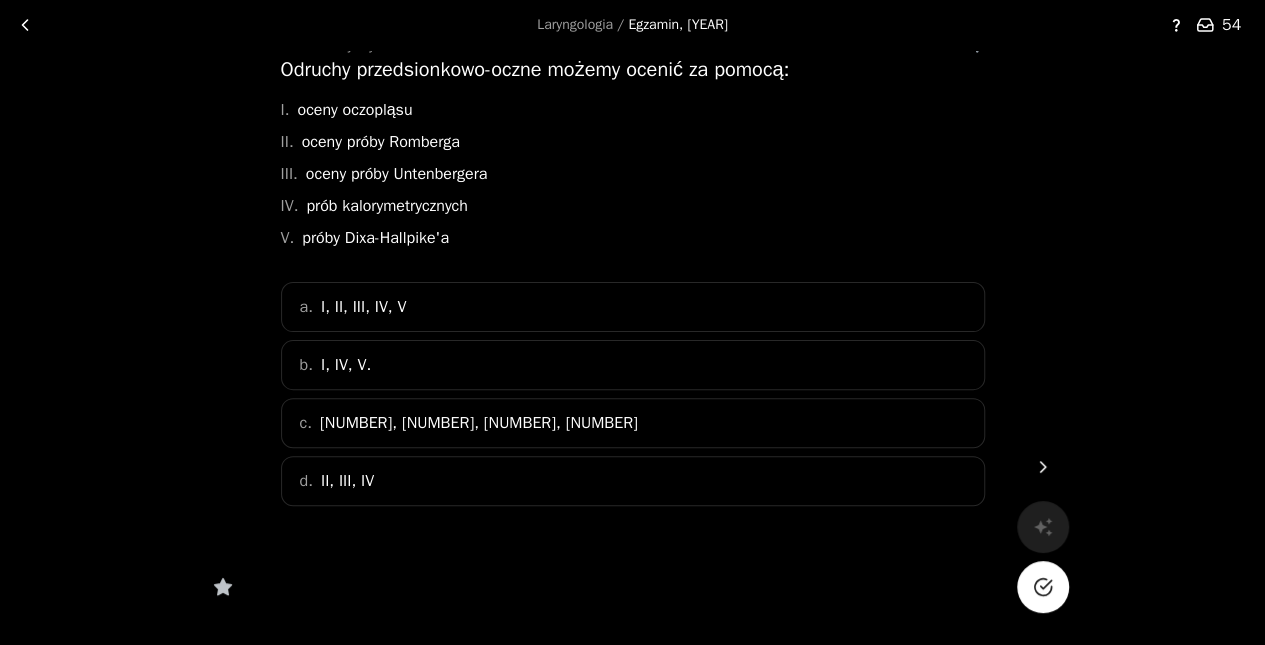scroll, scrollTop: 112, scrollLeft: 0, axis: vertical 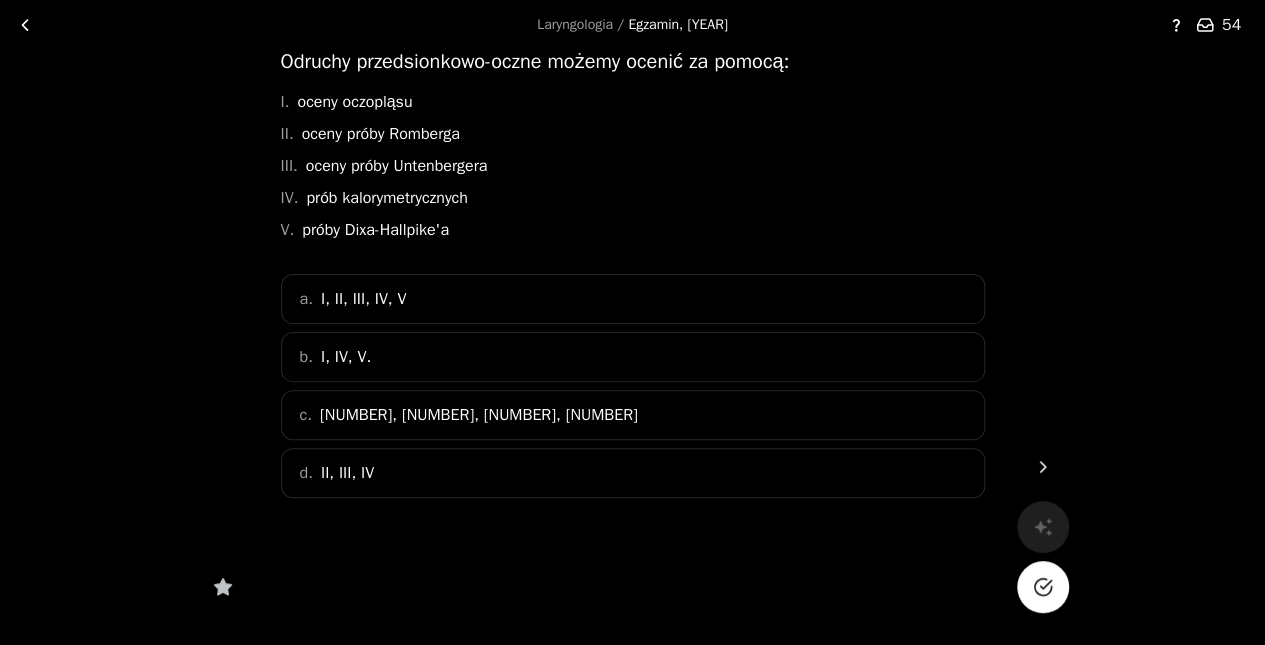 click on "b.   I, IV, V." at bounding box center [633, 357] 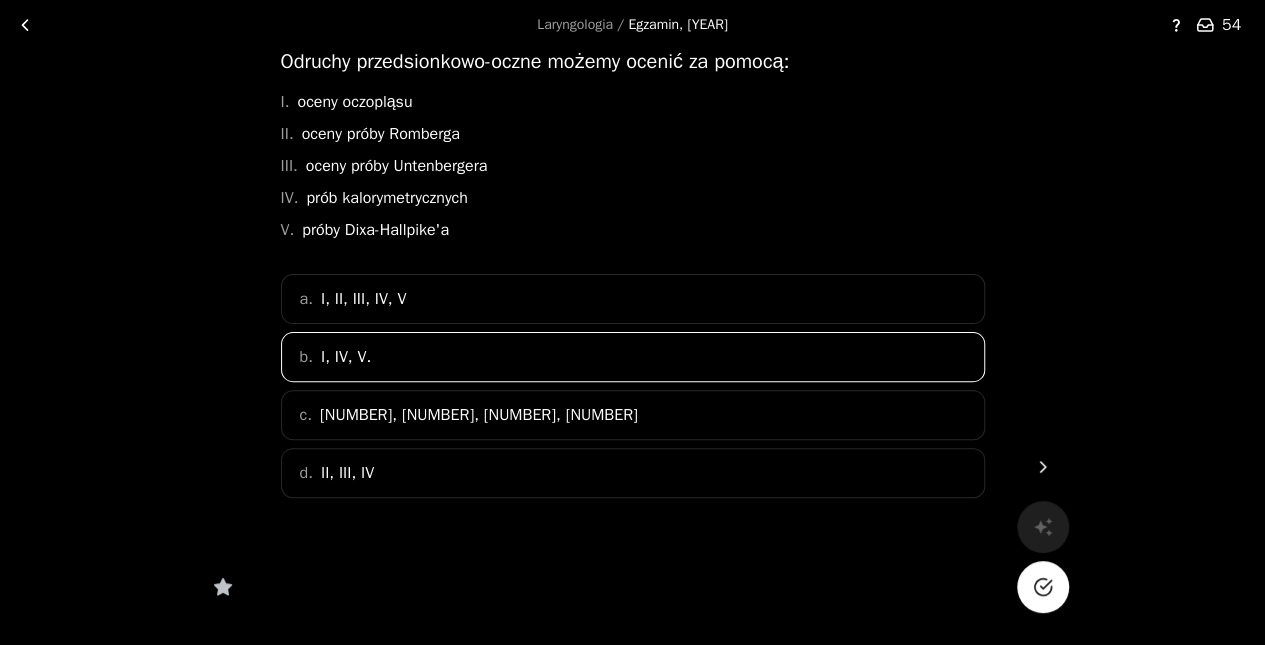 click at bounding box center [1043, 587] 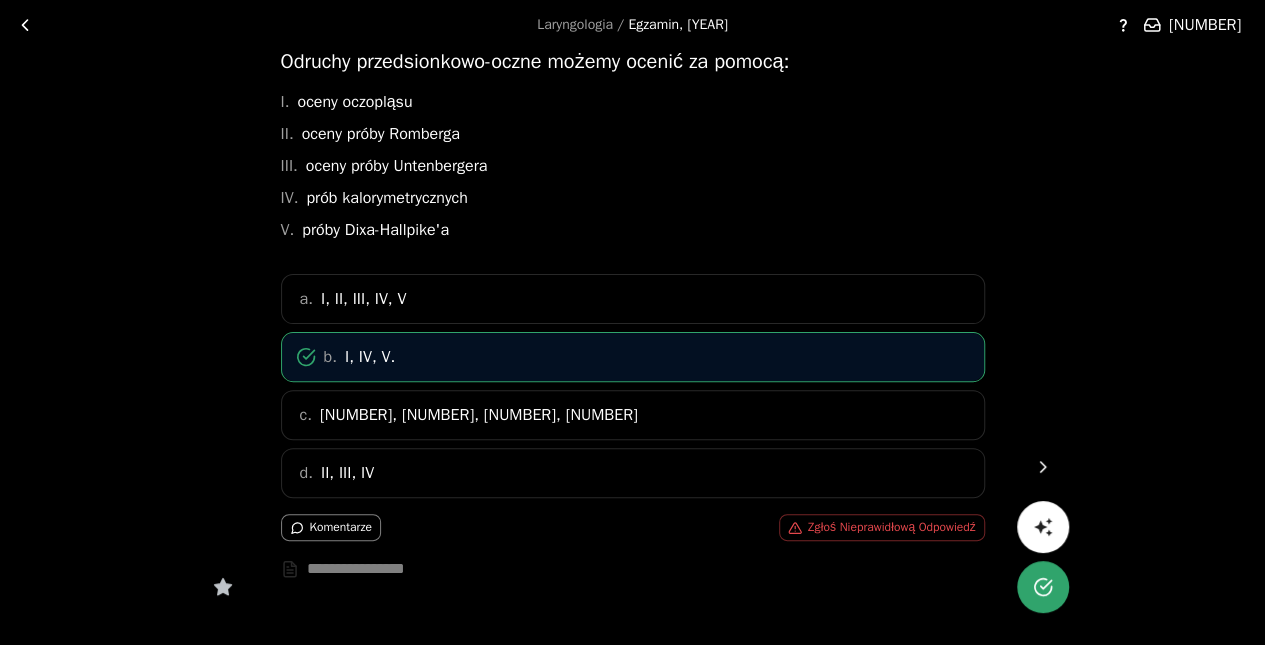 click at bounding box center (1043, 467) 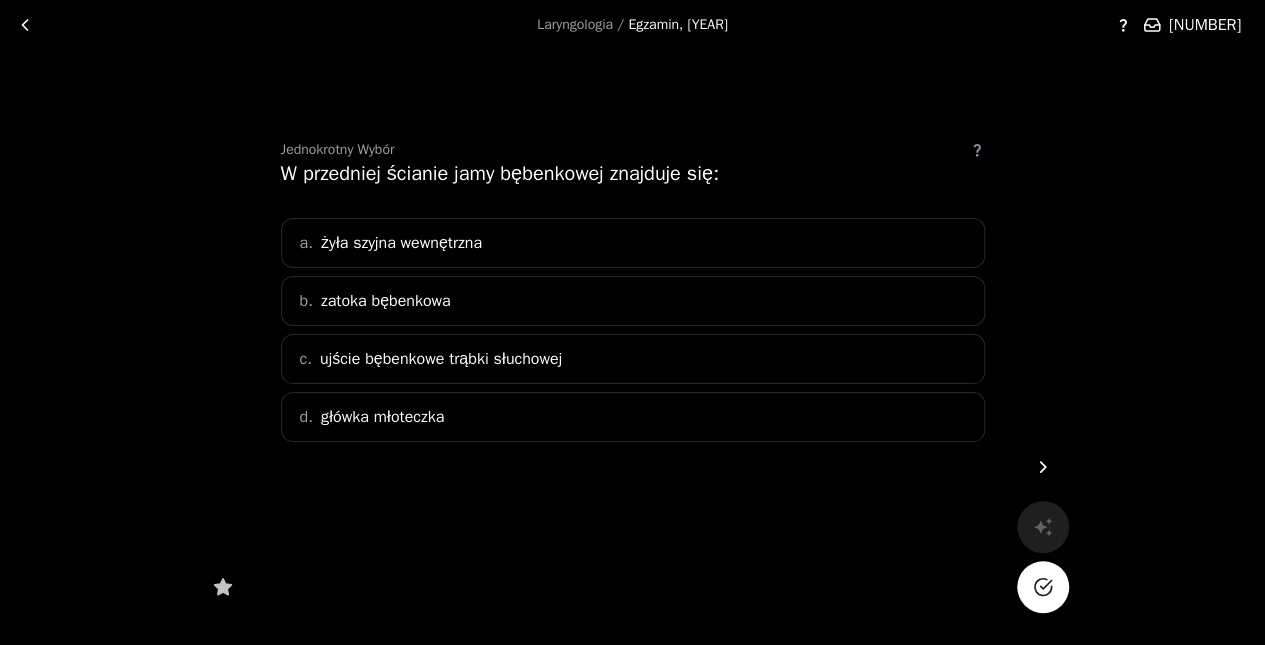scroll, scrollTop: 0, scrollLeft: 0, axis: both 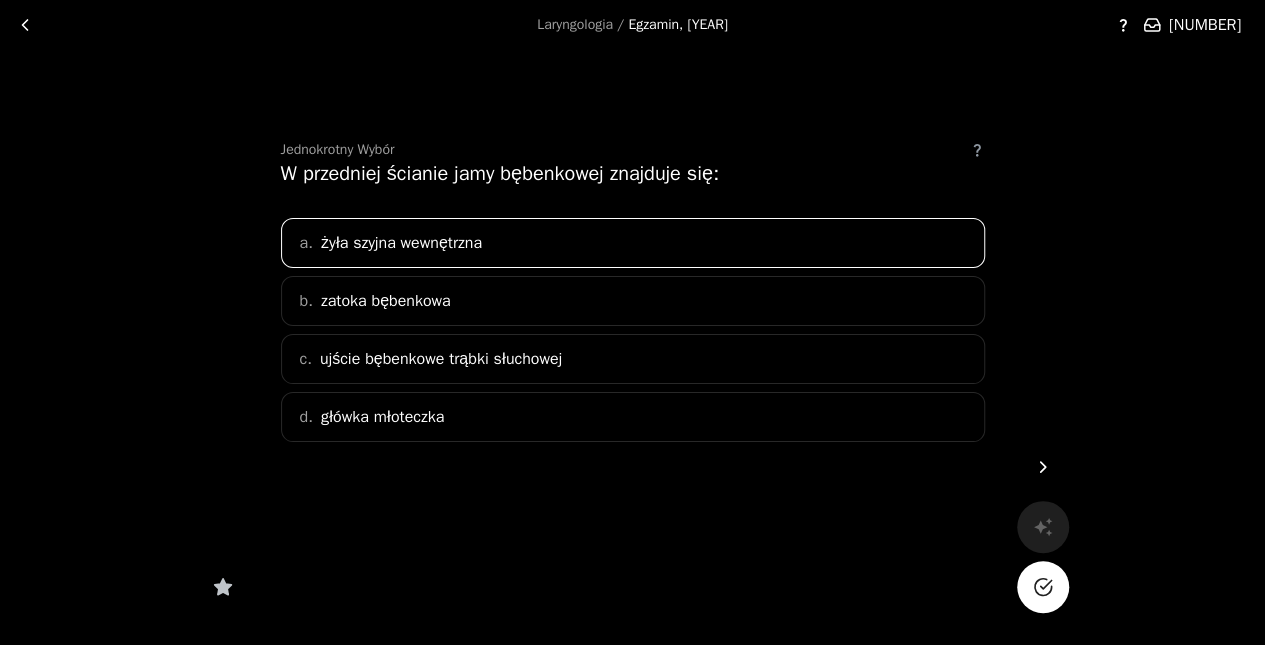 click at bounding box center (1043, 587) 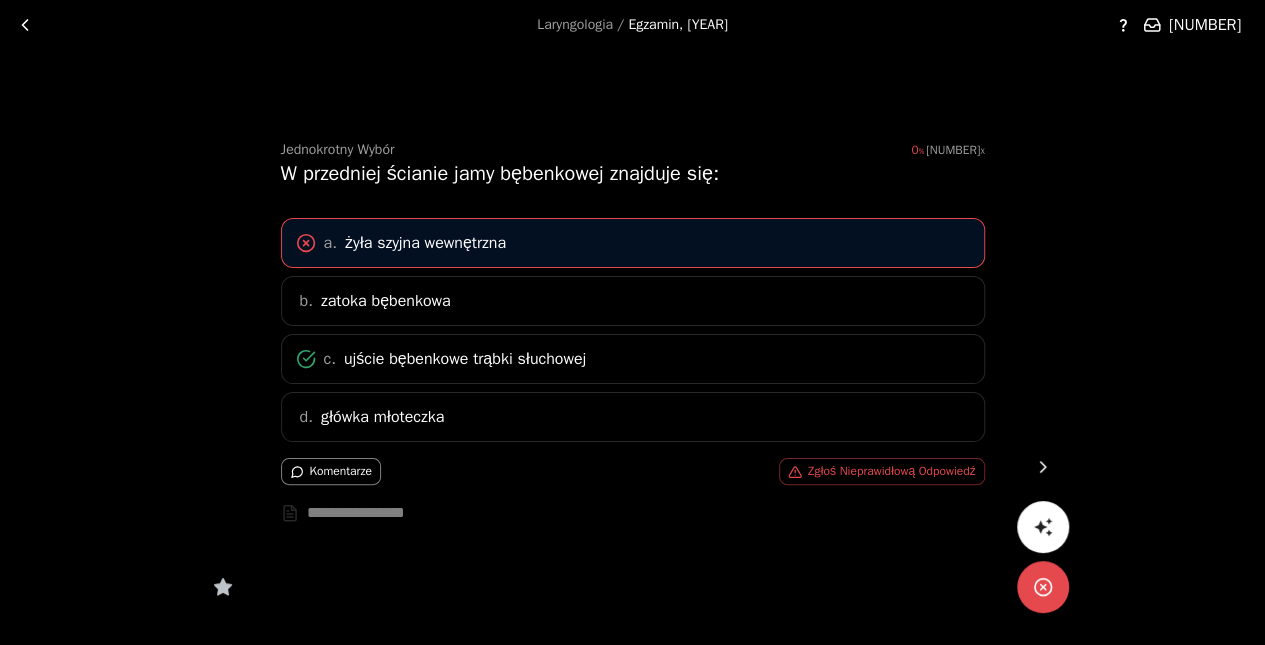 click at bounding box center (1043, 467) 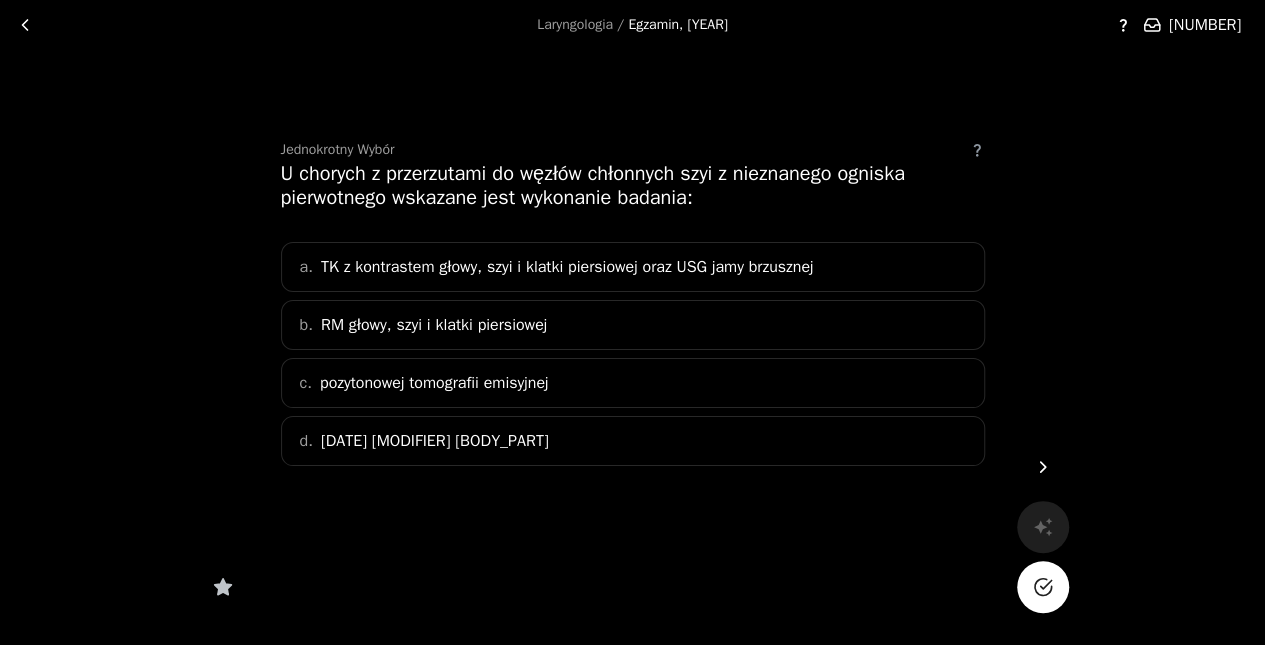 click on "a.   TK z kontrastem głowy, szyi i klatki piersiowej oraz USG jamy brzusznej" at bounding box center [633, 267] 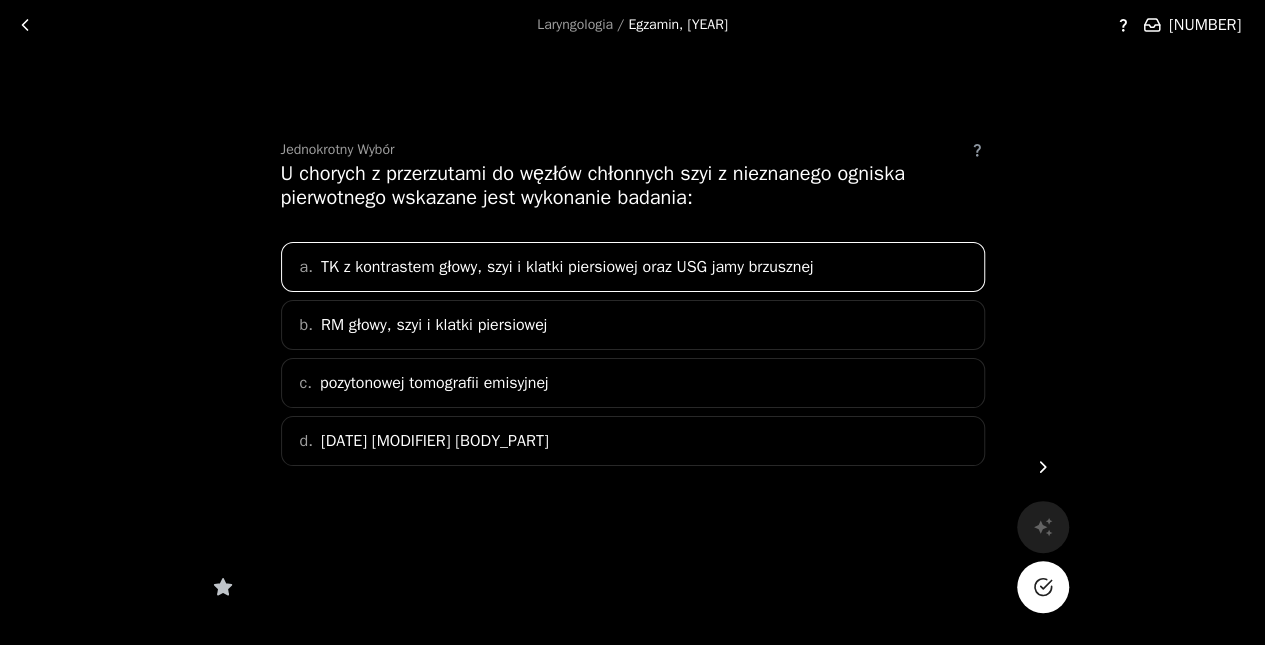 click at bounding box center [1043, 587] 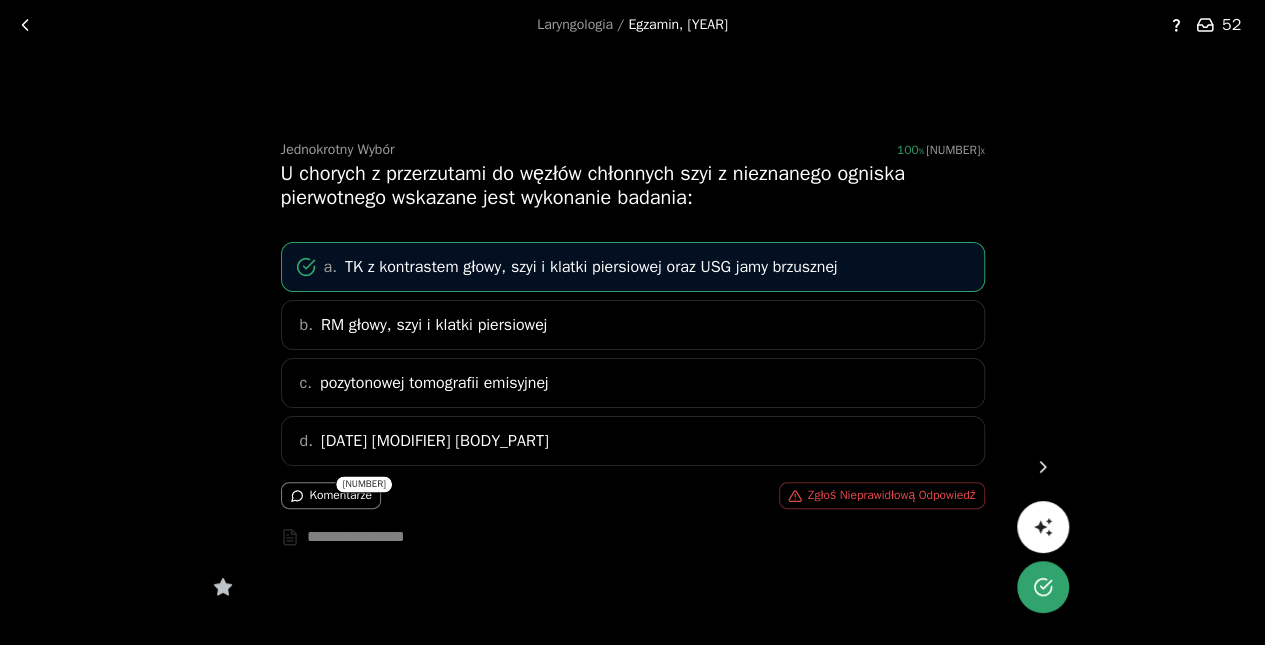 click at bounding box center (1043, 467) 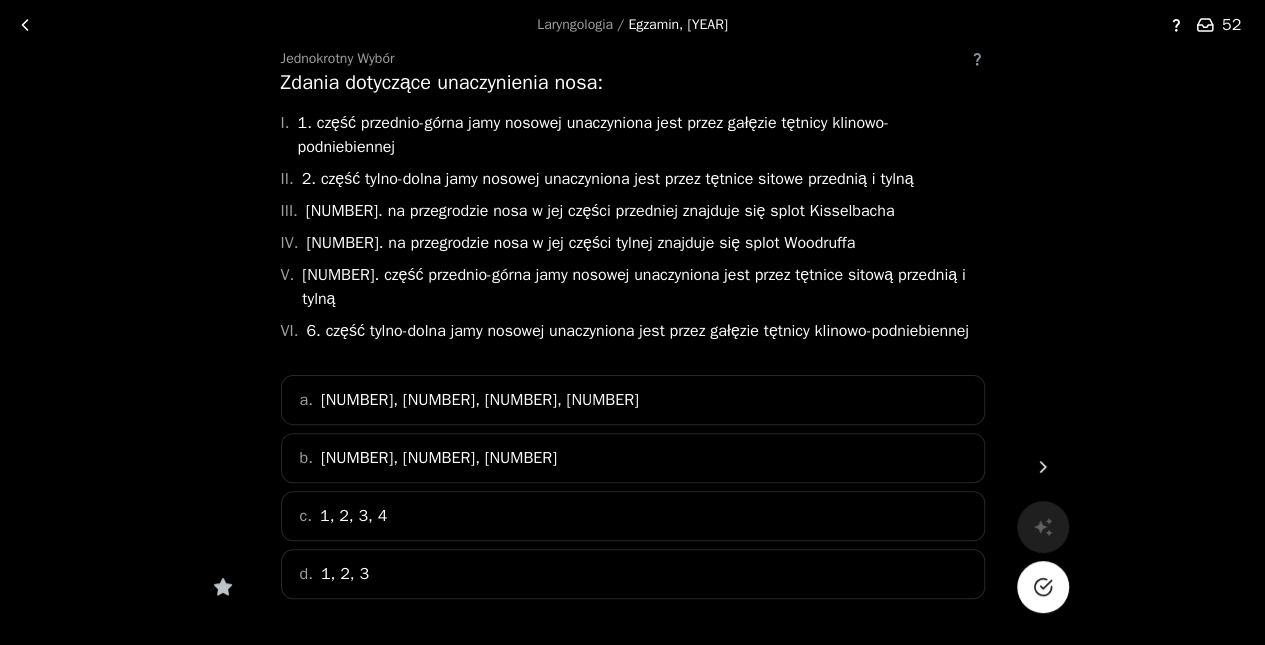 scroll, scrollTop: 92, scrollLeft: 0, axis: vertical 